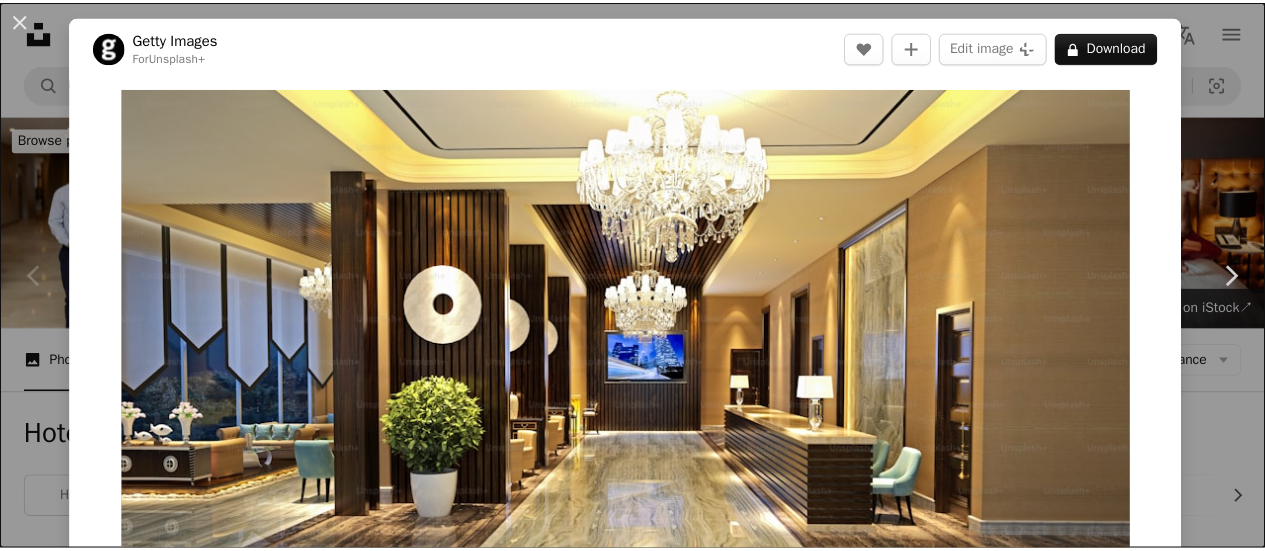 scroll, scrollTop: 100, scrollLeft: 0, axis: vertical 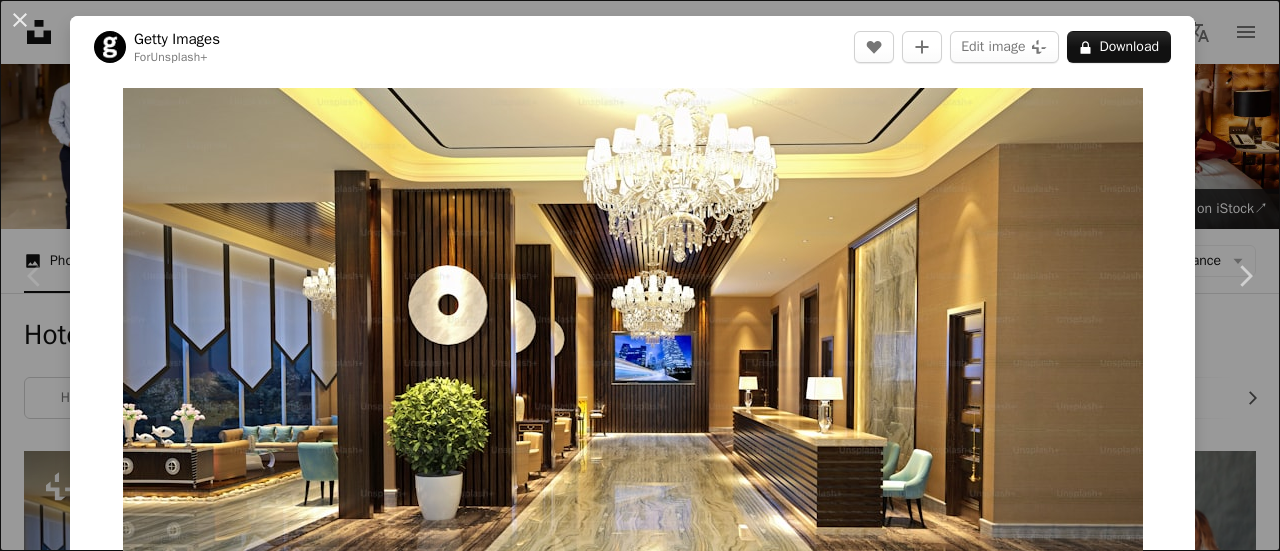 click on "An X shape" at bounding box center [20, 20] 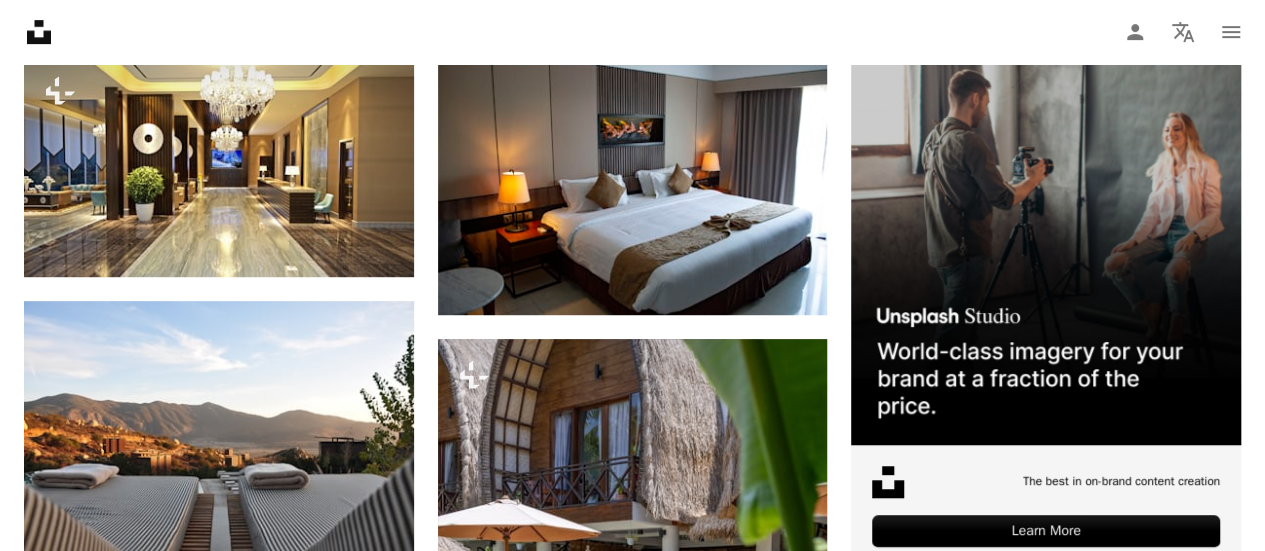 scroll, scrollTop: 500, scrollLeft: 0, axis: vertical 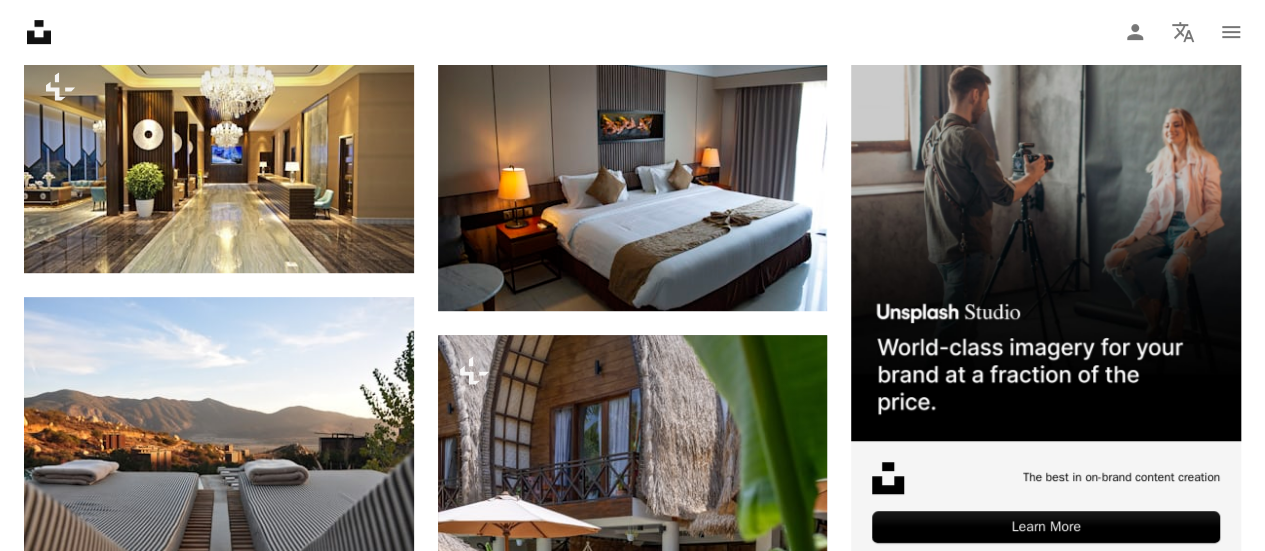 click at bounding box center [1046, 1002] 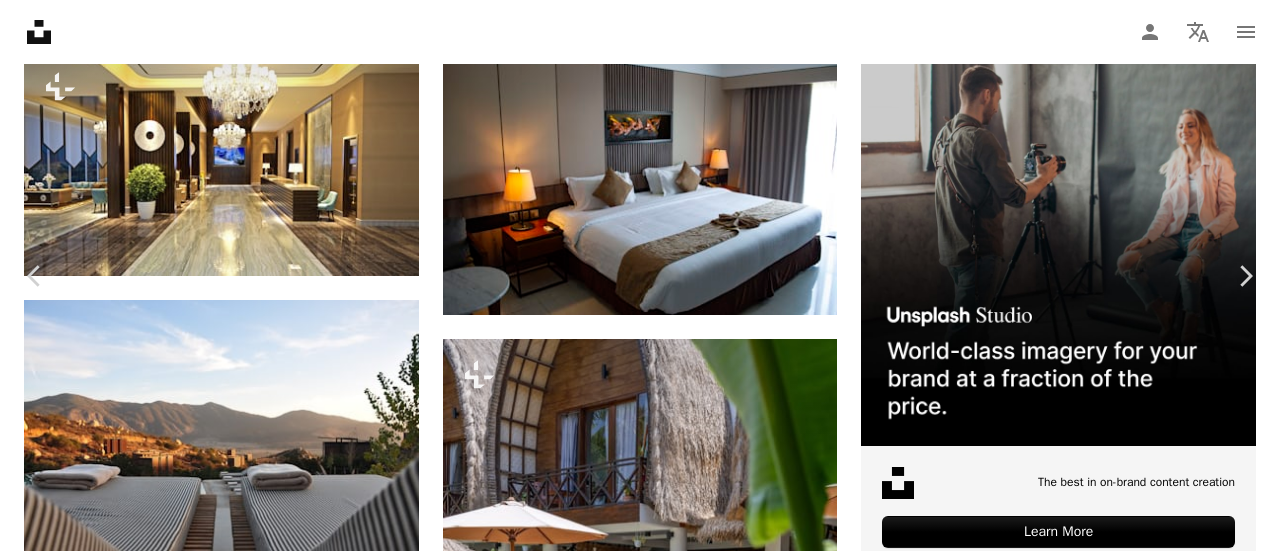 click on "Download free" at bounding box center [1081, 3559] 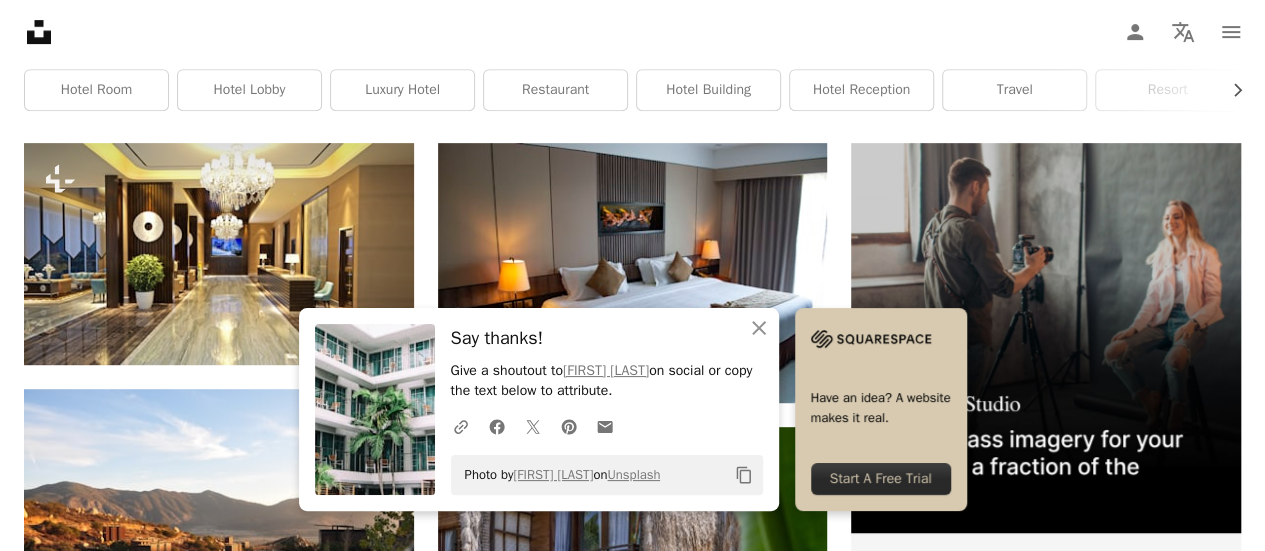 scroll, scrollTop: 300, scrollLeft: 0, axis: vertical 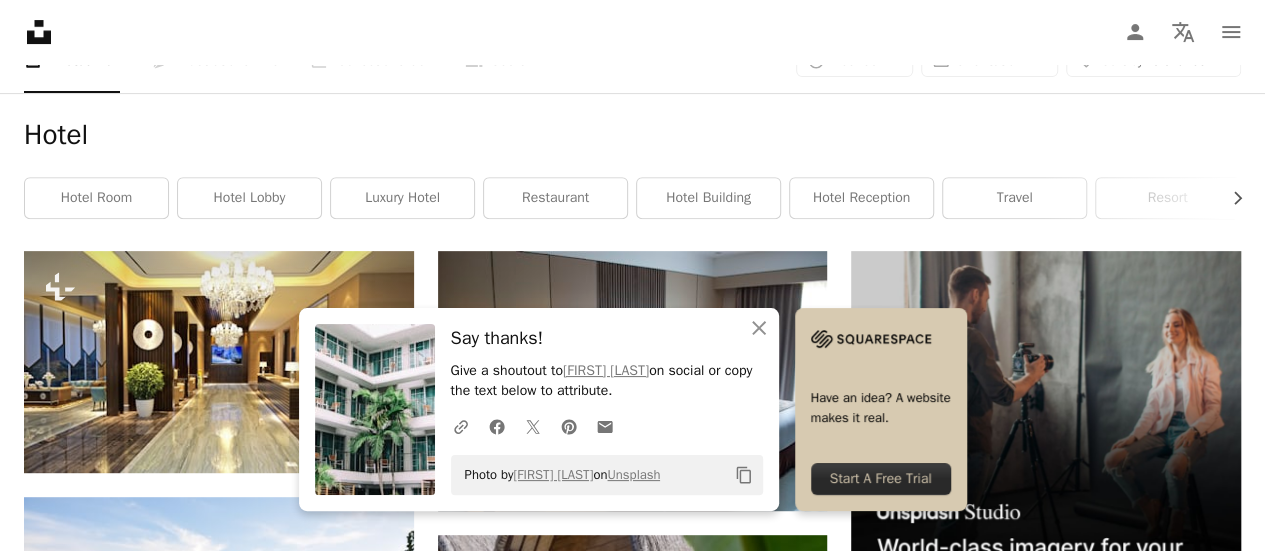 click at bounding box center [1046, 918] 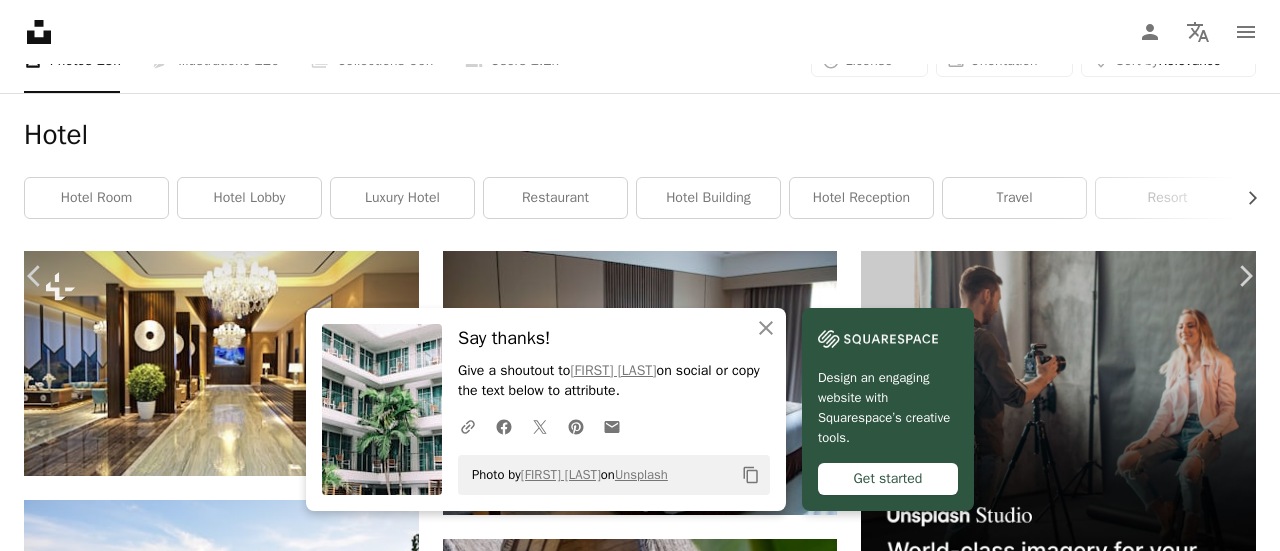 click on "Download free" at bounding box center [1081, 3759] 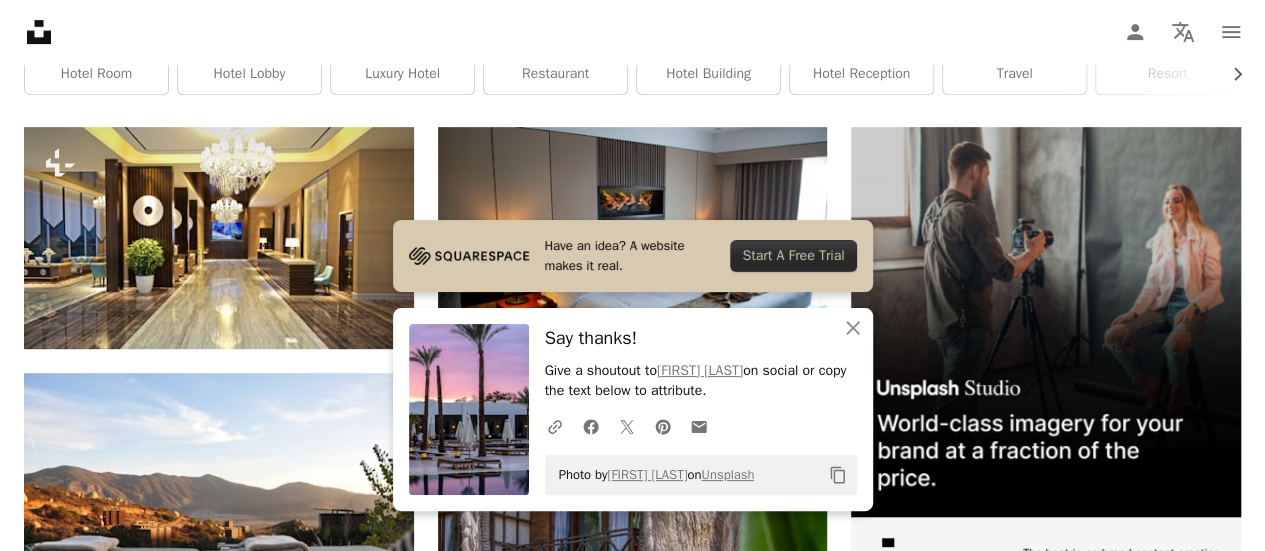 scroll, scrollTop: 500, scrollLeft: 0, axis: vertical 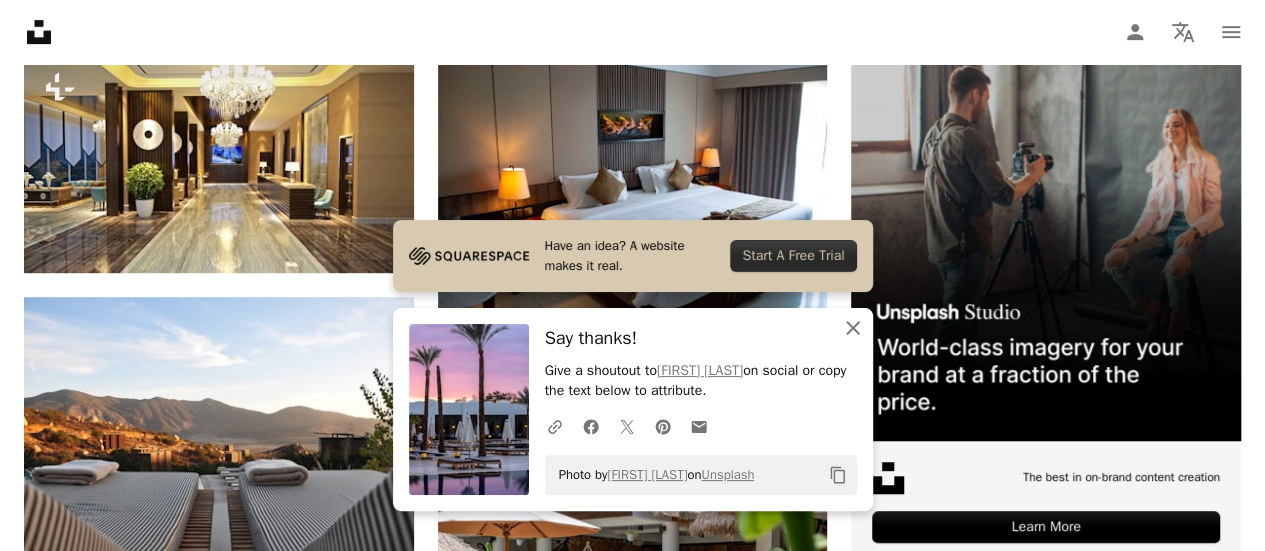click on "An X shape" 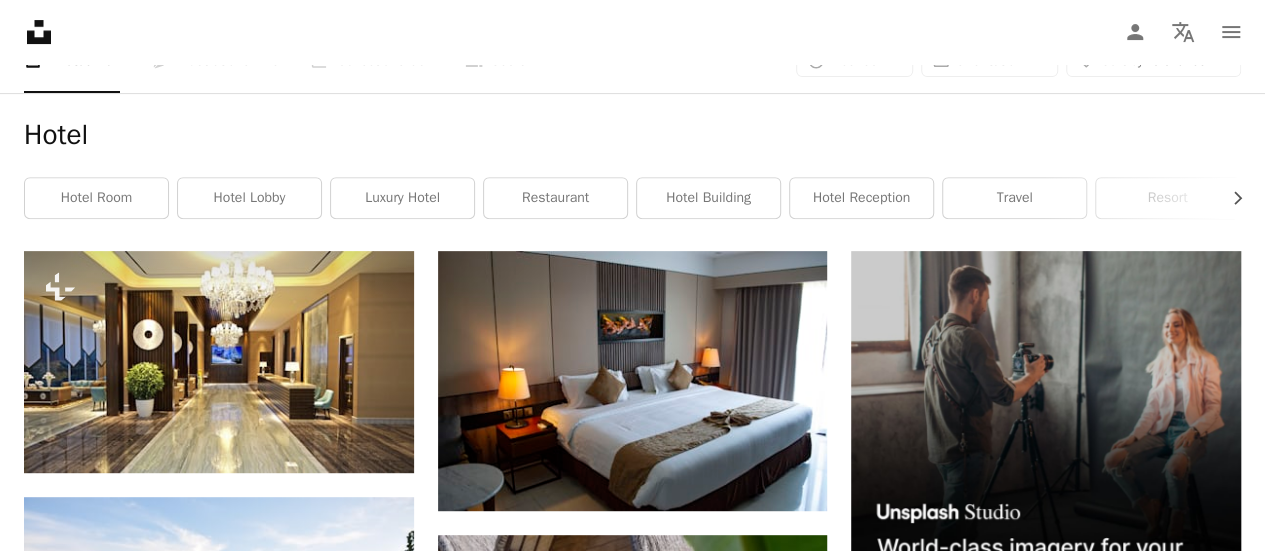 scroll, scrollTop: 0, scrollLeft: 0, axis: both 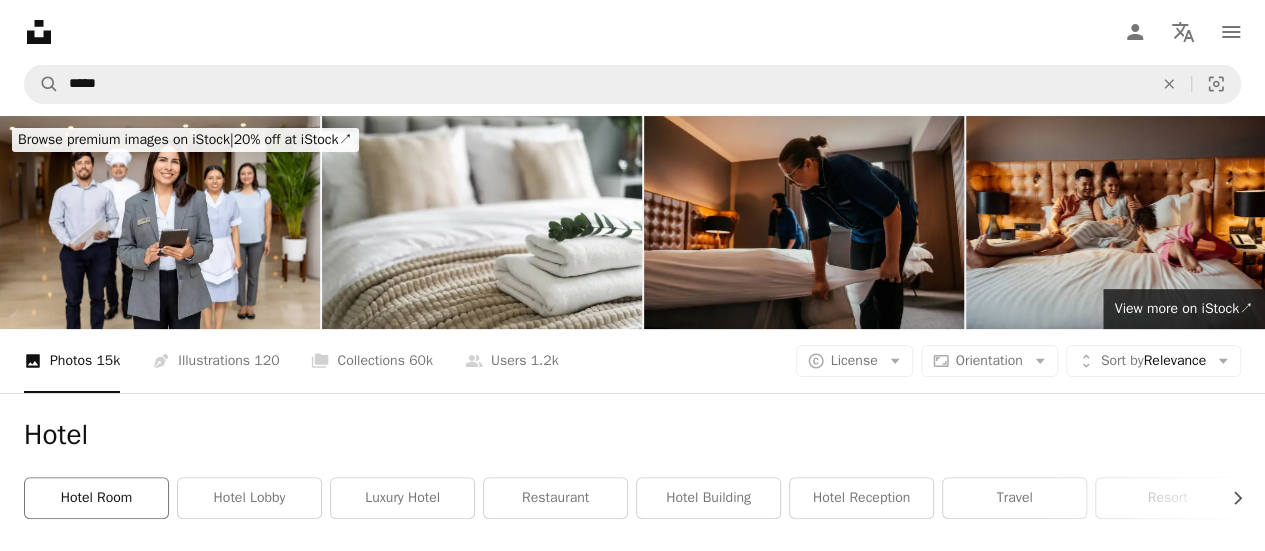 click on "hotel room" at bounding box center (96, 498) 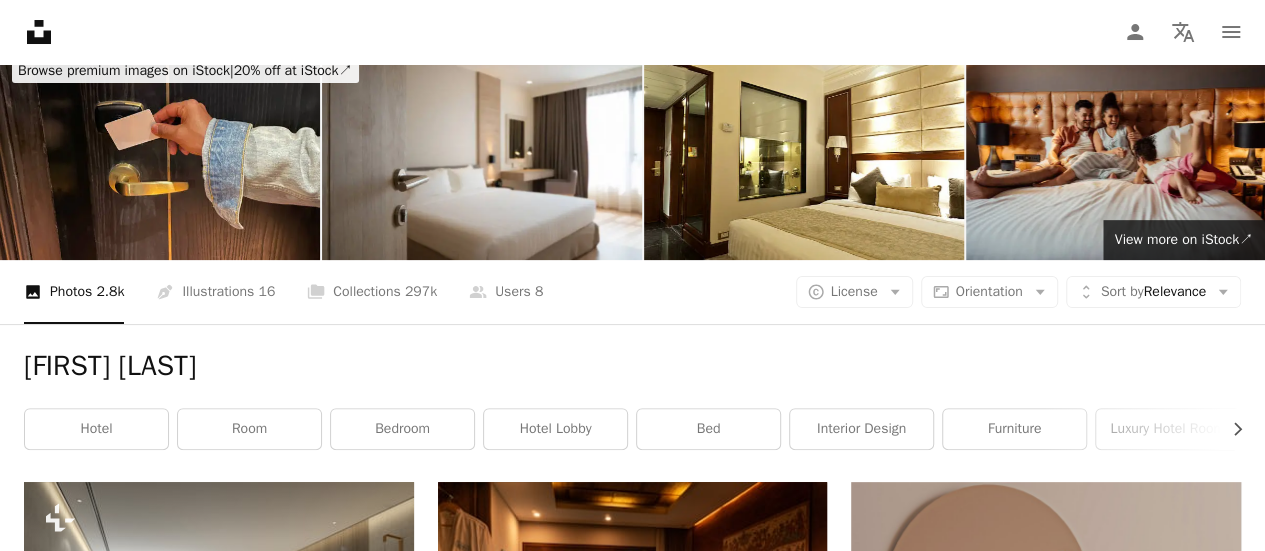scroll, scrollTop: 100, scrollLeft: 0, axis: vertical 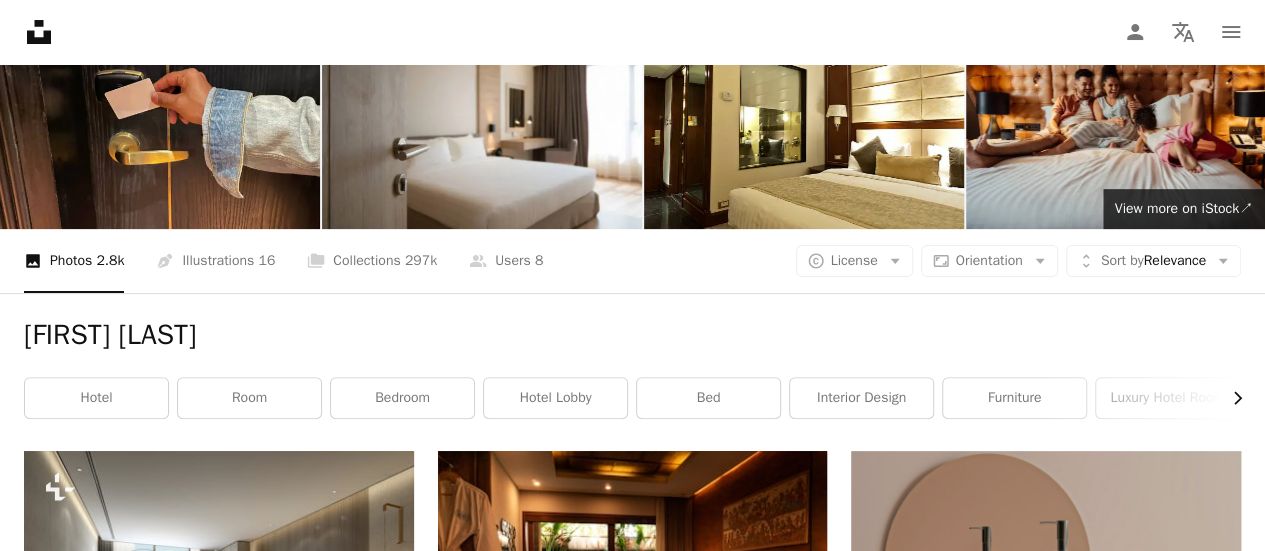 click on "Chevron right" 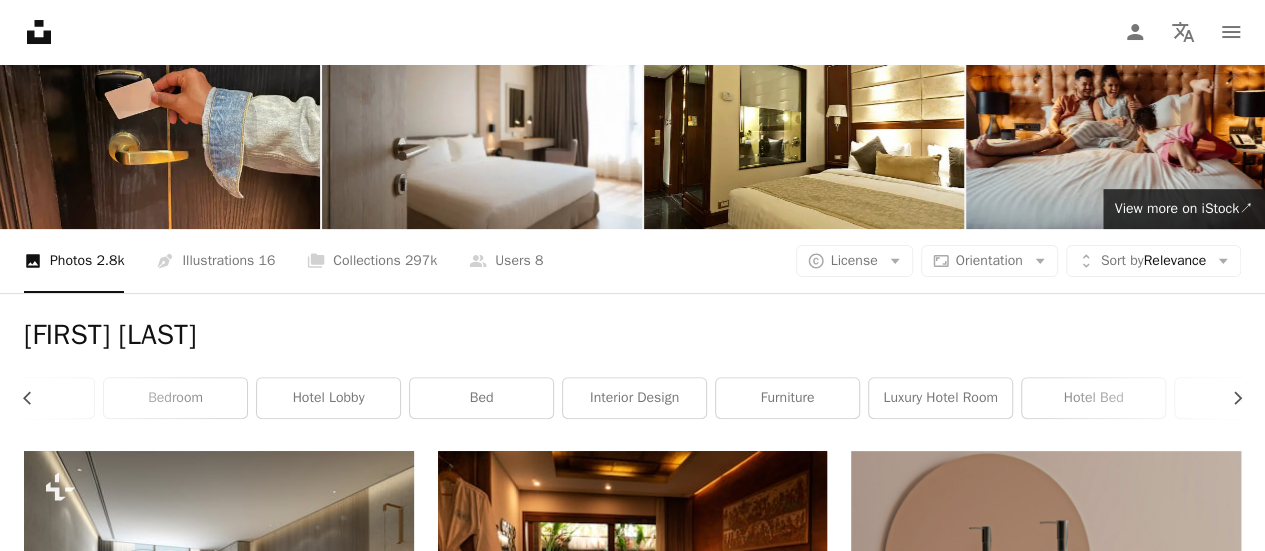 scroll, scrollTop: 0, scrollLeft: 300, axis: horizontal 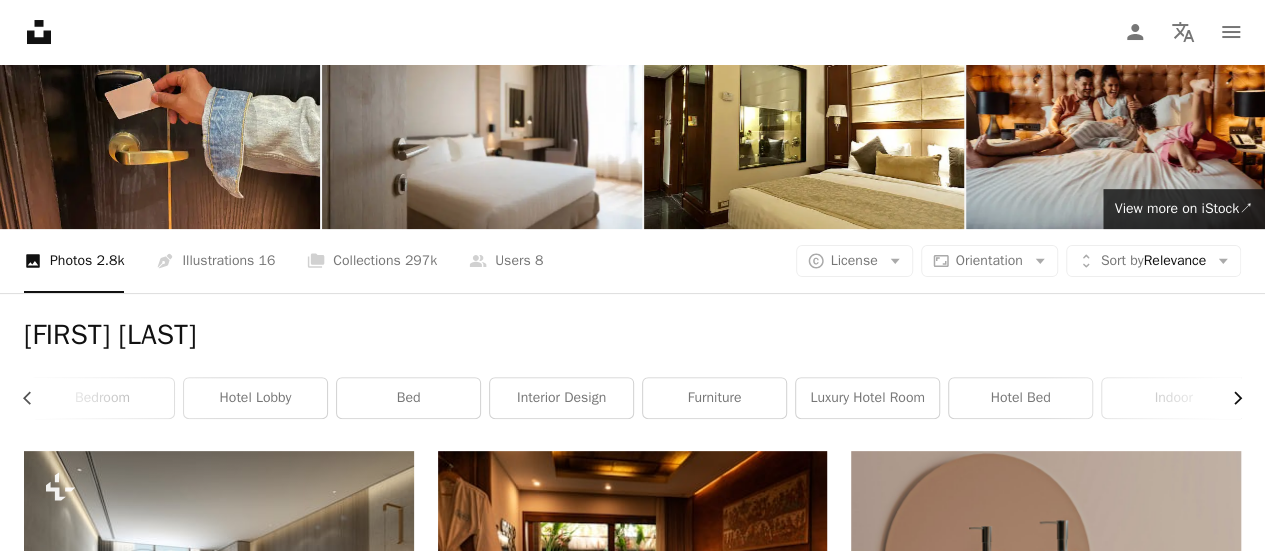 click on "Chevron right" 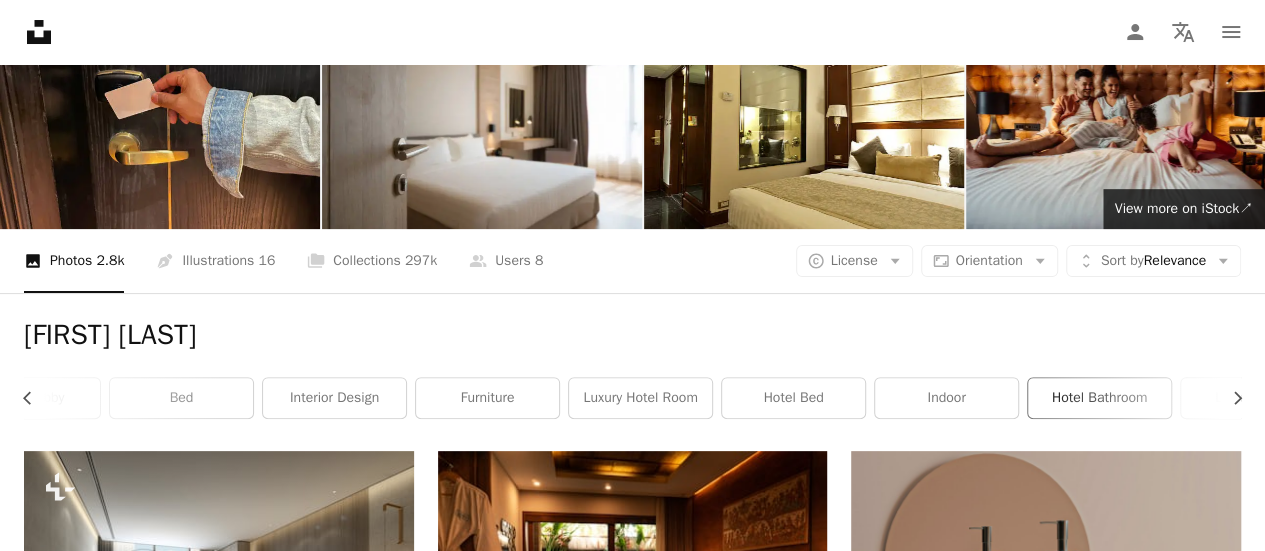scroll, scrollTop: 0, scrollLeft: 600, axis: horizontal 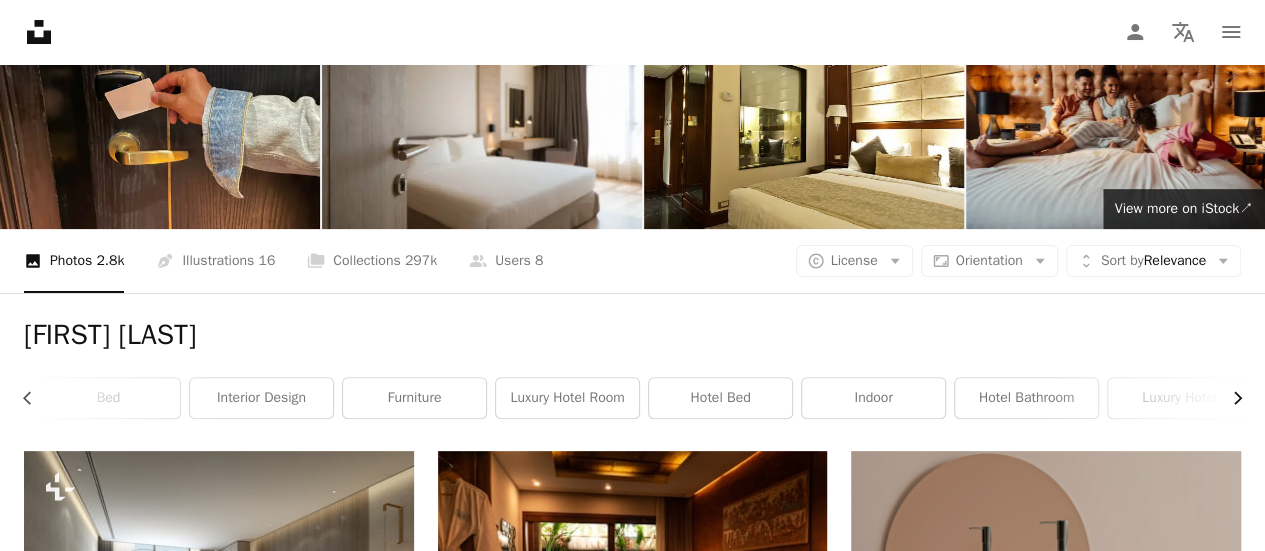 click on "Chevron right" 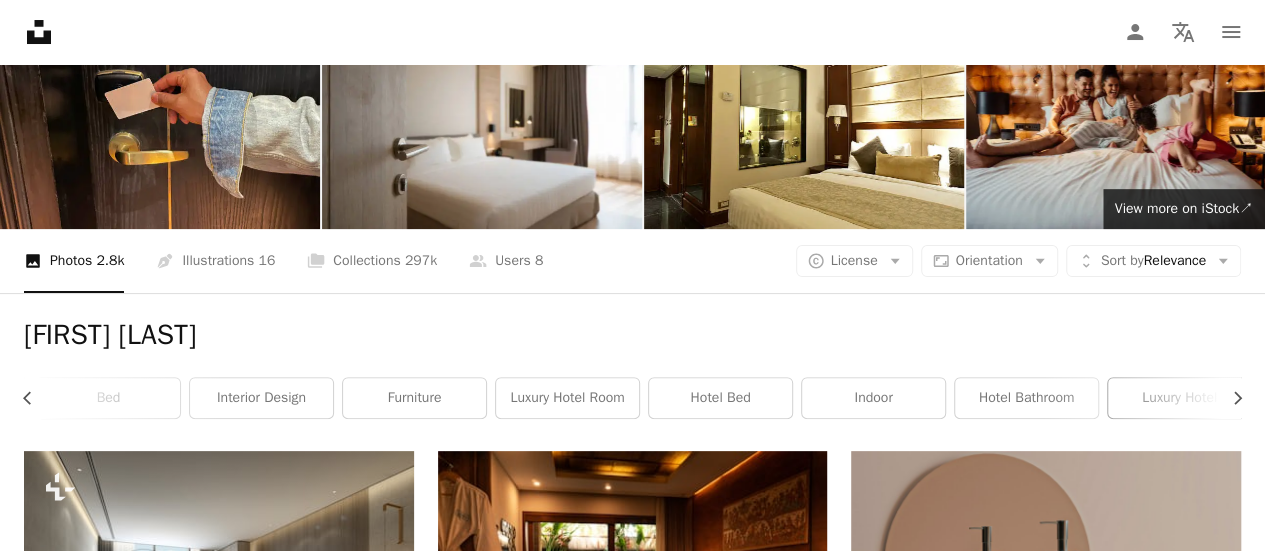 scroll, scrollTop: 0, scrollLeft: 611, axis: horizontal 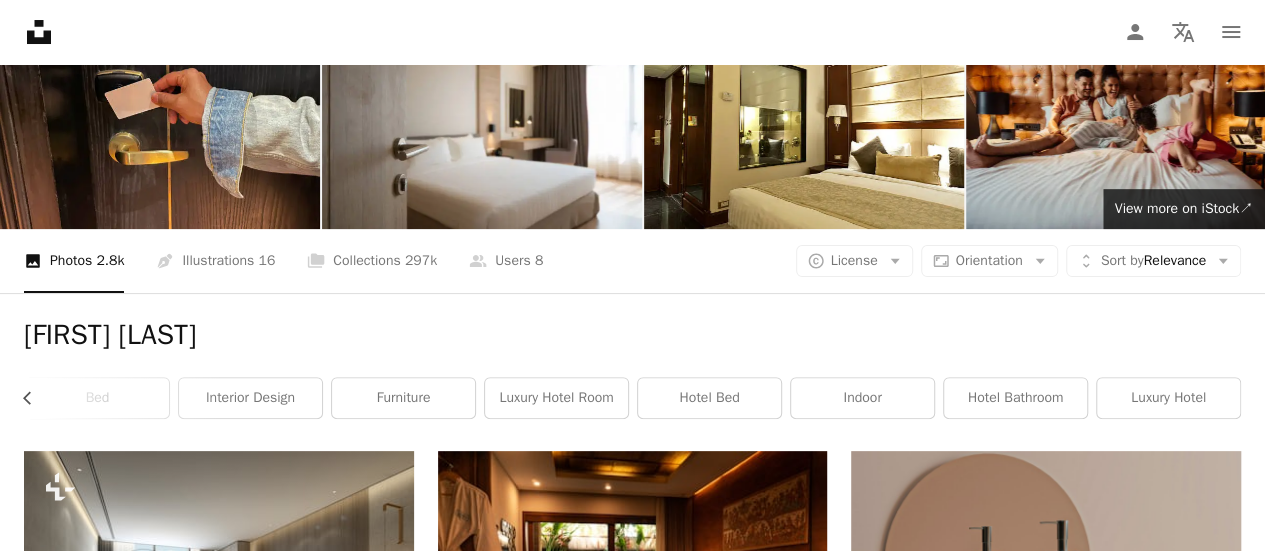 click on "luxury hotel room" at bounding box center [556, 398] 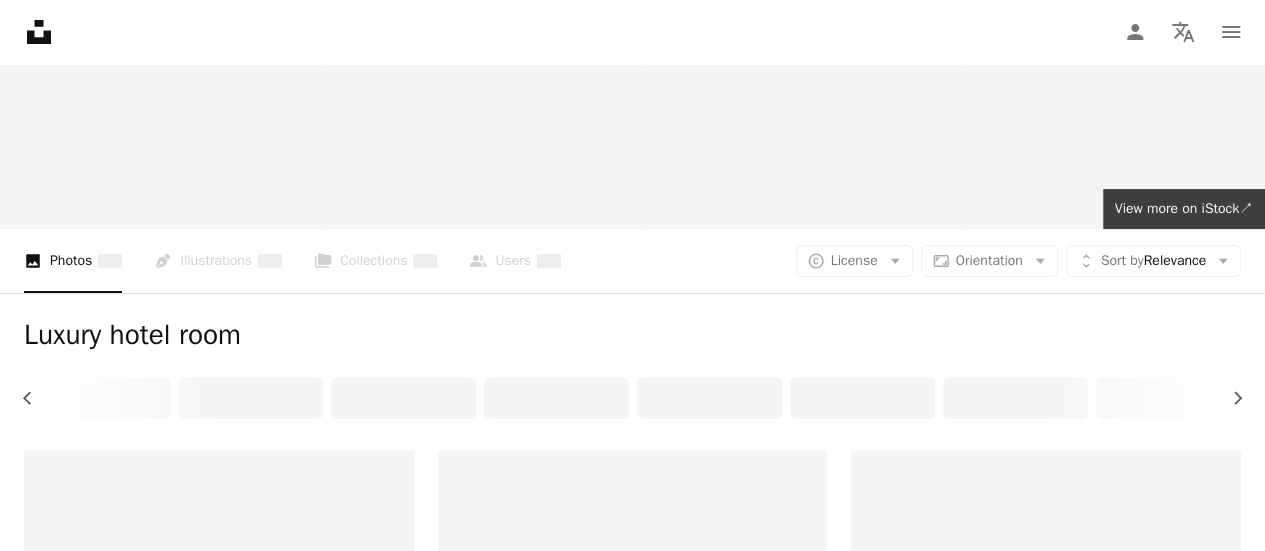 scroll, scrollTop: 0, scrollLeft: 0, axis: both 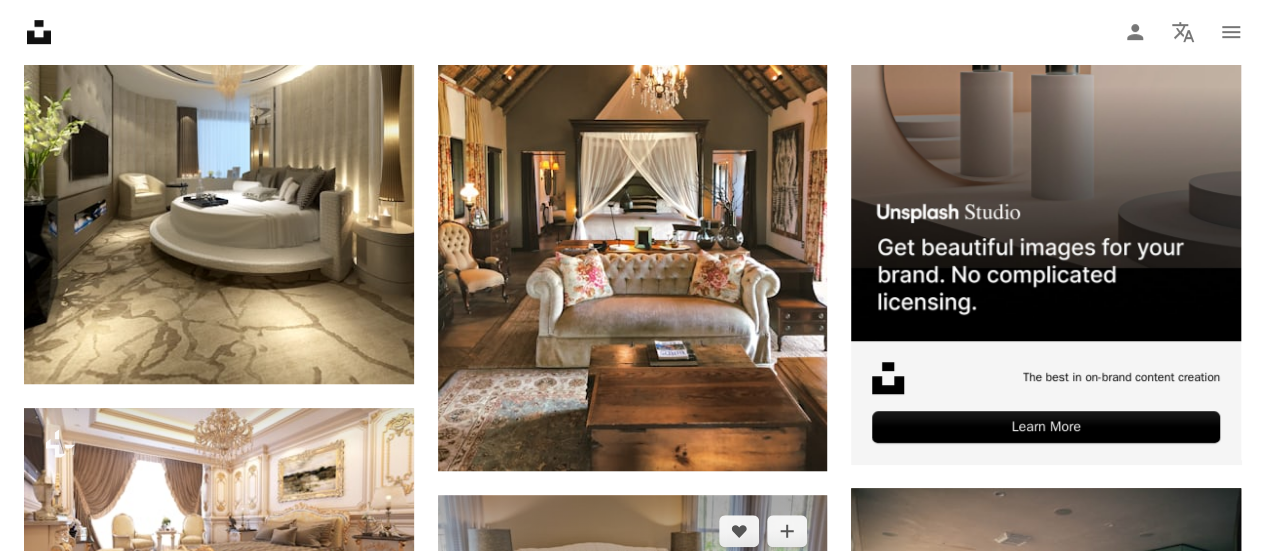 click at bounding box center (633, 625) 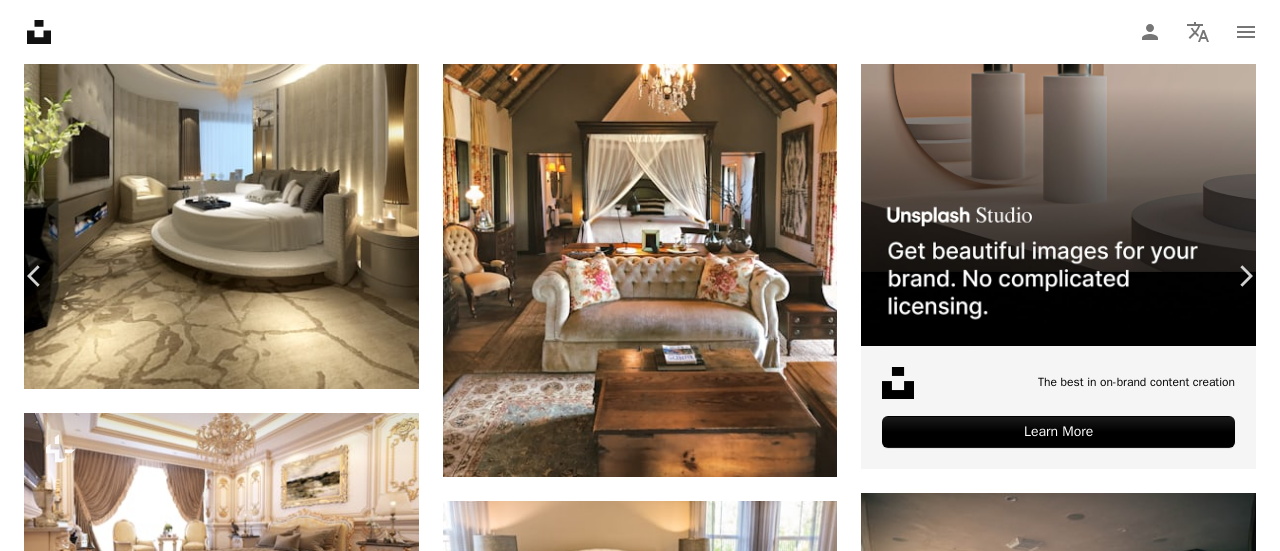 click on "Download free" at bounding box center [1081, 3808] 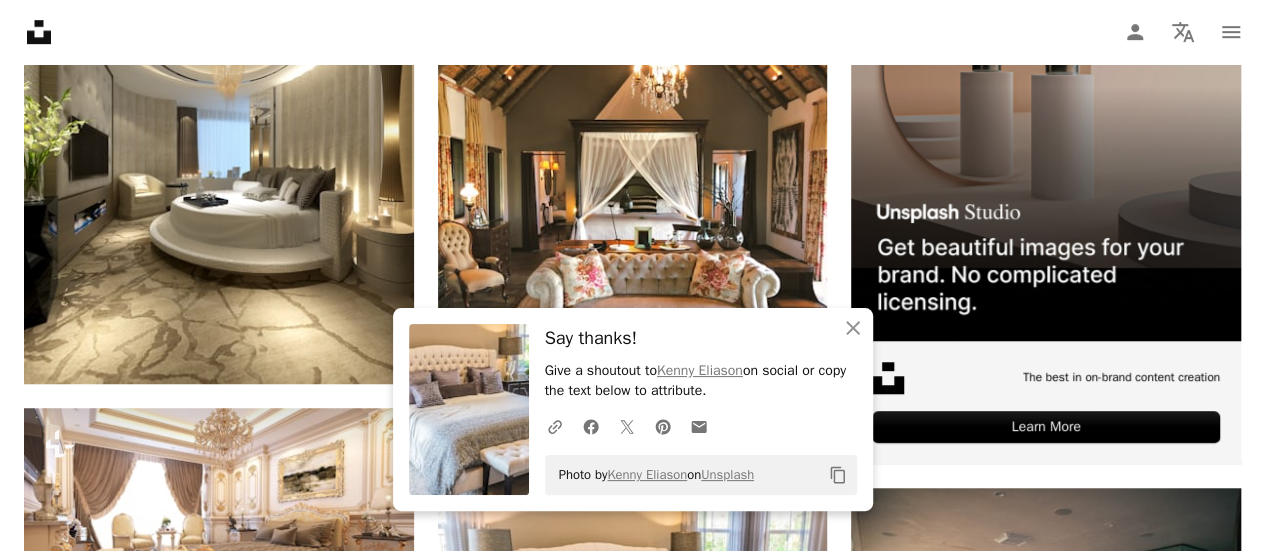 scroll, scrollTop: 0, scrollLeft: 290, axis: horizontal 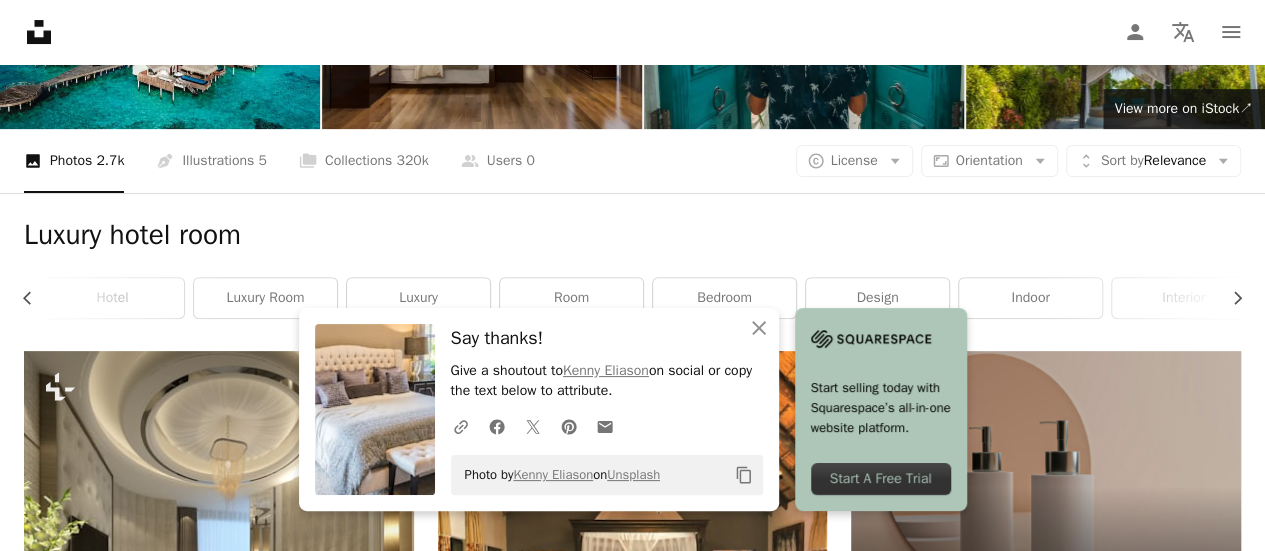 drag, startPoint x: 1035, startPoint y: 221, endPoint x: 1062, endPoint y: 231, distance: 28.79236 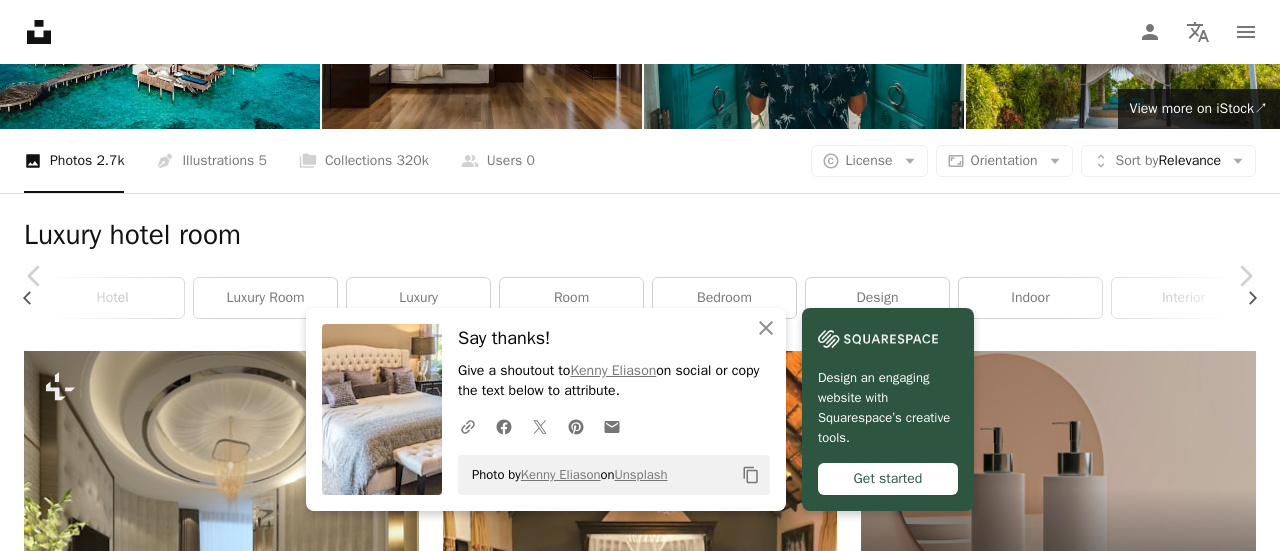 click on "Download free" at bounding box center [1081, 4208] 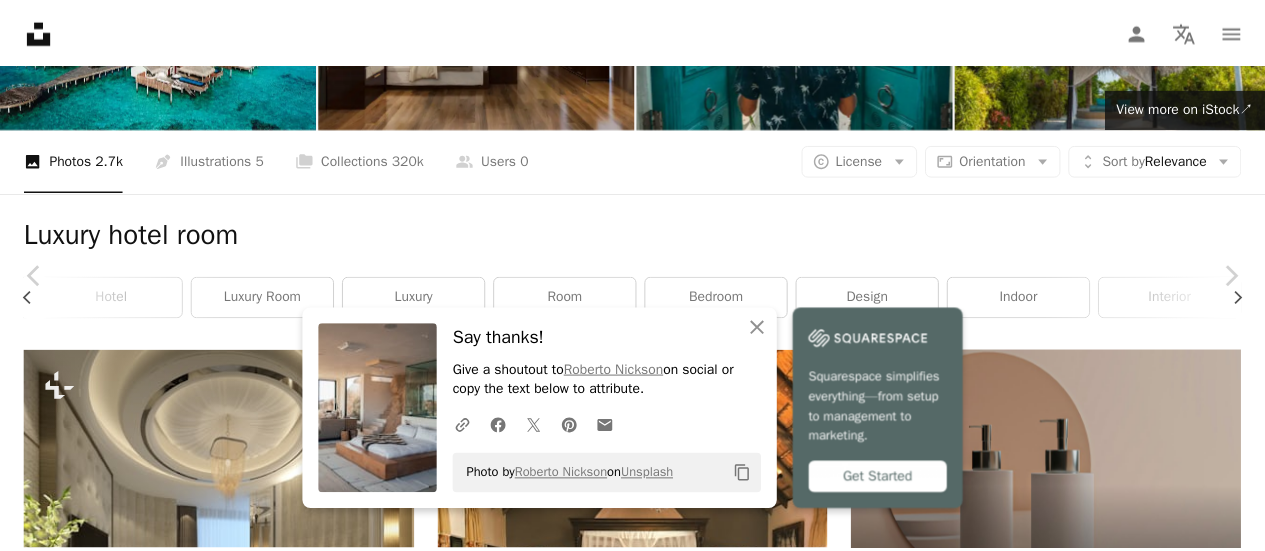 scroll, scrollTop: 200, scrollLeft: 0, axis: vertical 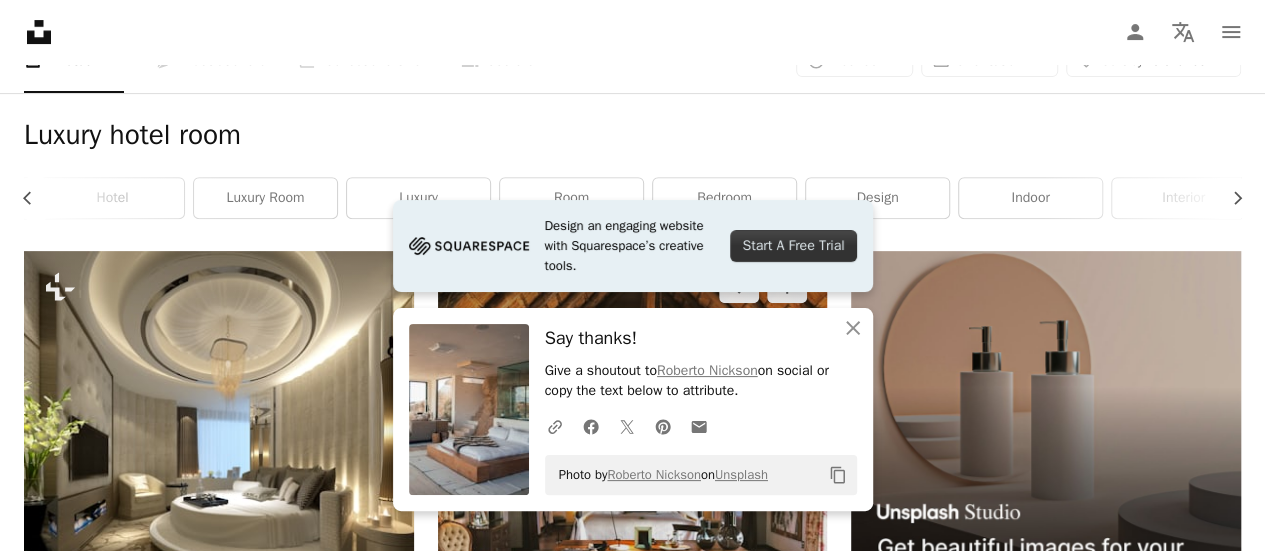 click at bounding box center (633, 510) 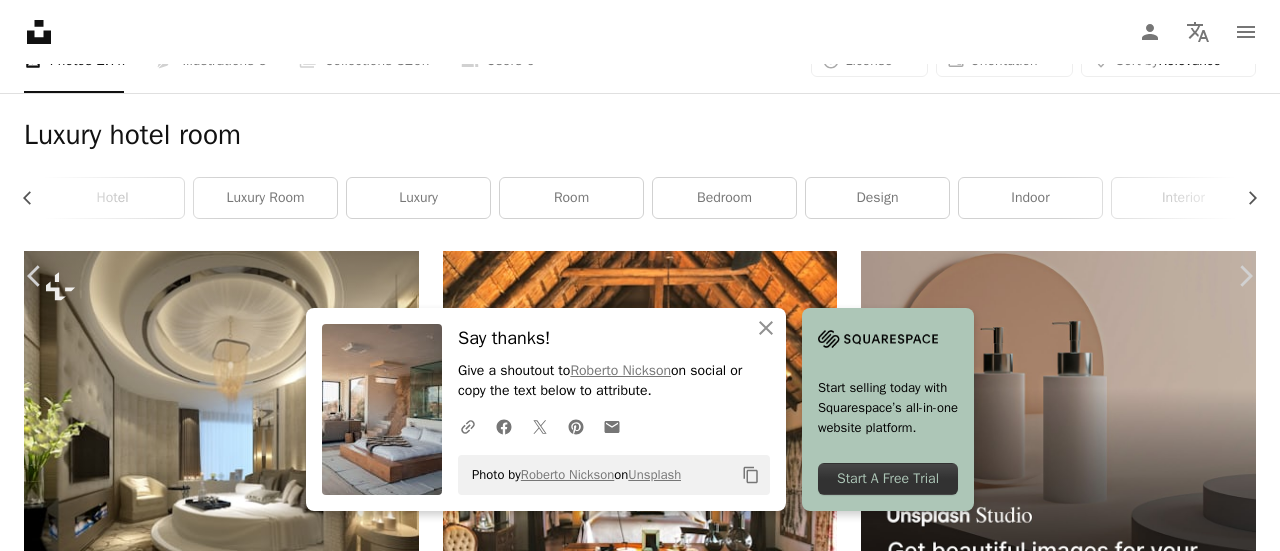 click on "Download free" at bounding box center [1081, 4108] 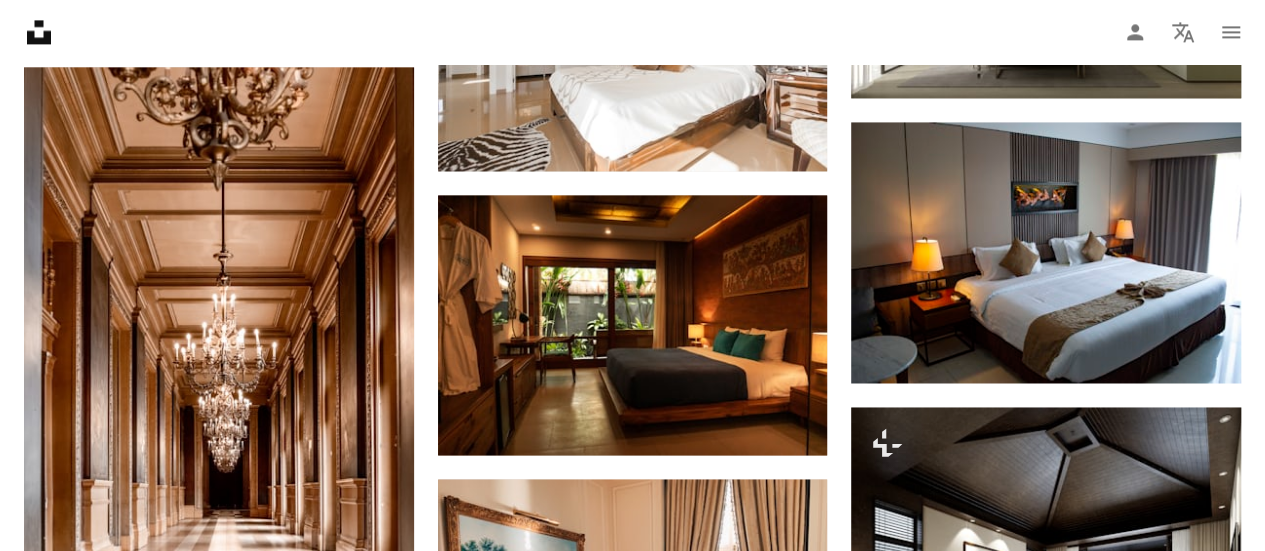 scroll, scrollTop: 1500, scrollLeft: 0, axis: vertical 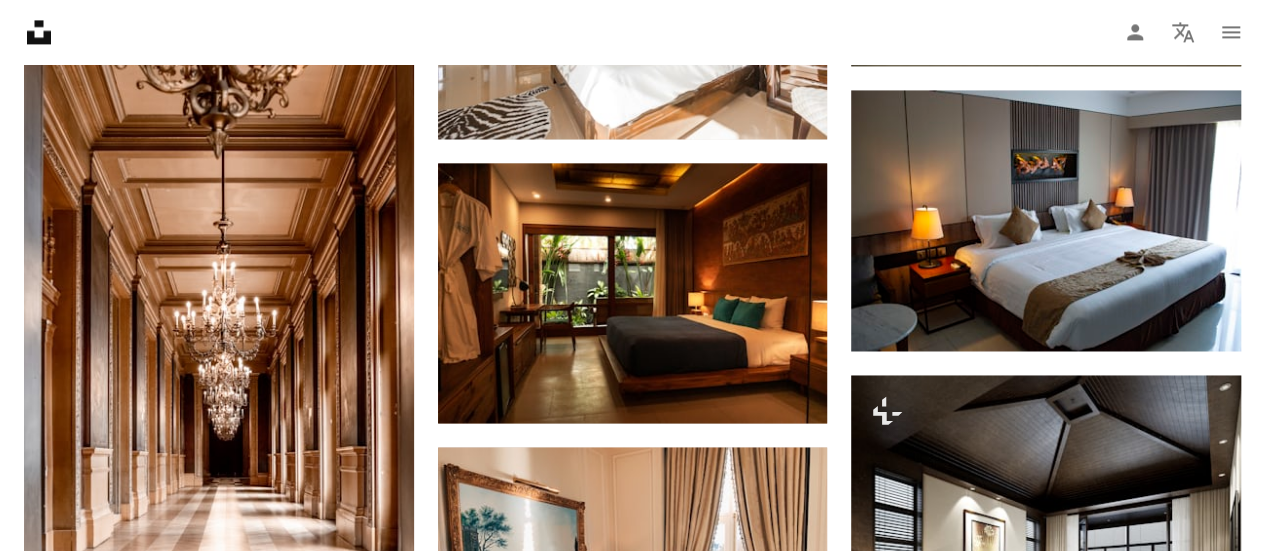 click at bounding box center [1046, 891] 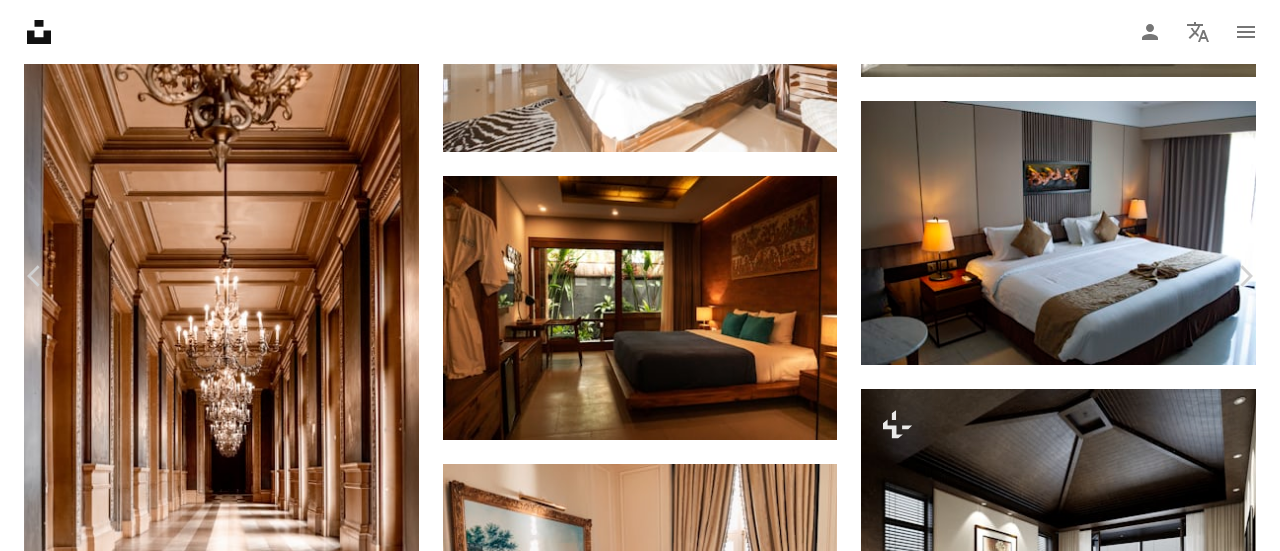 click on "A lock   Download" at bounding box center [1119, 2909] 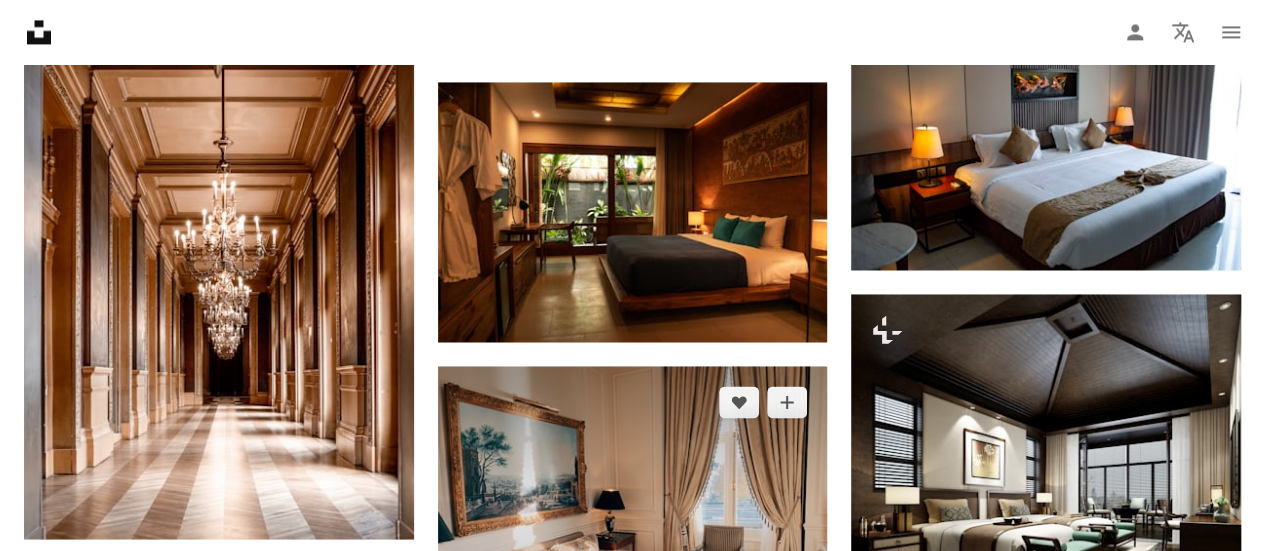 scroll, scrollTop: 1600, scrollLeft: 0, axis: vertical 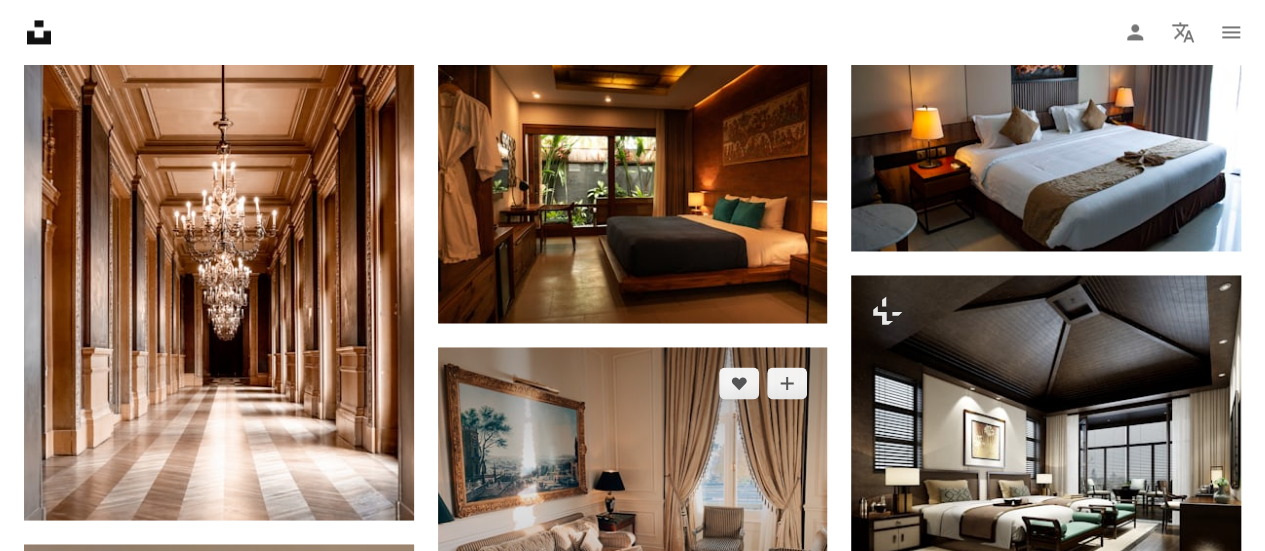click at bounding box center (633, 493) 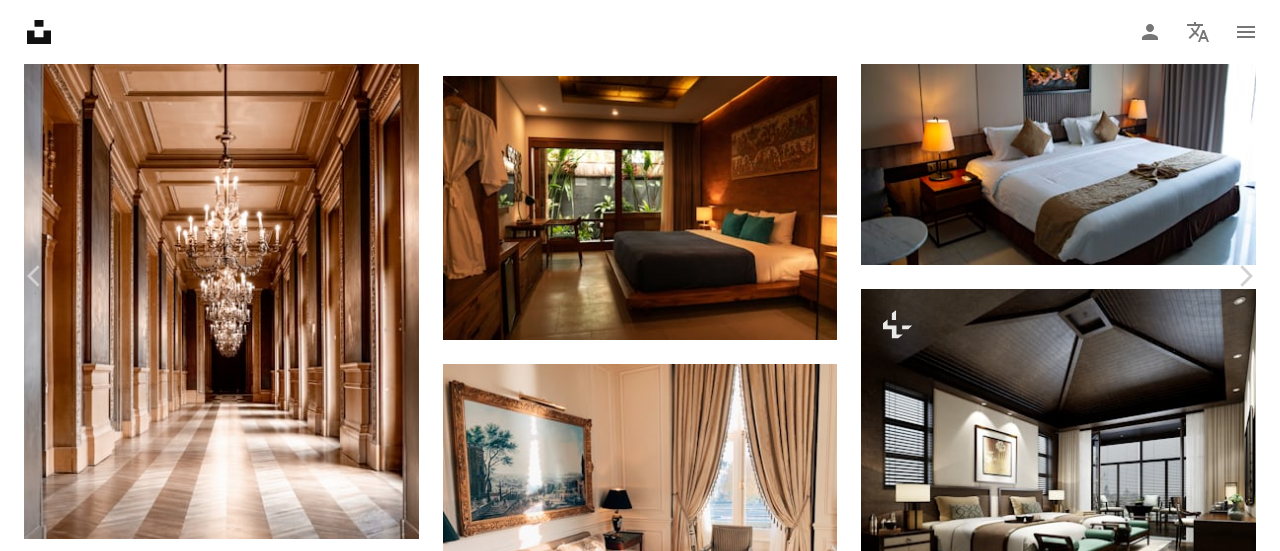 click on "Download free" at bounding box center (1081, 2809) 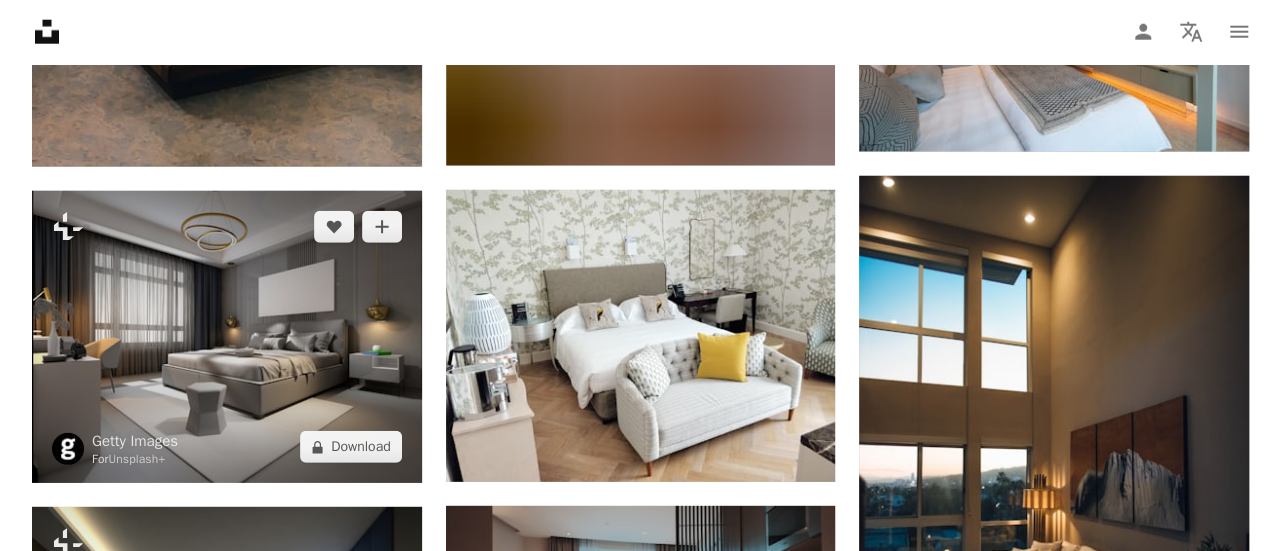 scroll, scrollTop: 2700, scrollLeft: 0, axis: vertical 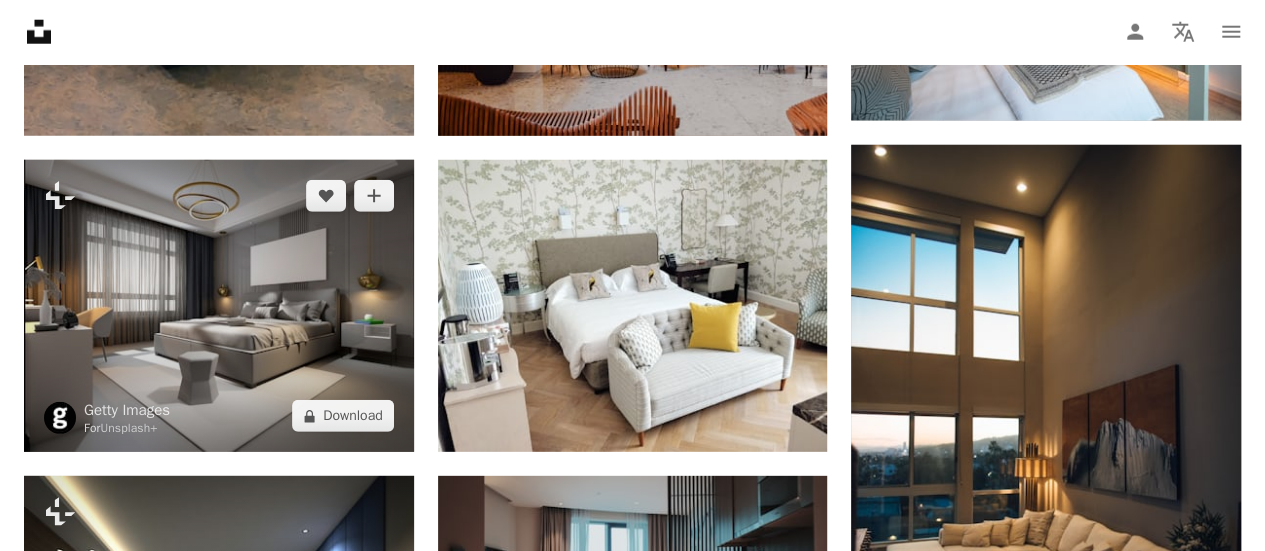 click at bounding box center (219, 306) 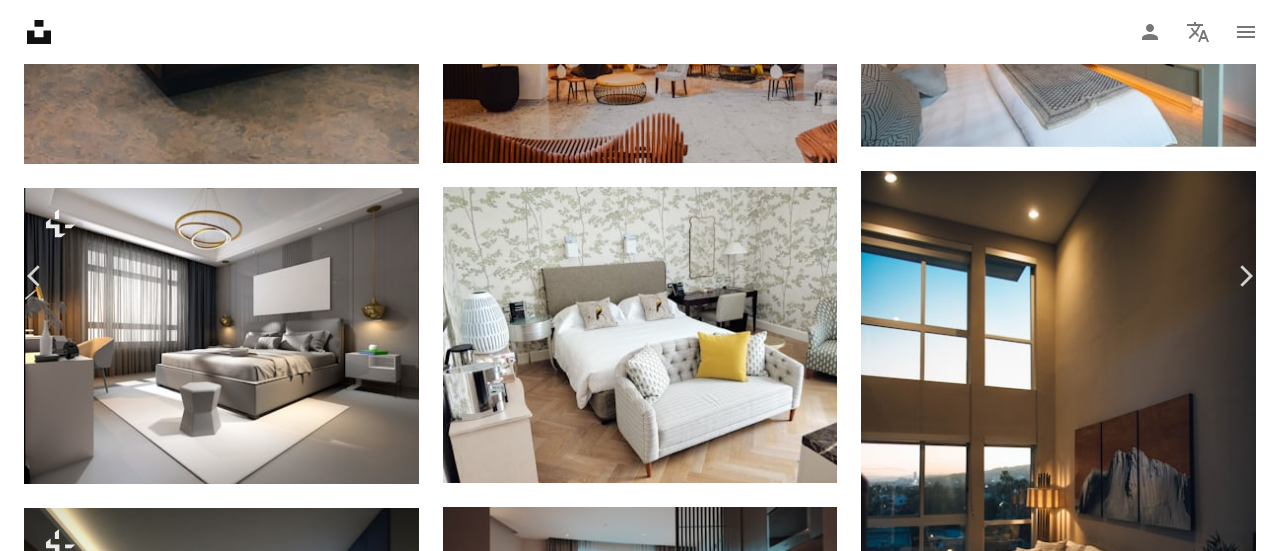 click on "A lock   Download" at bounding box center (1119, 4457) 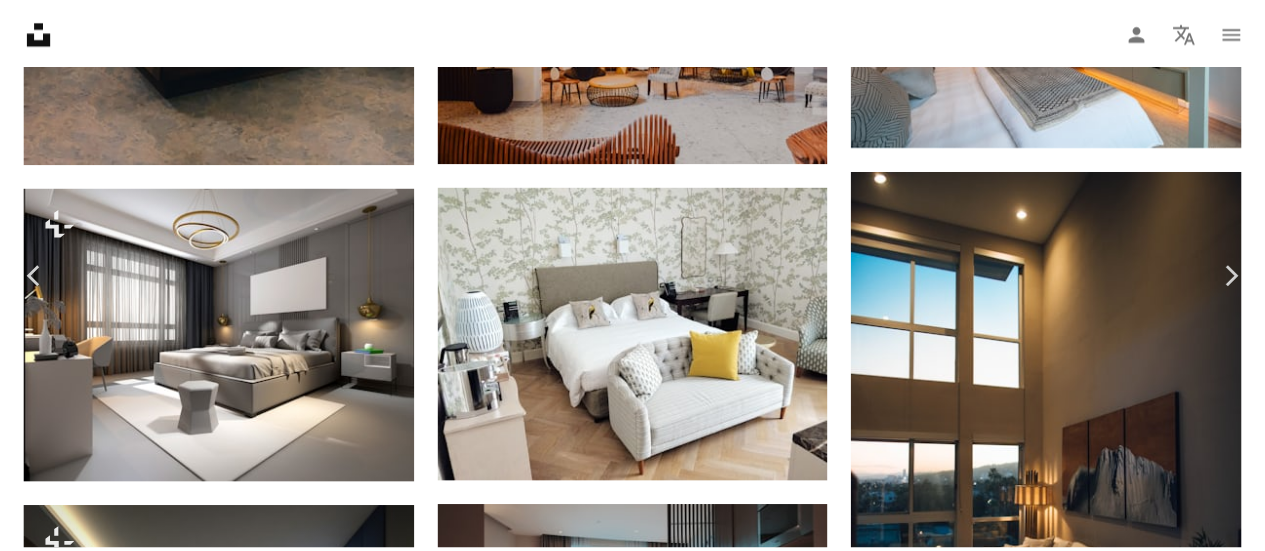 scroll, scrollTop: 207, scrollLeft: 0, axis: vertical 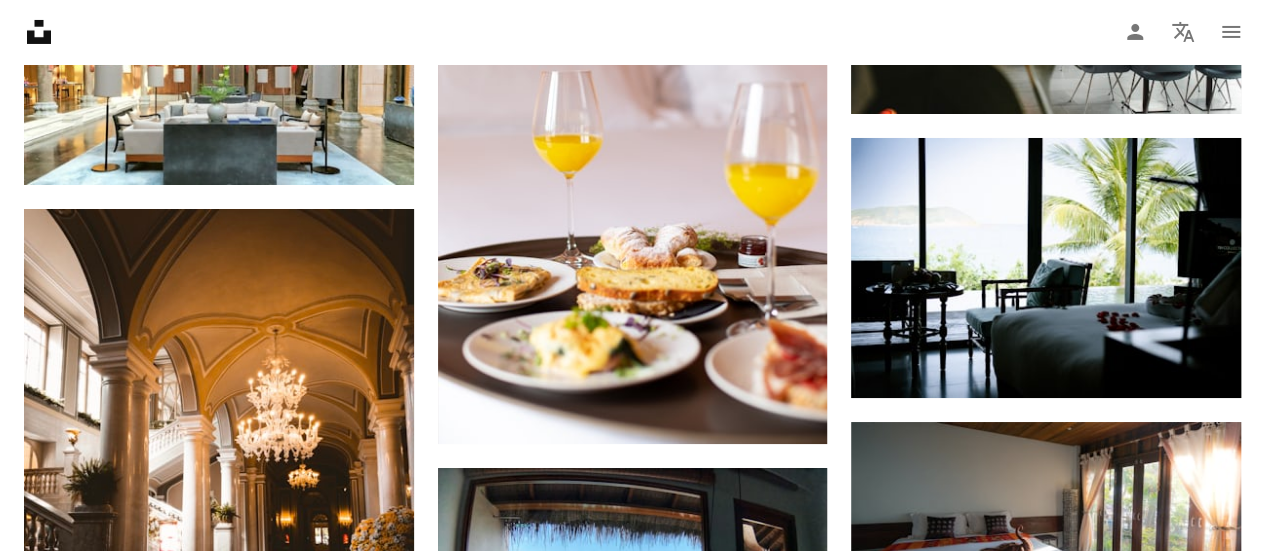 click at bounding box center [1046, 852] 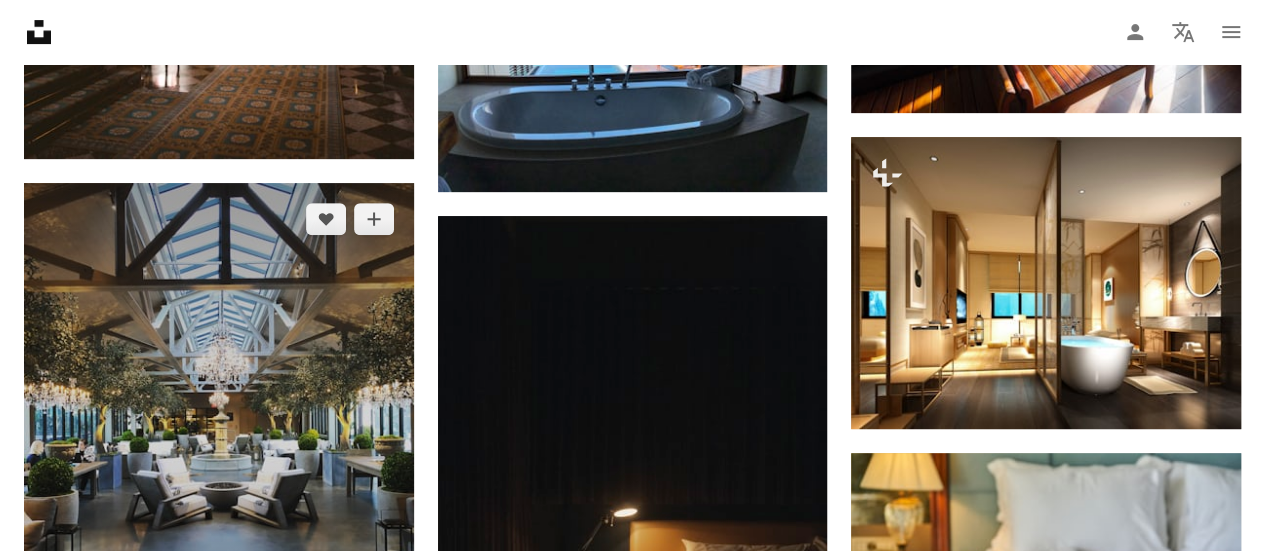 scroll, scrollTop: 4200, scrollLeft: 0, axis: vertical 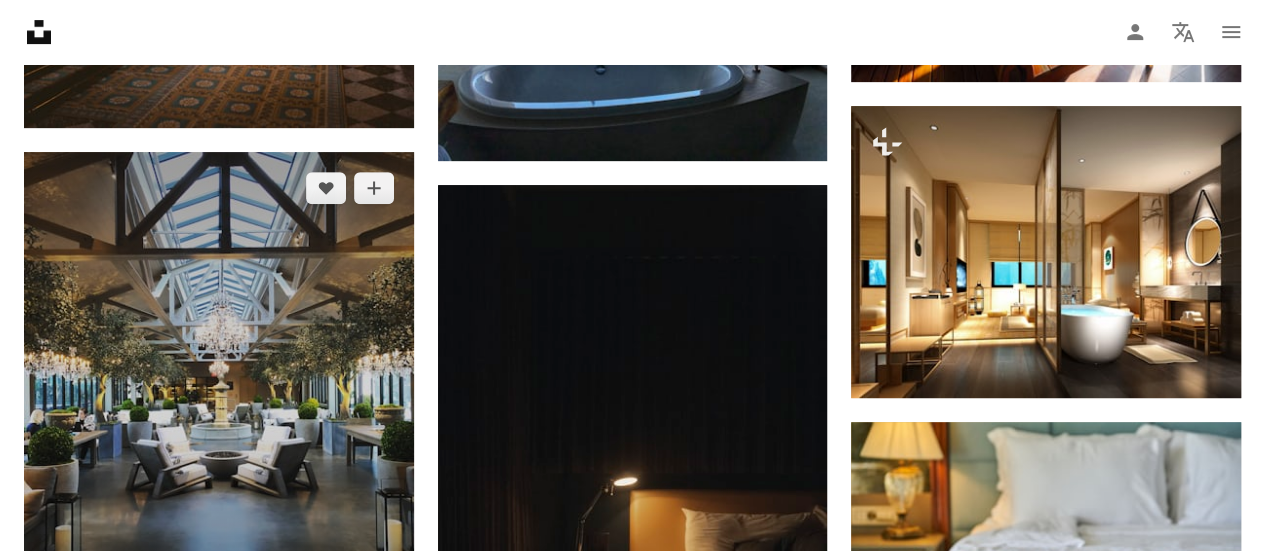 click at bounding box center [219, 395] 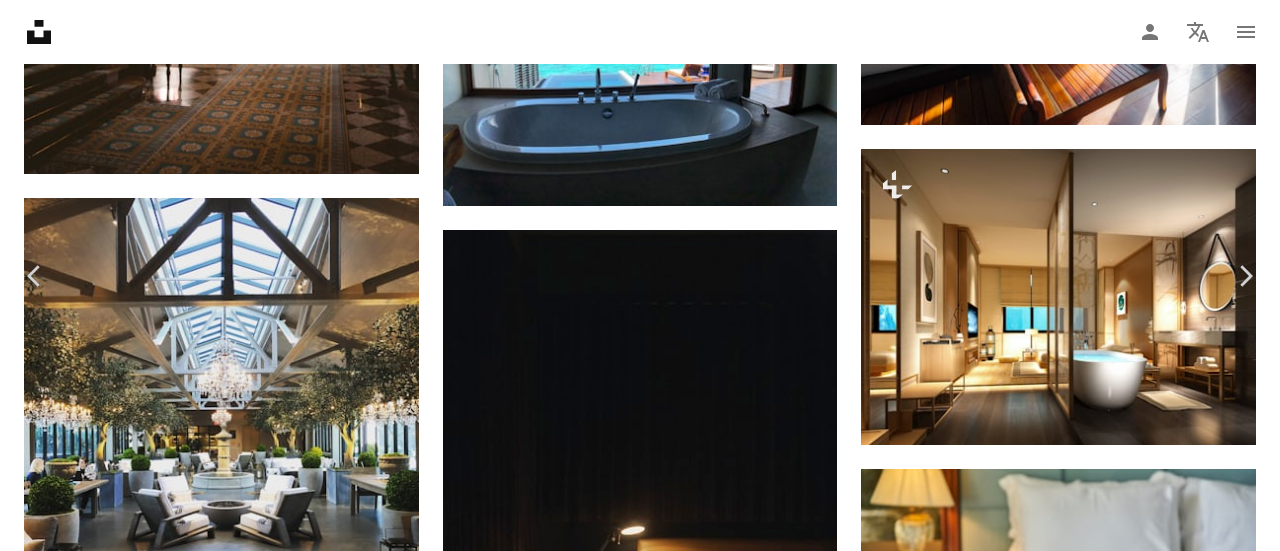 click on "Download free" at bounding box center [1081, 2959] 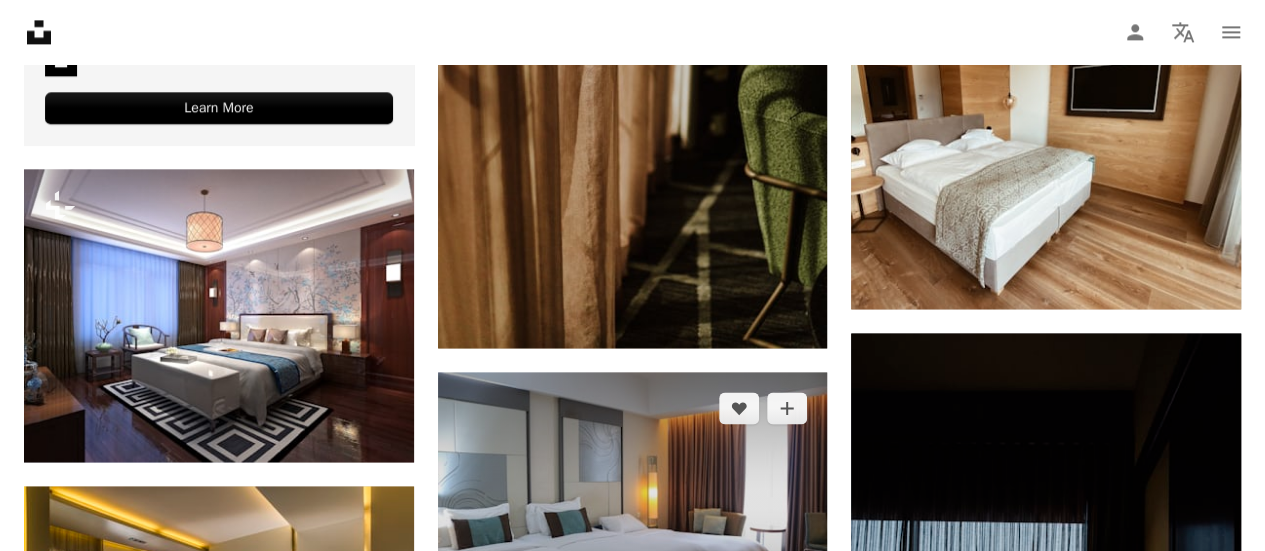 scroll, scrollTop: 5200, scrollLeft: 0, axis: vertical 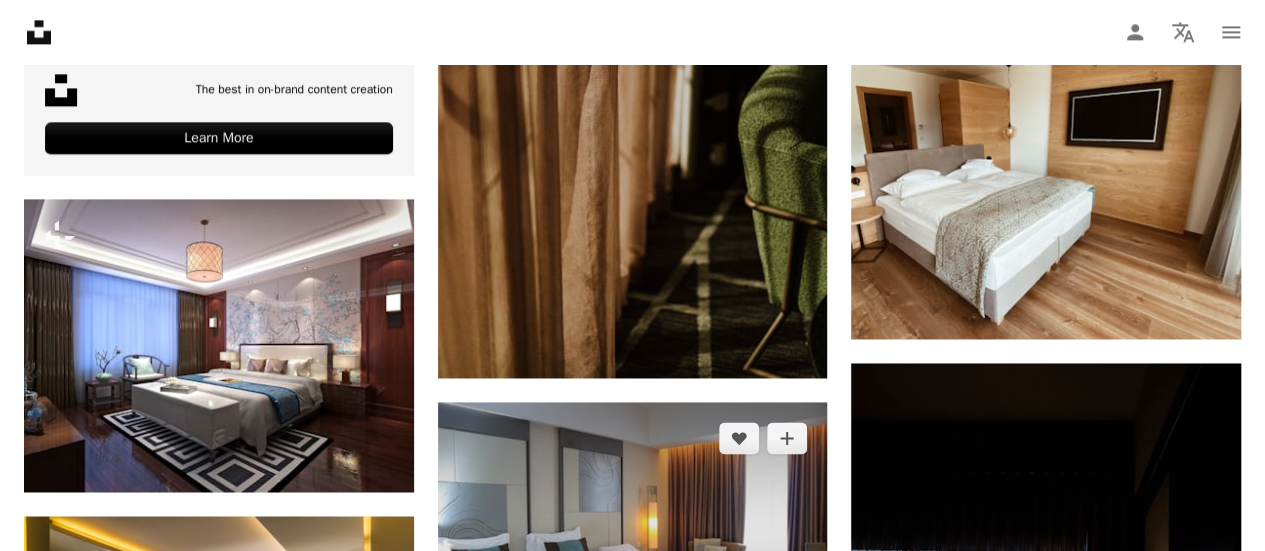 click on "Arrow pointing down" at bounding box center (787, 626) 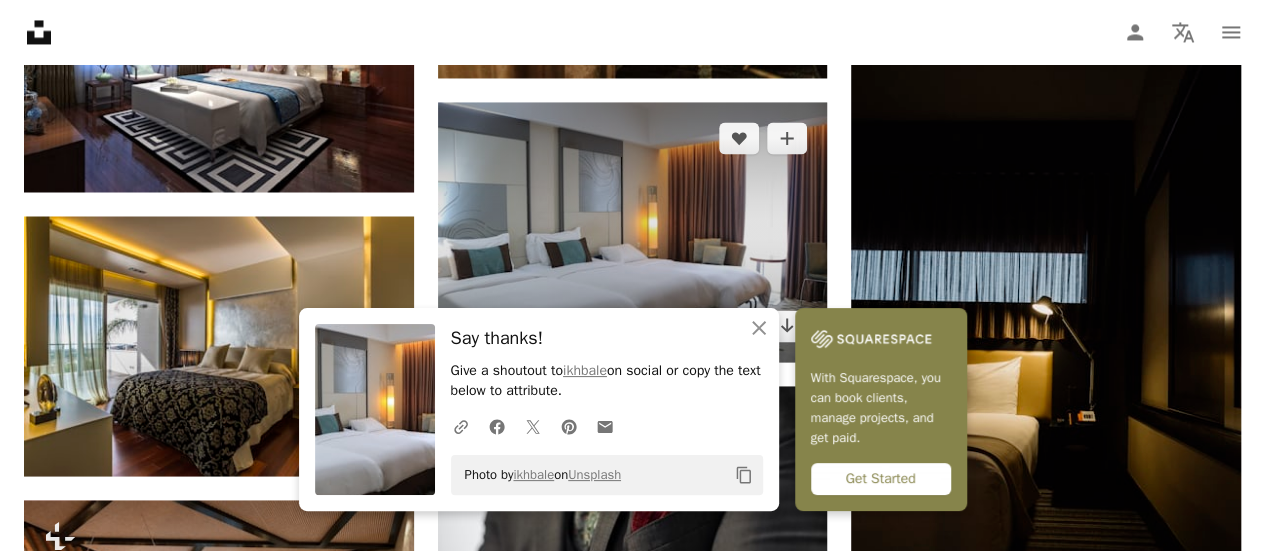 scroll, scrollTop: 5400, scrollLeft: 0, axis: vertical 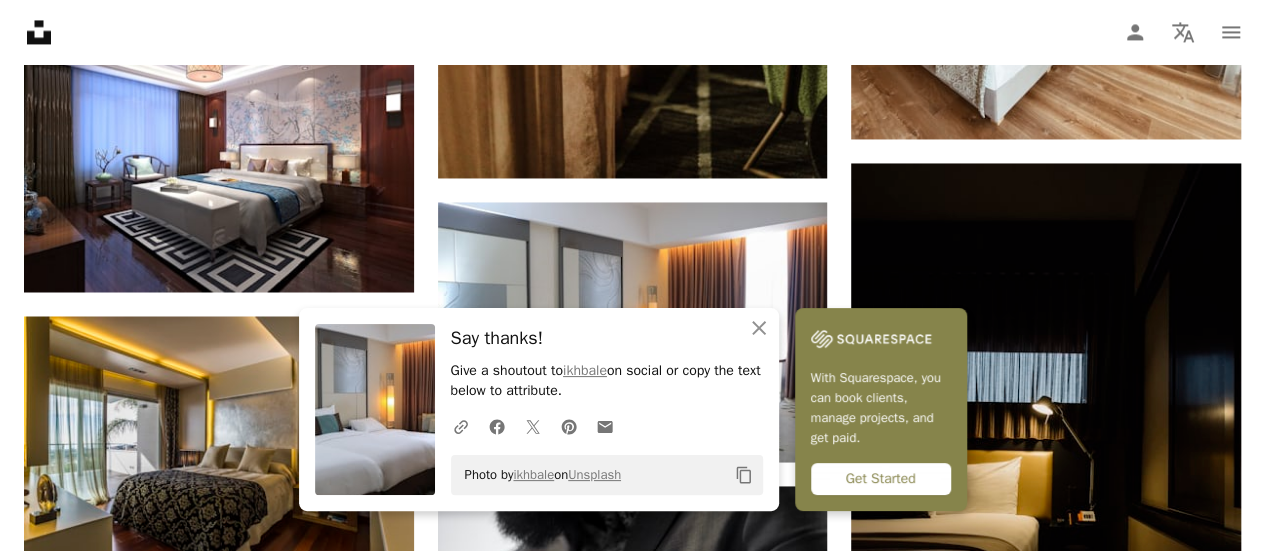 click on "Arrow pointing down" 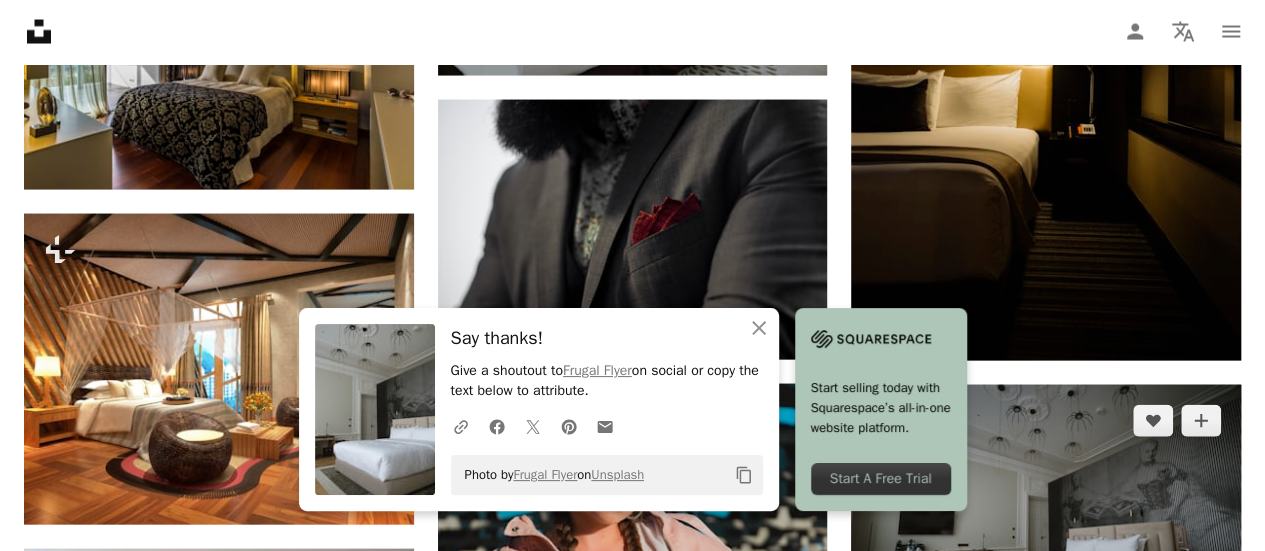 scroll, scrollTop: 5700, scrollLeft: 0, axis: vertical 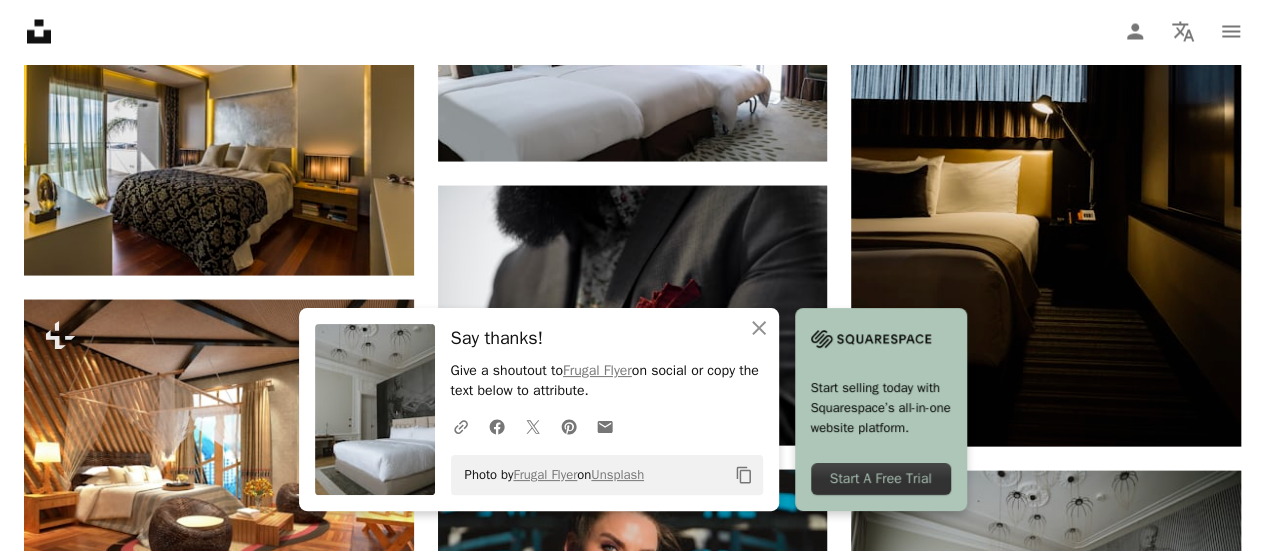 click on "A lock   Download" at bounding box center [1170, 1044] 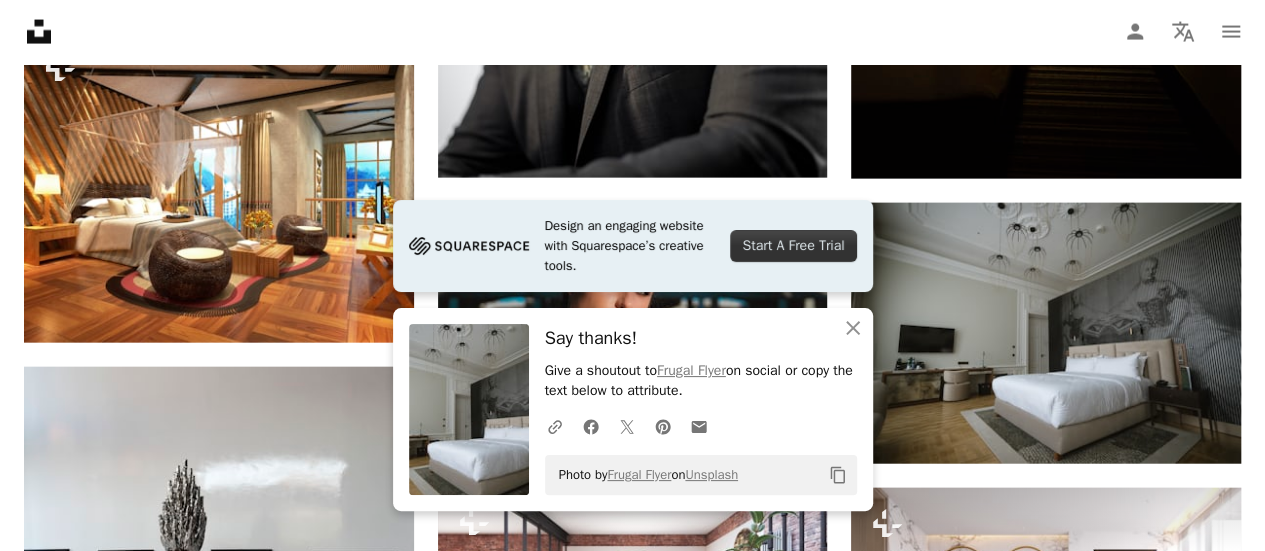 scroll, scrollTop: 6000, scrollLeft: 0, axis: vertical 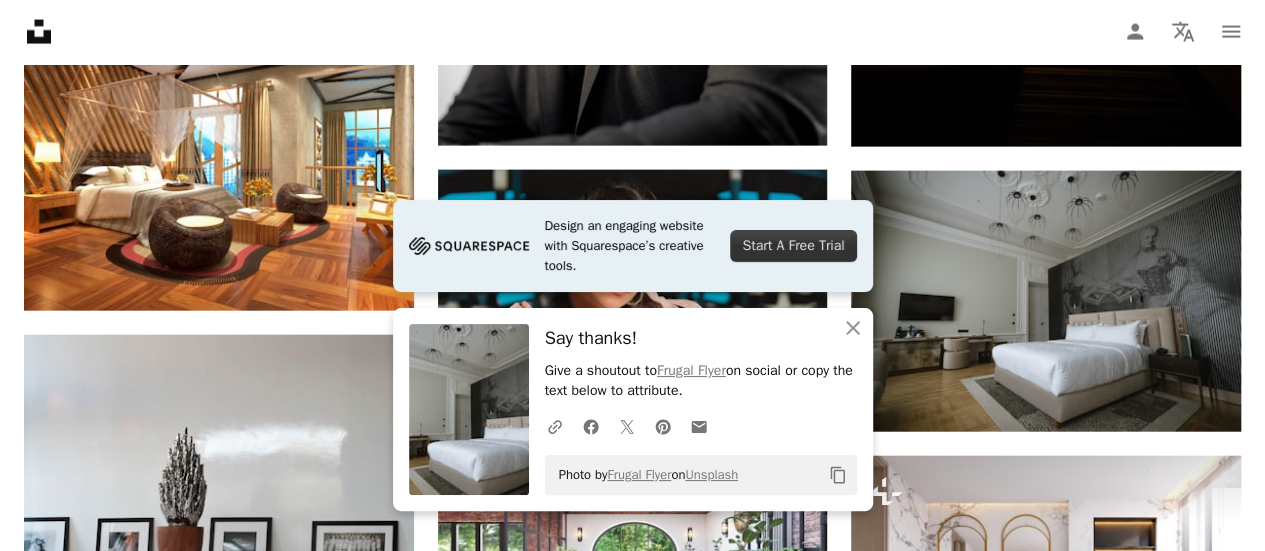 drag, startPoint x: 767, startPoint y: 327, endPoint x: 62, endPoint y: 481, distance: 721.62384 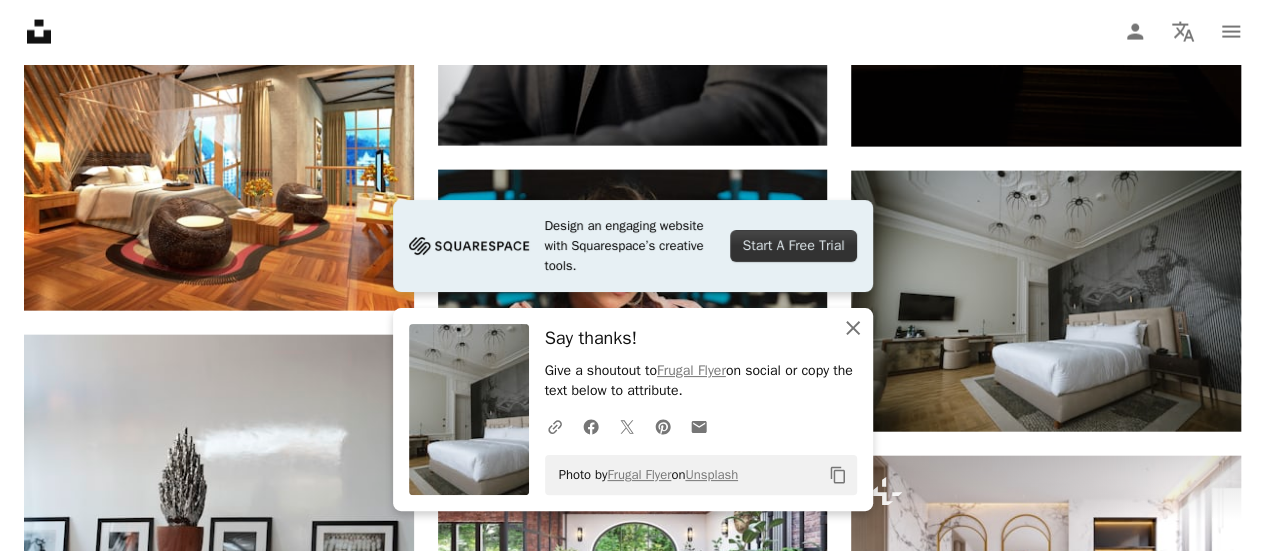 click on "An X shape" 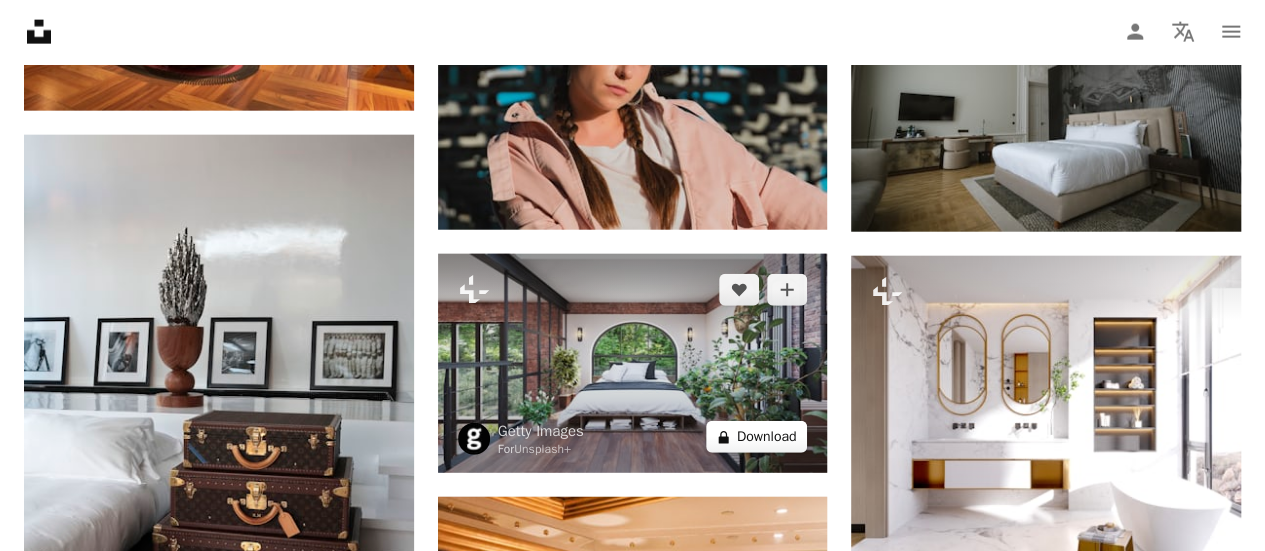 scroll, scrollTop: 6100, scrollLeft: 0, axis: vertical 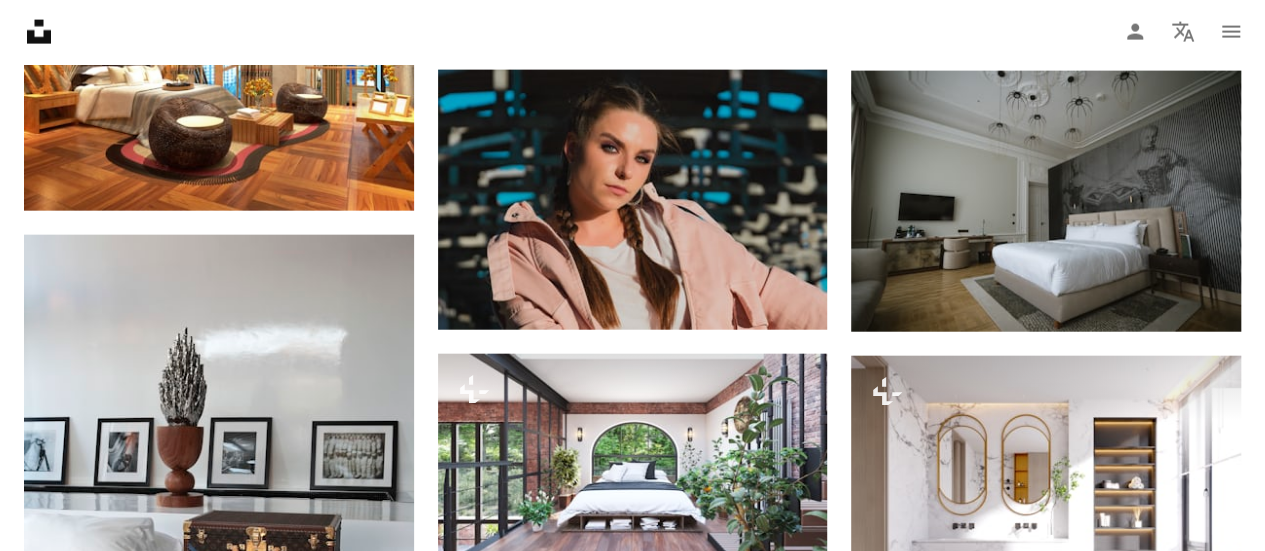 drag, startPoint x: 242, startPoint y: 193, endPoint x: 268, endPoint y: 211, distance: 31.622776 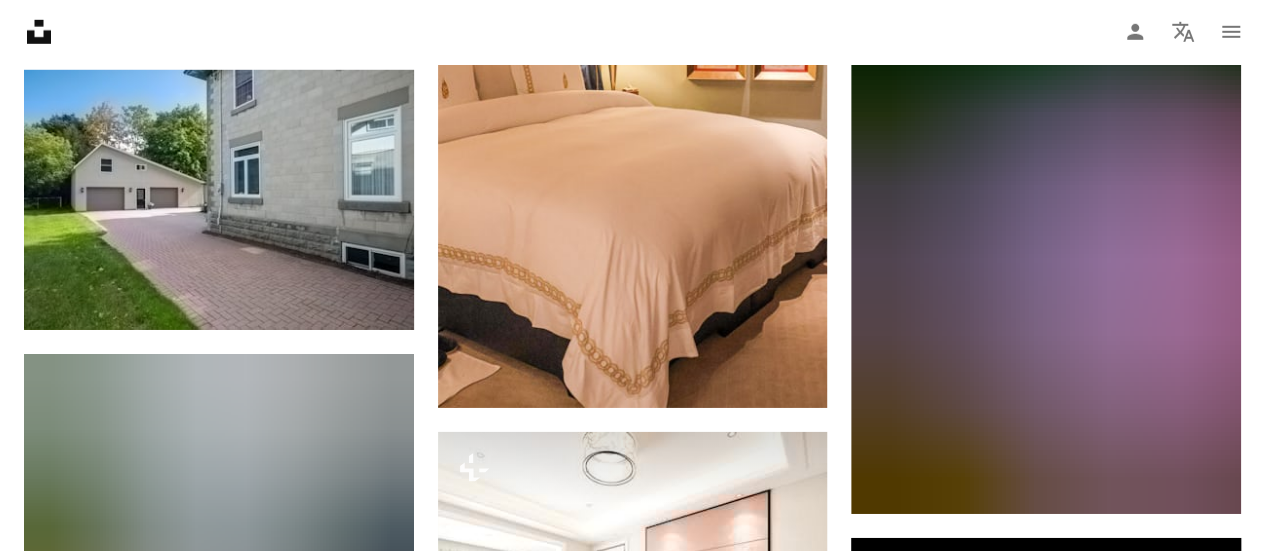 scroll, scrollTop: 6800, scrollLeft: 0, axis: vertical 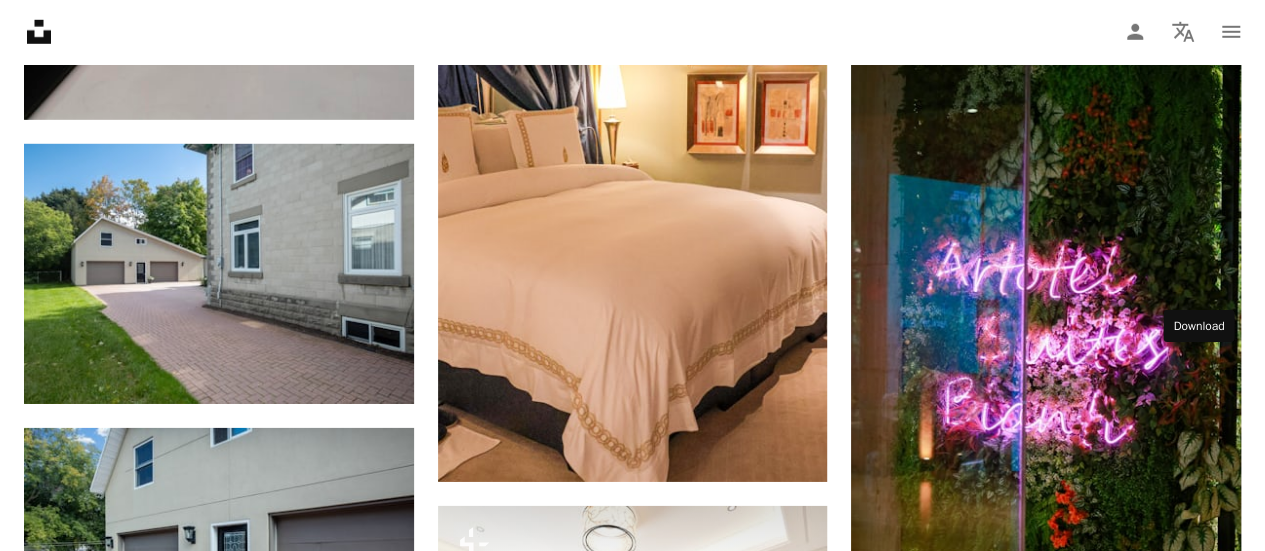 drag, startPoint x: 1211, startPoint y: 359, endPoint x: 912, endPoint y: 351, distance: 299.107 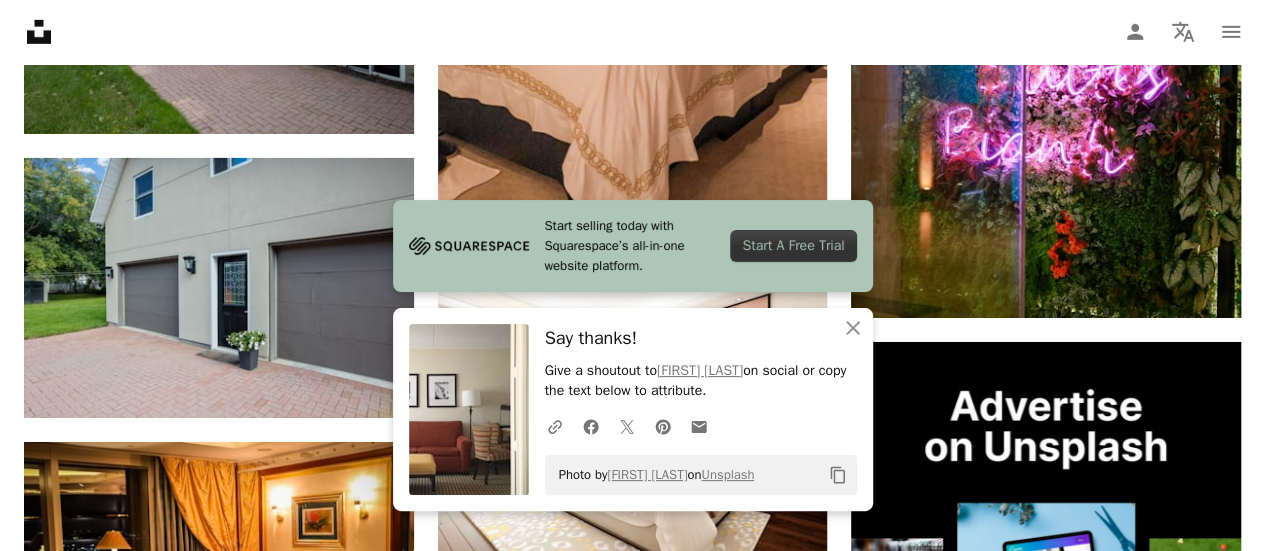 scroll, scrollTop: 7100, scrollLeft: 0, axis: vertical 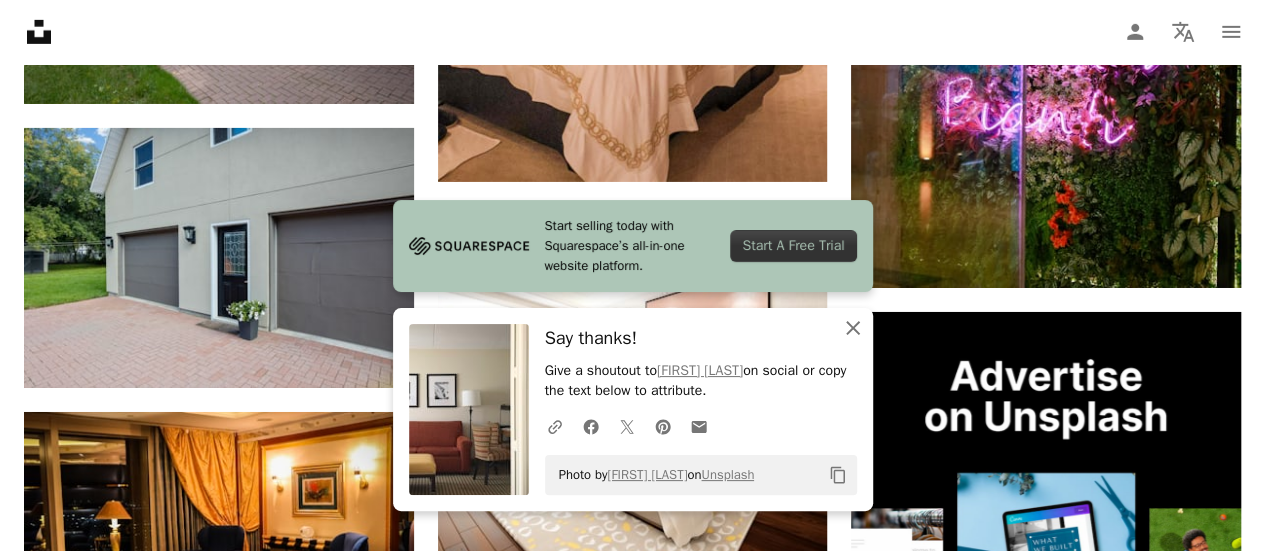 click on "An X shape" 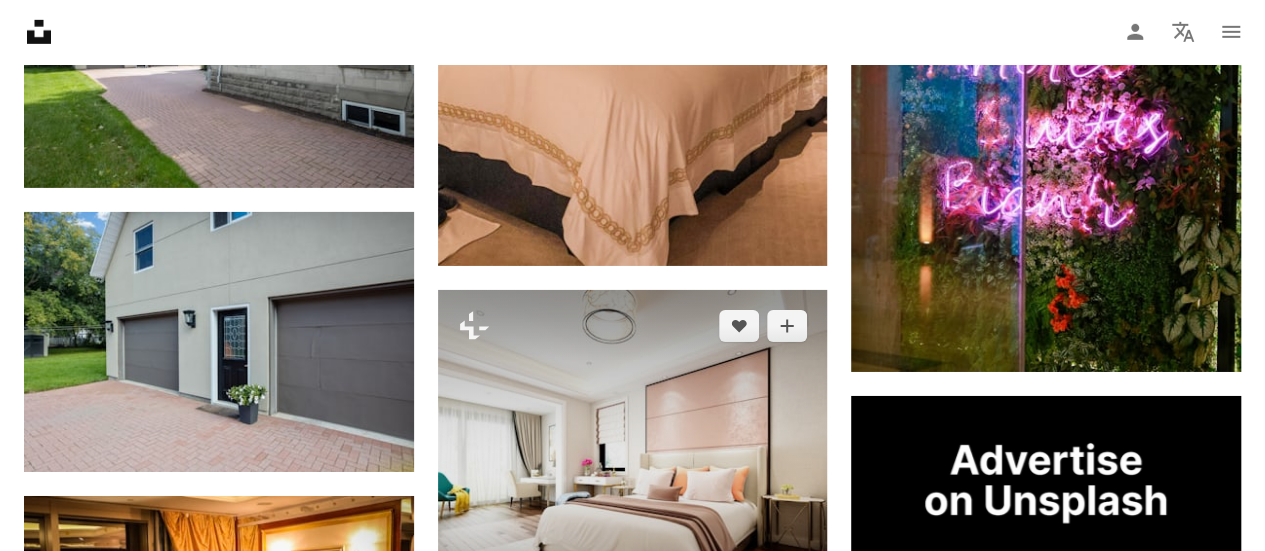 scroll, scrollTop: 7100, scrollLeft: 0, axis: vertical 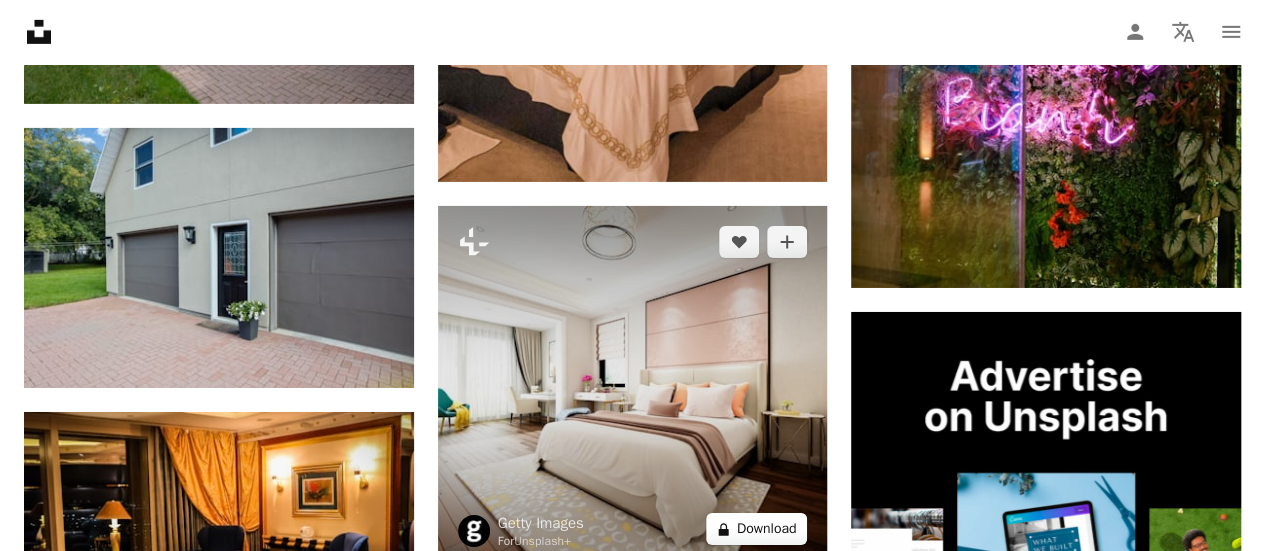click on "A lock   Download" at bounding box center (757, 529) 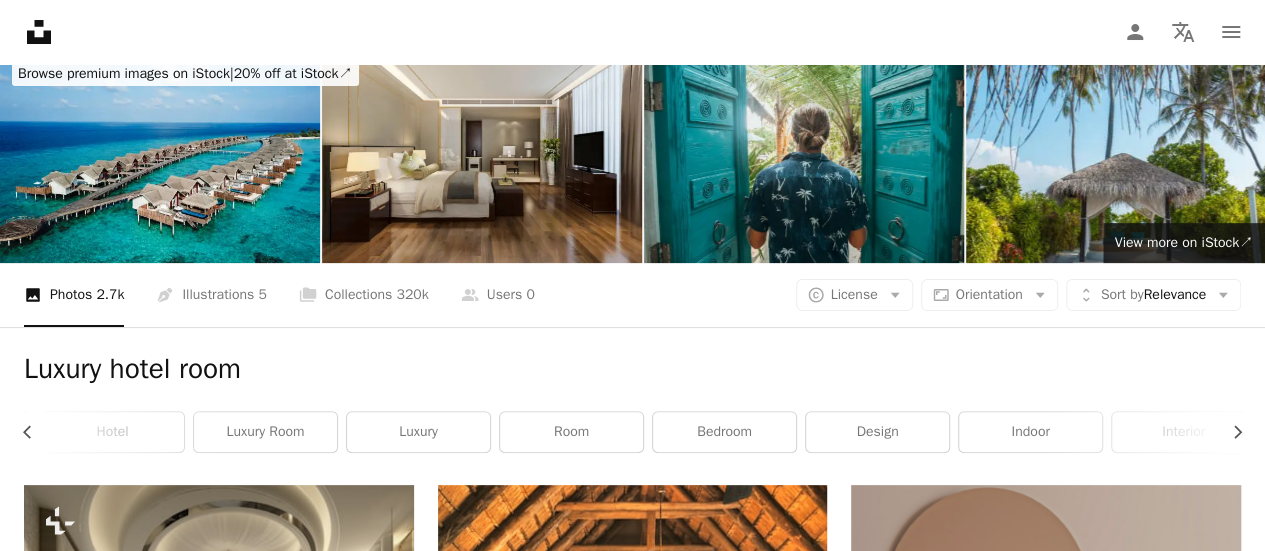 scroll, scrollTop: 0, scrollLeft: 0, axis: both 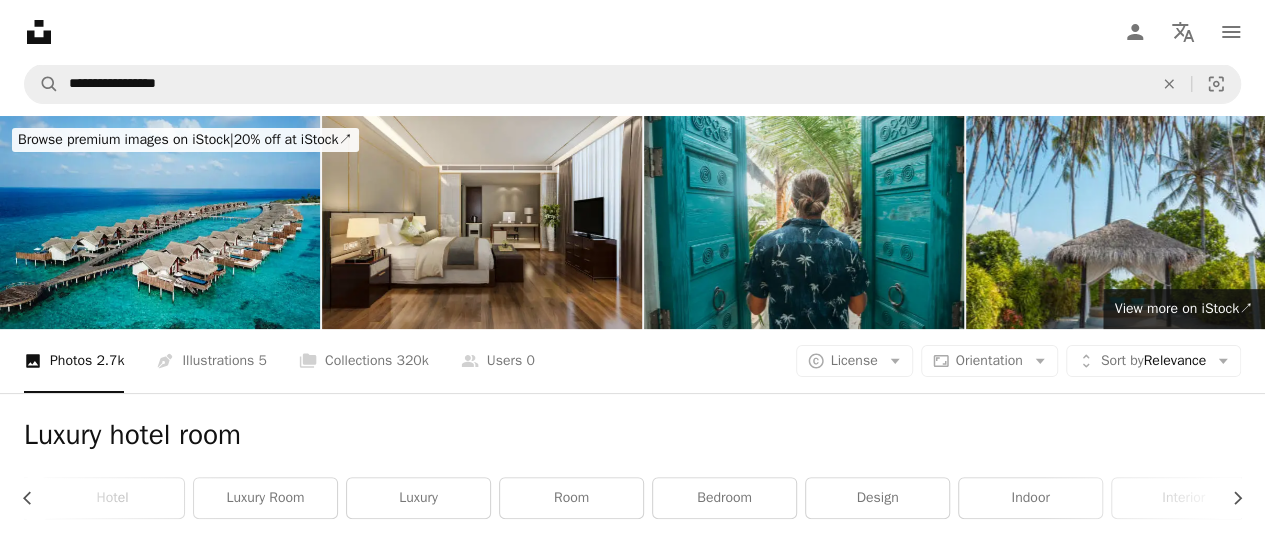 click on "Luxury hotel room" at bounding box center (632, 435) 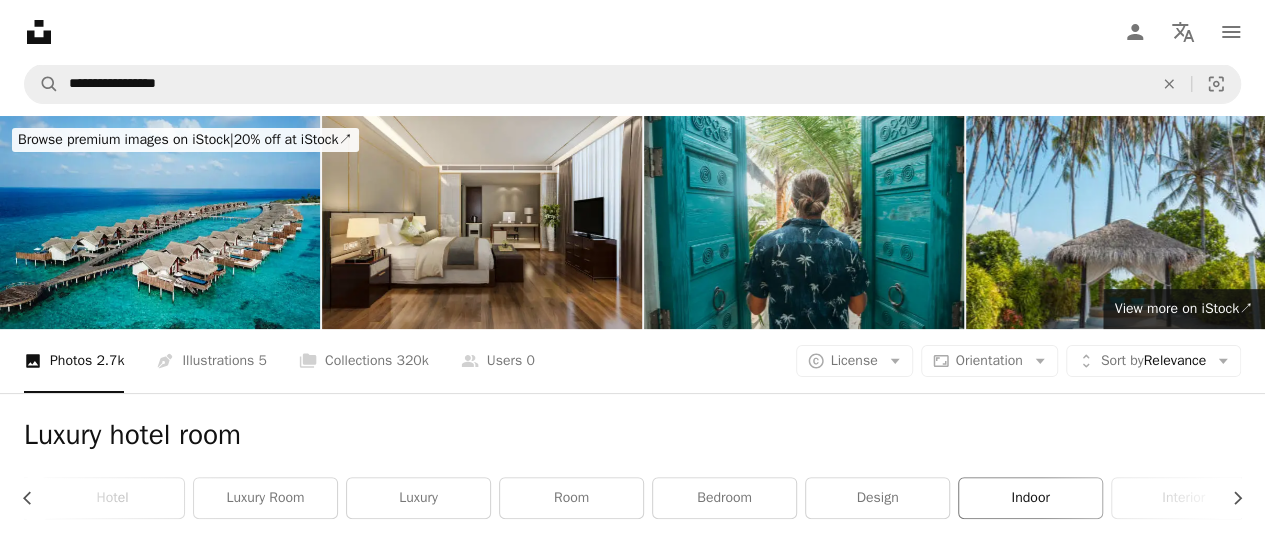 click on "indoor" at bounding box center [1030, 498] 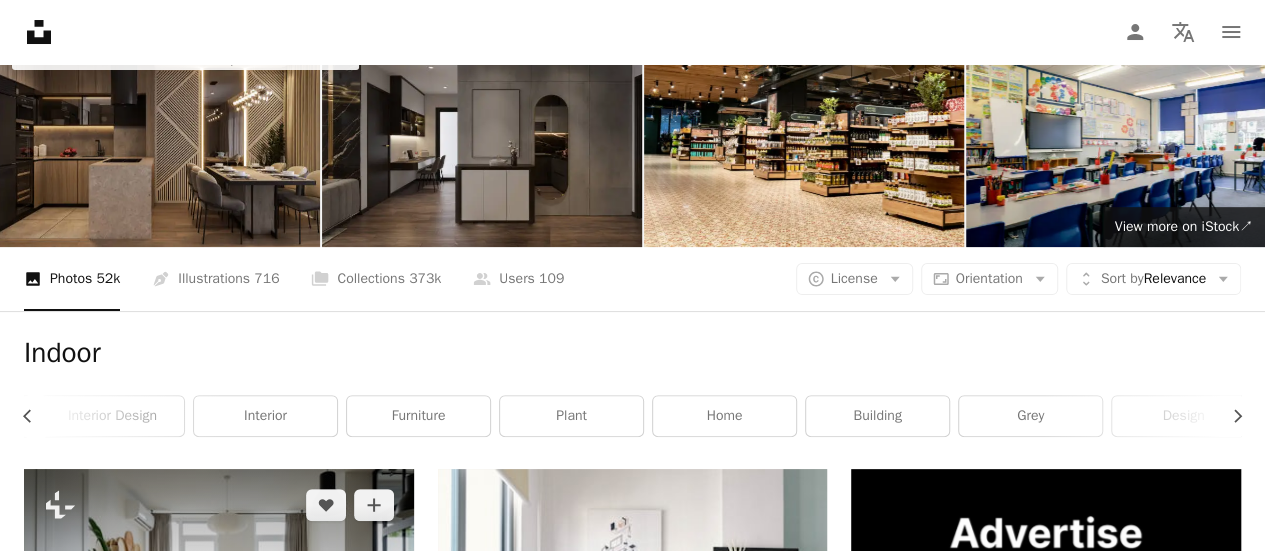 scroll, scrollTop: 100, scrollLeft: 0, axis: vertical 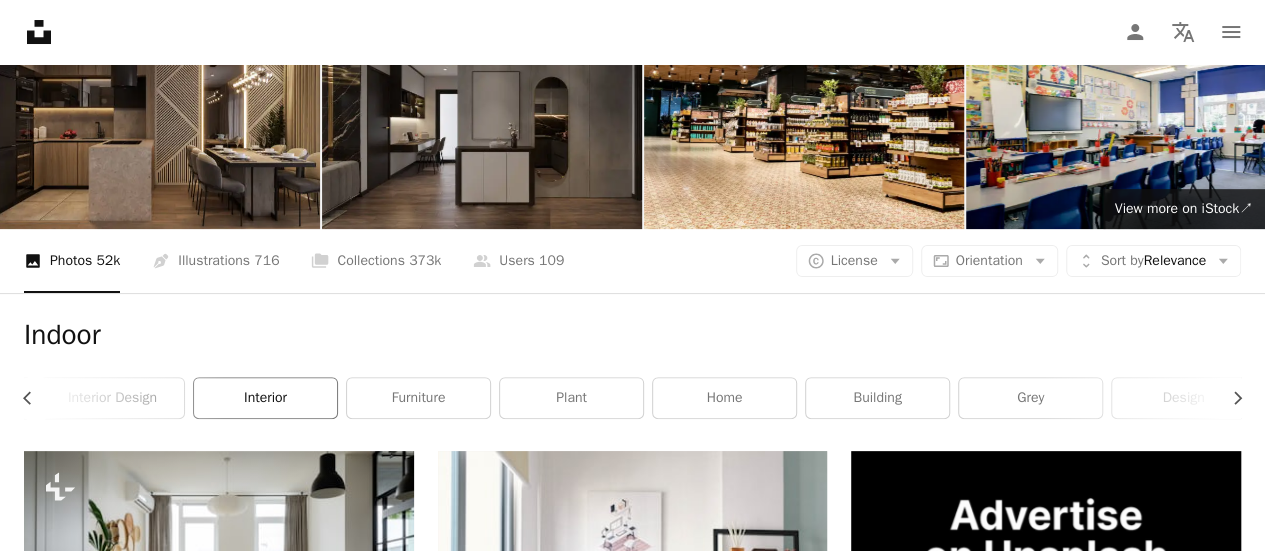 click on "interior" at bounding box center (265, 398) 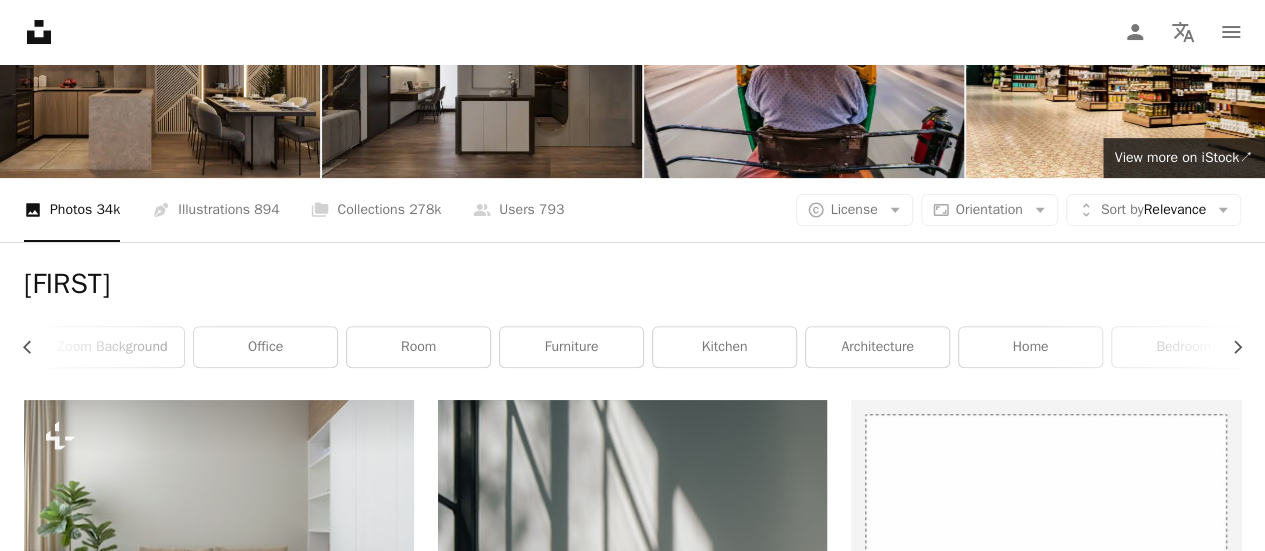 scroll, scrollTop: 0, scrollLeft: 0, axis: both 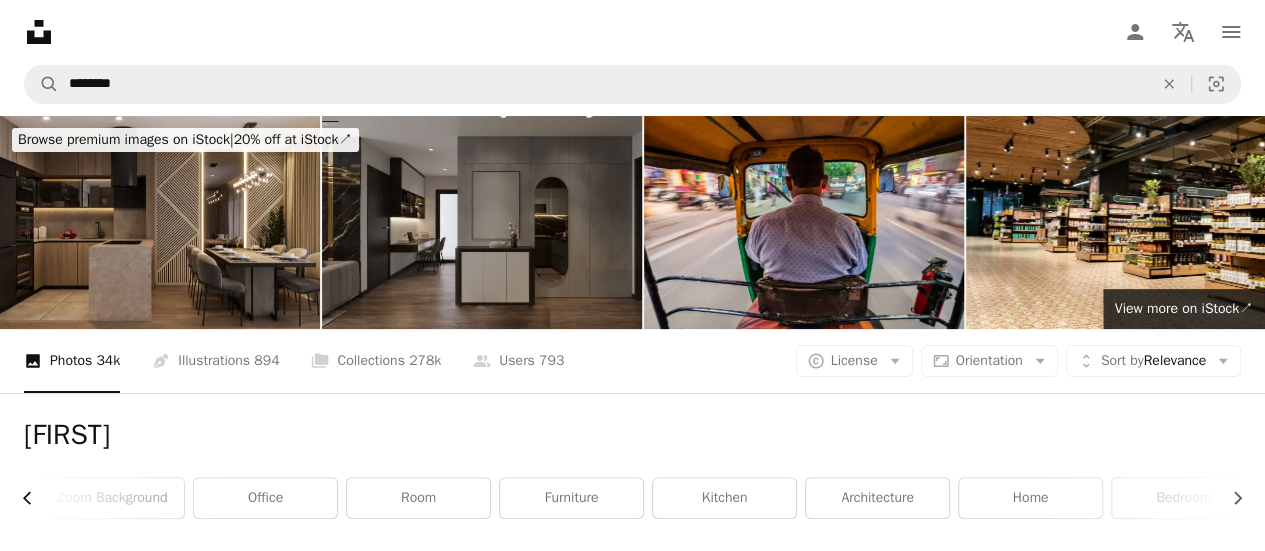 click on "Chevron left" 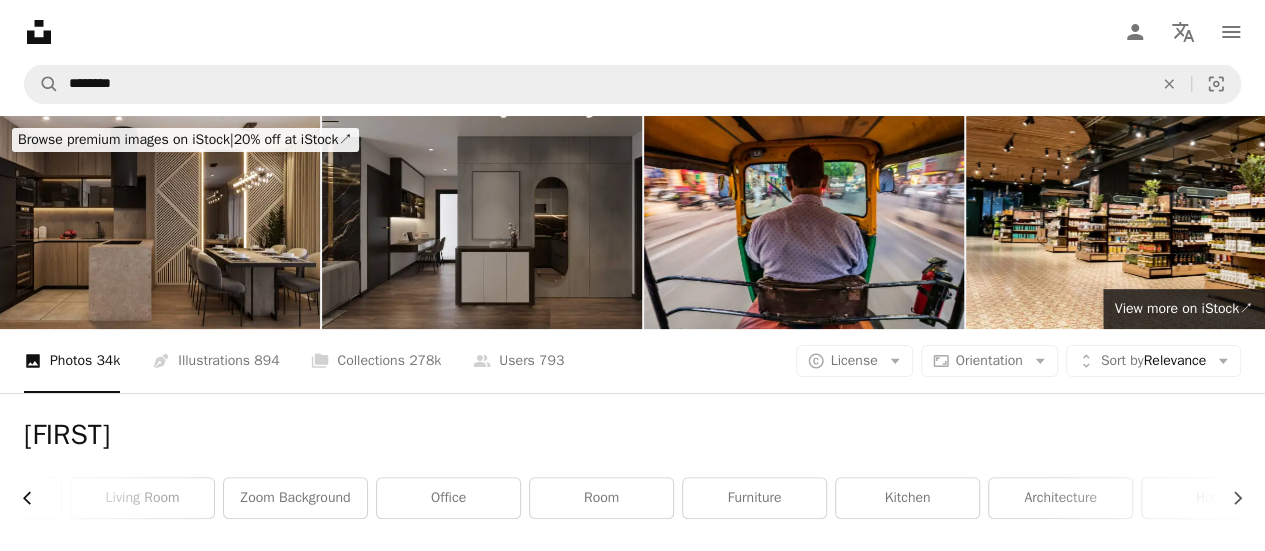 scroll, scrollTop: 0, scrollLeft: 0, axis: both 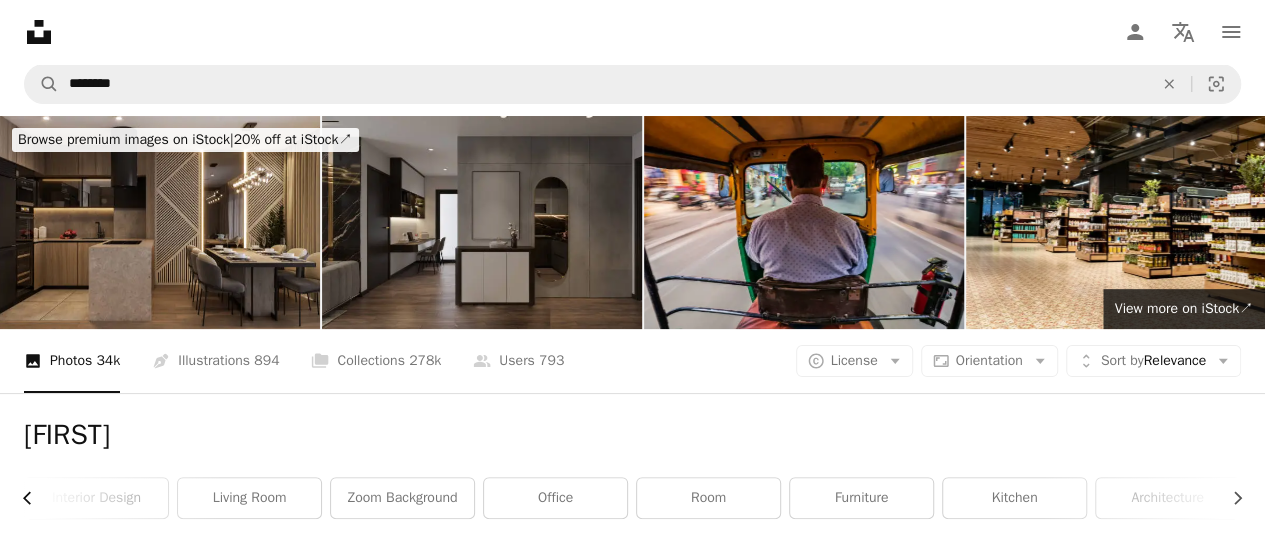 click on "[FIRST] [LAST] [FIRST] [LAST] [FIRST] [LAST] [FIRST] [LAST] [FIRST] [LAST] [FIRST] [LAST] [FIRST] [LAST] [FIRST] [LAST] [FIRST] [LAST] [FIRST] [LAST]" at bounding box center [632, 472] 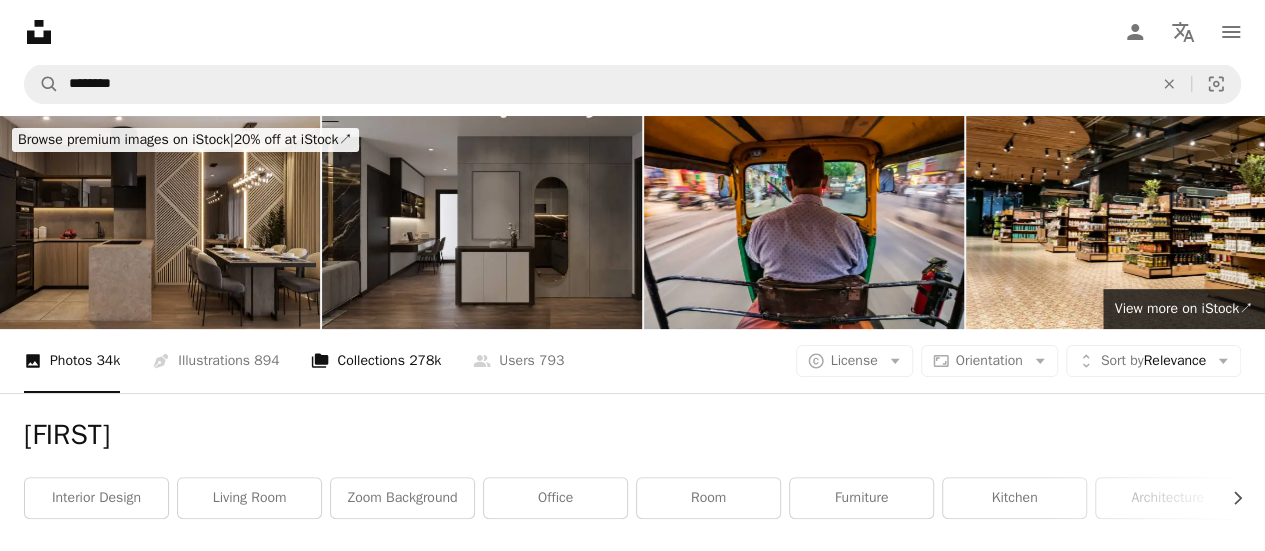 click on "A stack of folders Collections   278k" at bounding box center (376, 361) 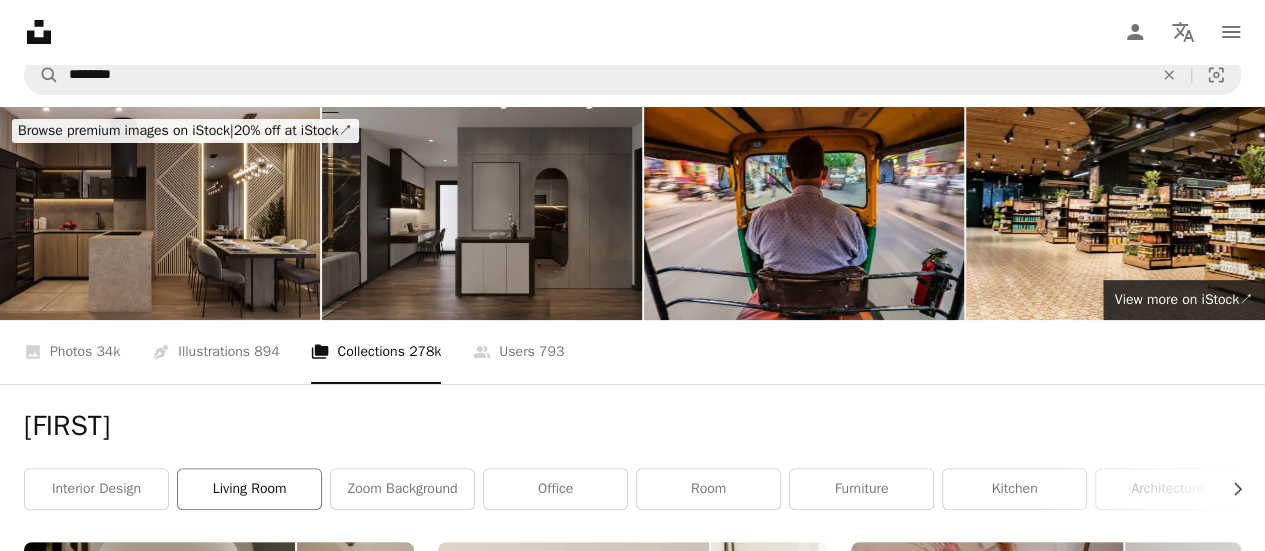 scroll, scrollTop: 0, scrollLeft: 0, axis: both 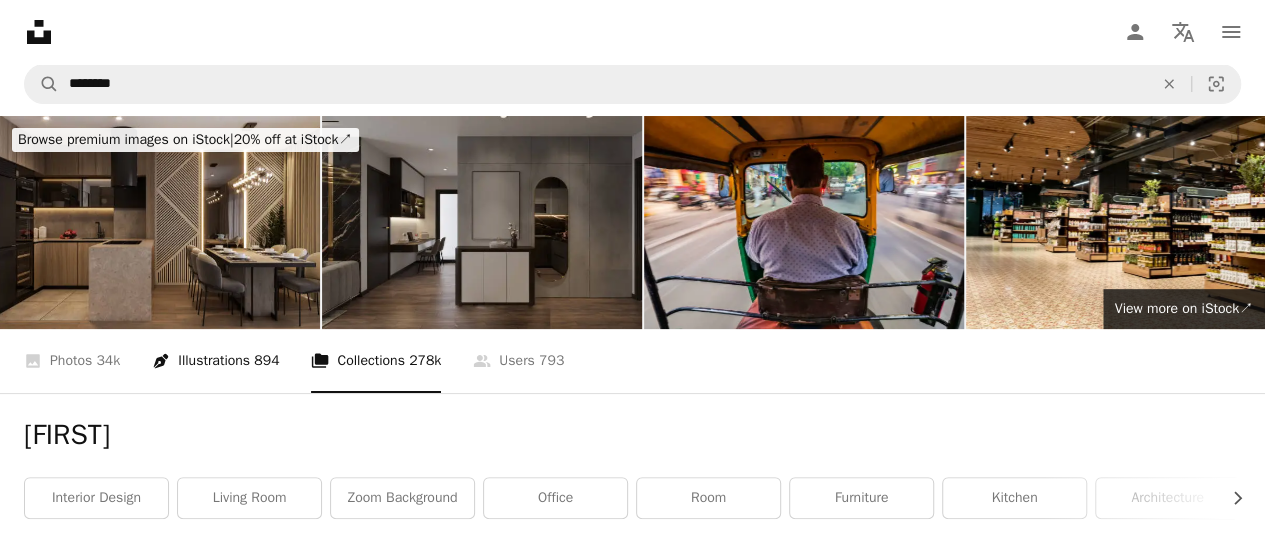 click on "Pen Tool Illustrations   894" at bounding box center [215, 361] 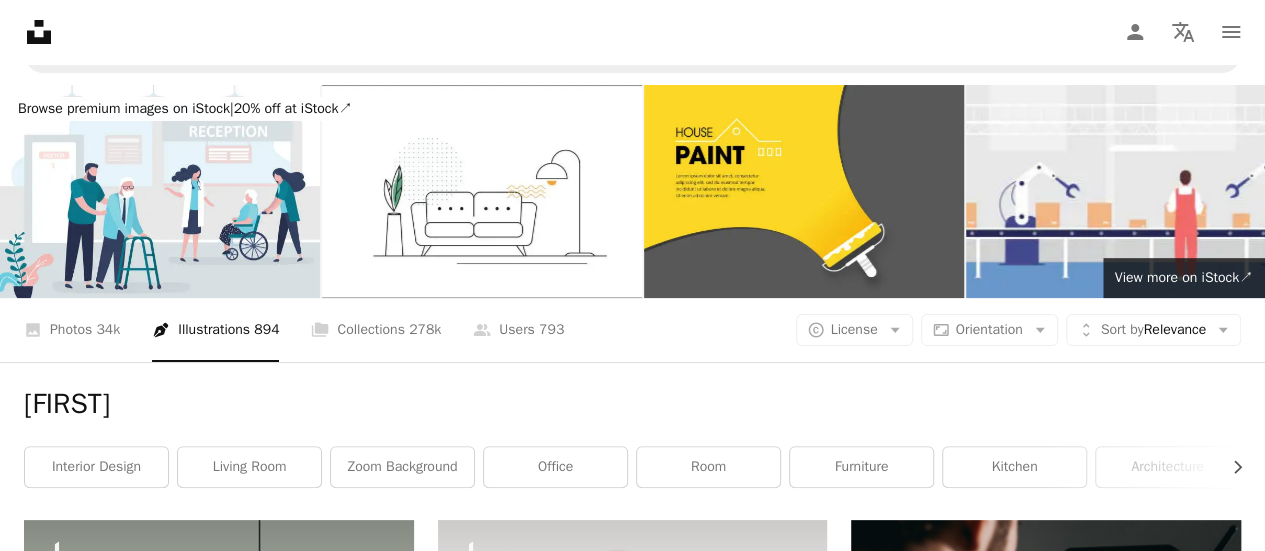 scroll, scrollTop: 0, scrollLeft: 0, axis: both 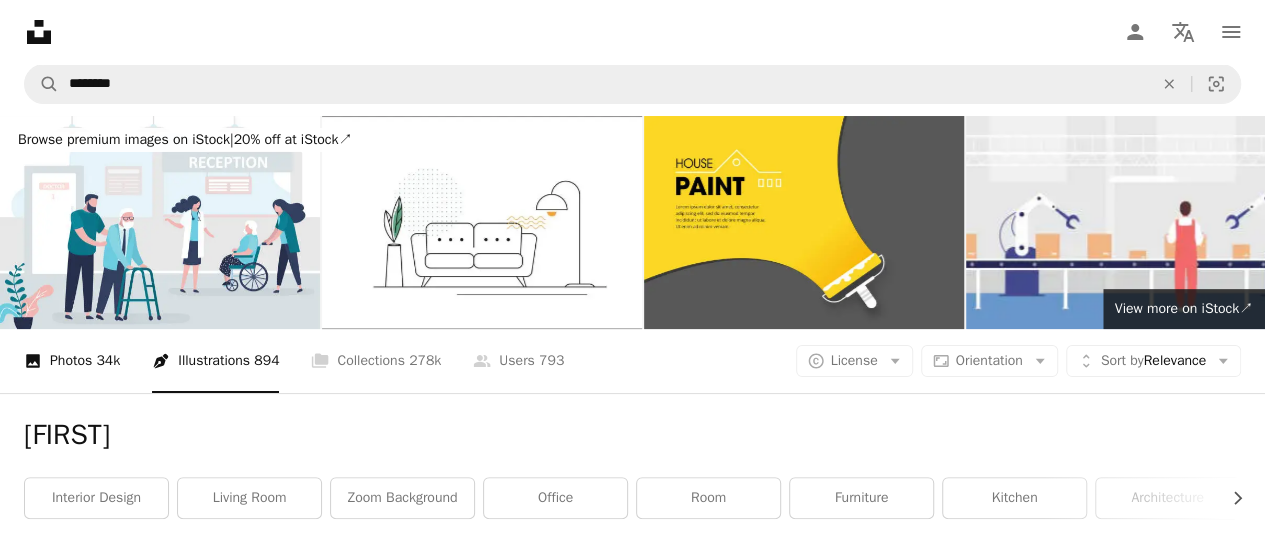 click on "A photo Photos   34k" at bounding box center [72, 361] 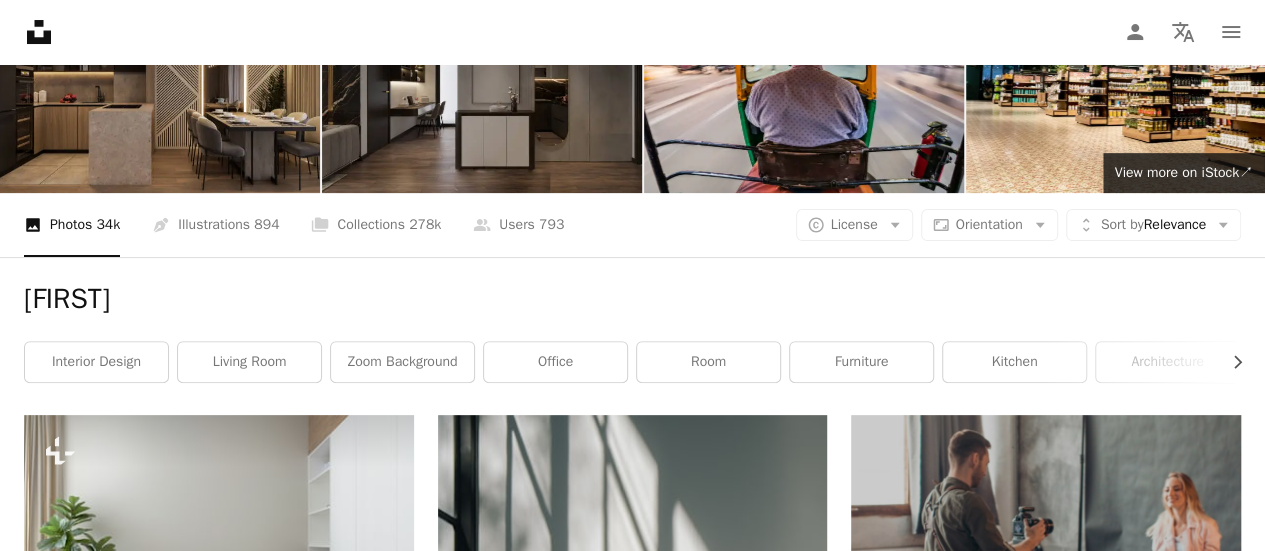 scroll, scrollTop: 0, scrollLeft: 0, axis: both 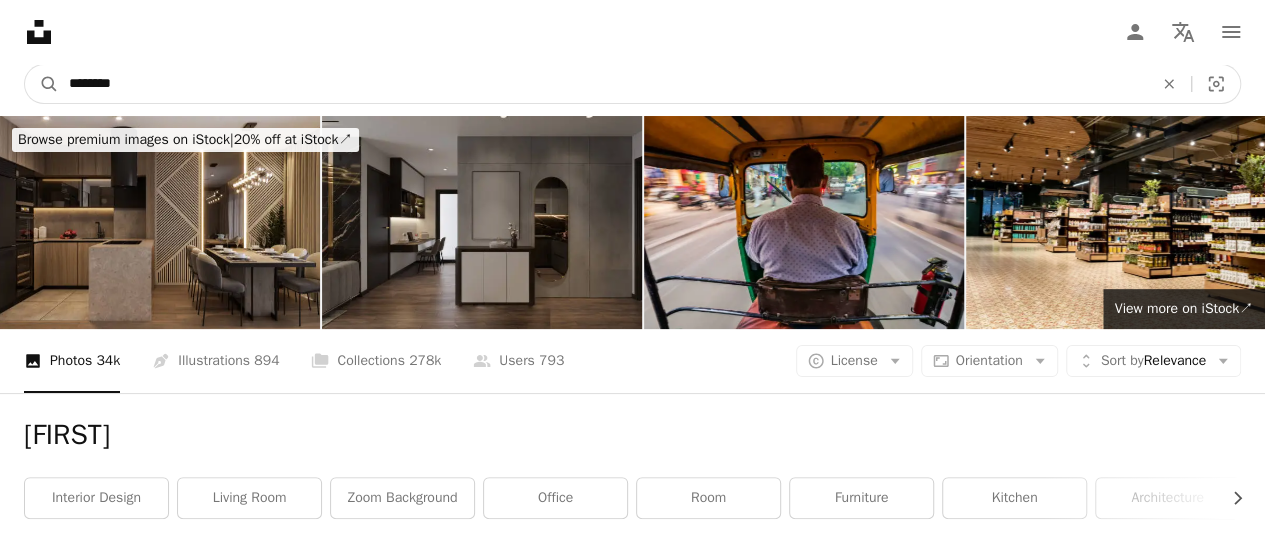 click on "********" at bounding box center [603, 84] 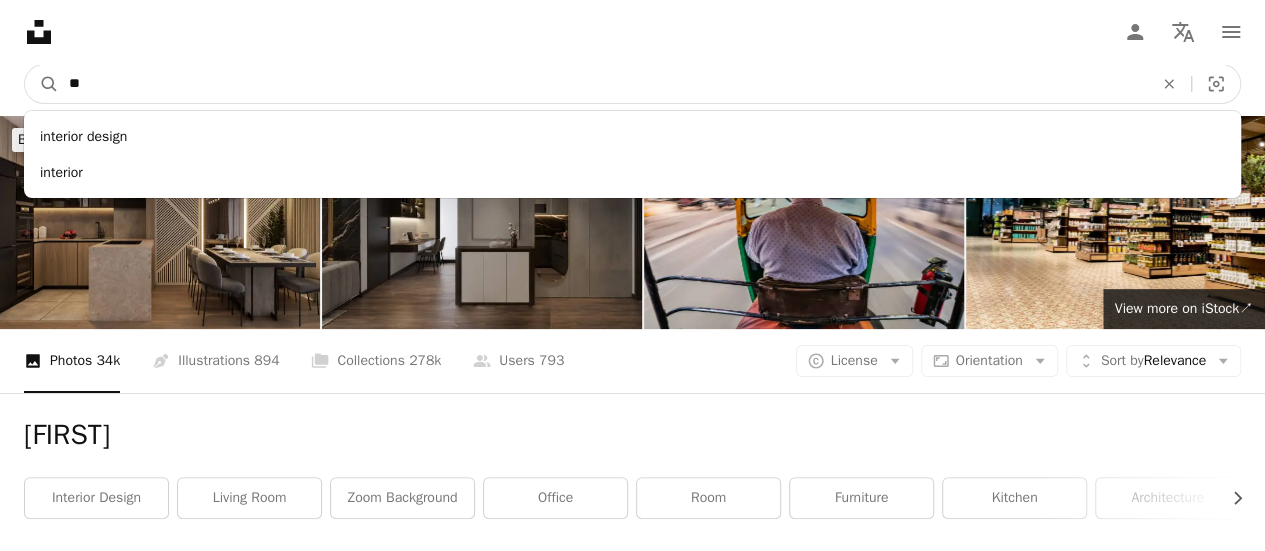 type on "*" 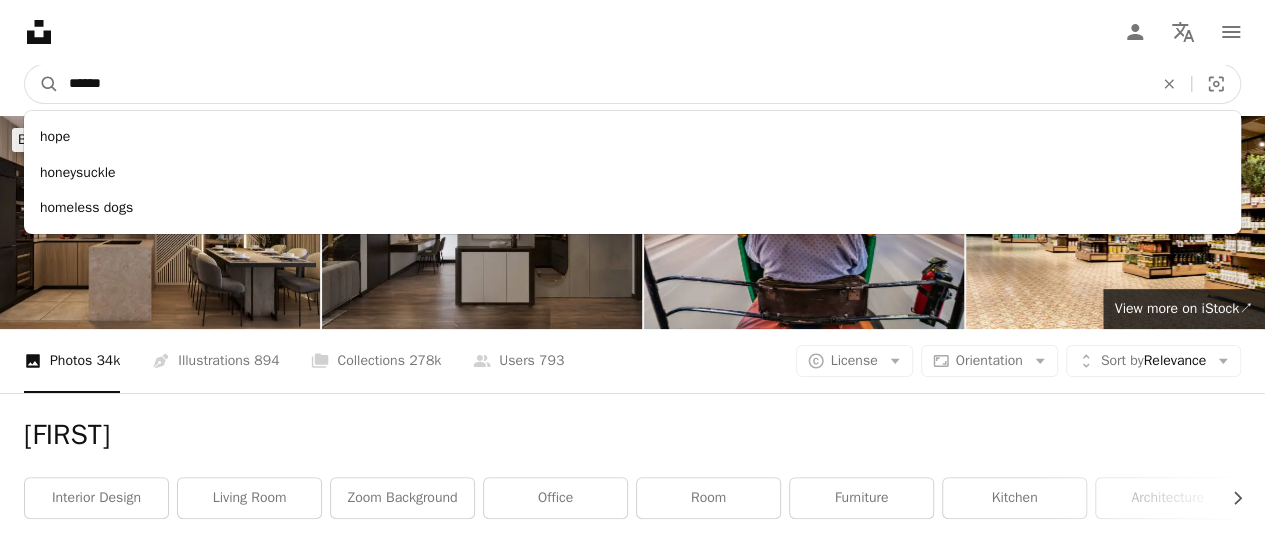 type on "******" 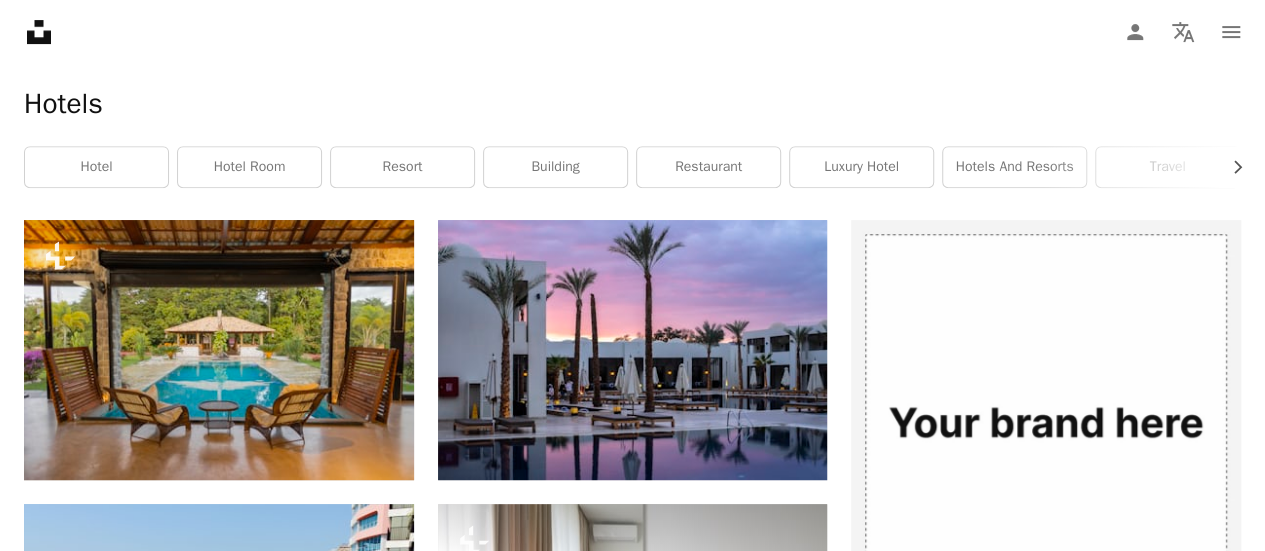 scroll, scrollTop: 300, scrollLeft: 0, axis: vertical 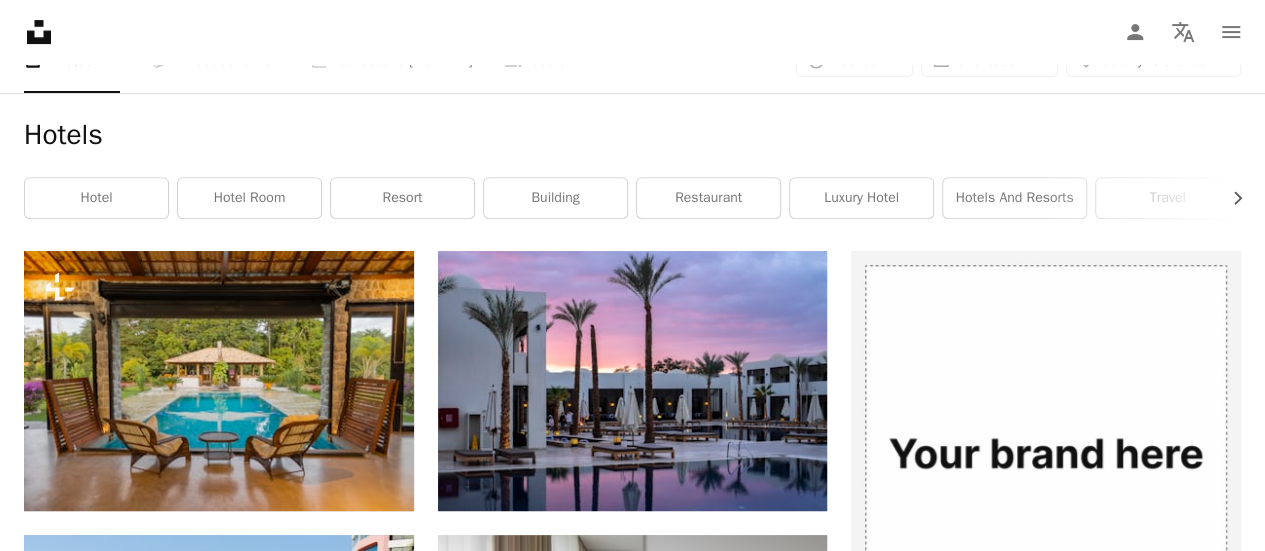 click on "Arrow pointing down" 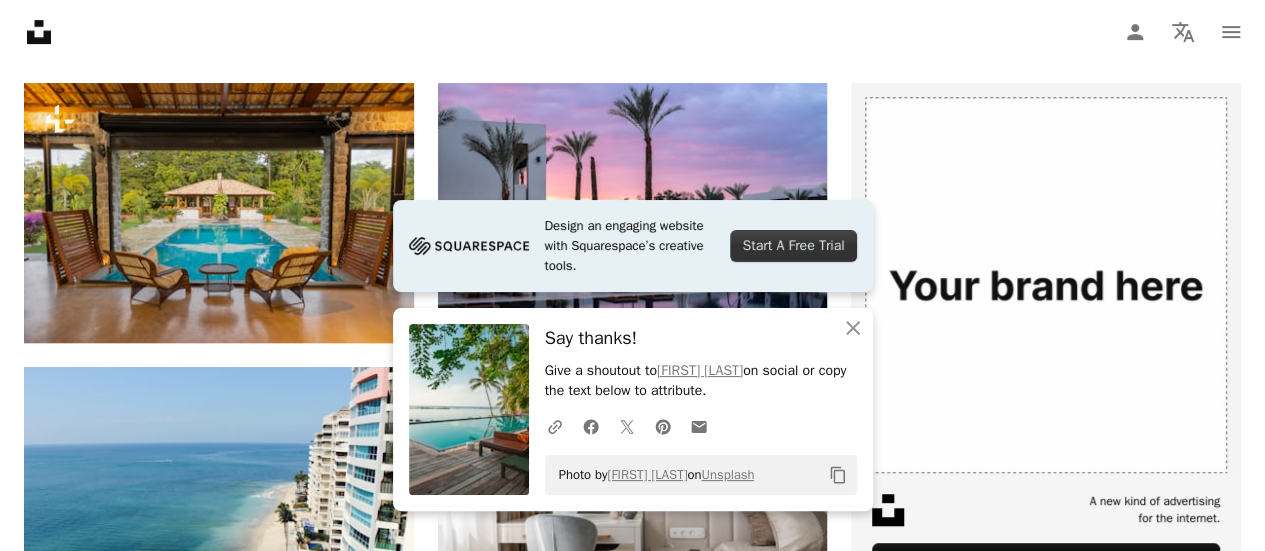 scroll, scrollTop: 500, scrollLeft: 0, axis: vertical 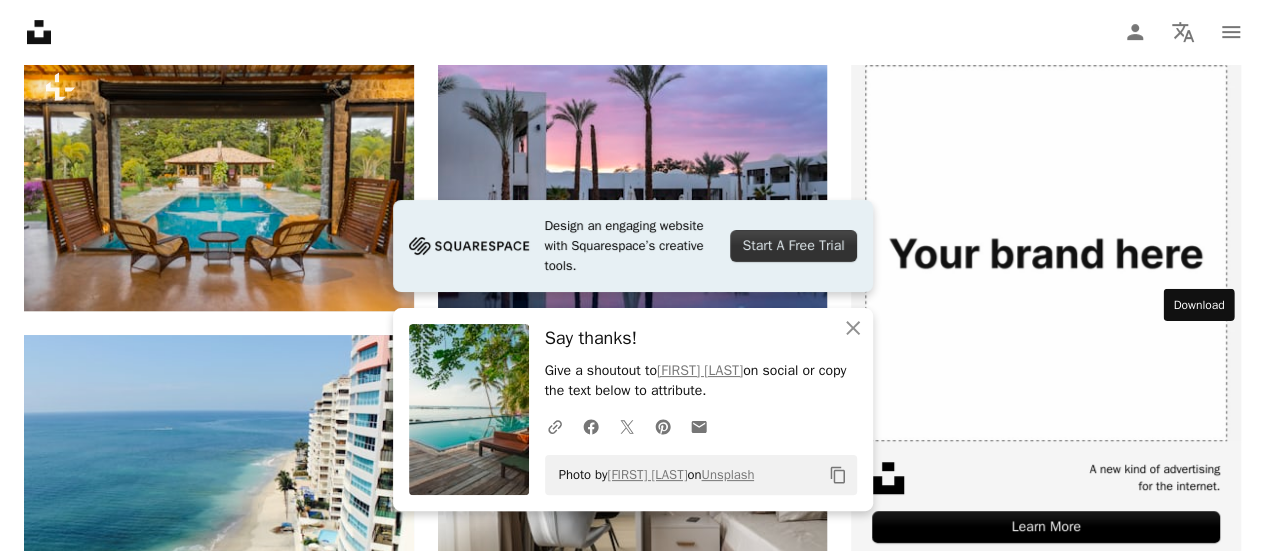 click on "Arrow pointing down" 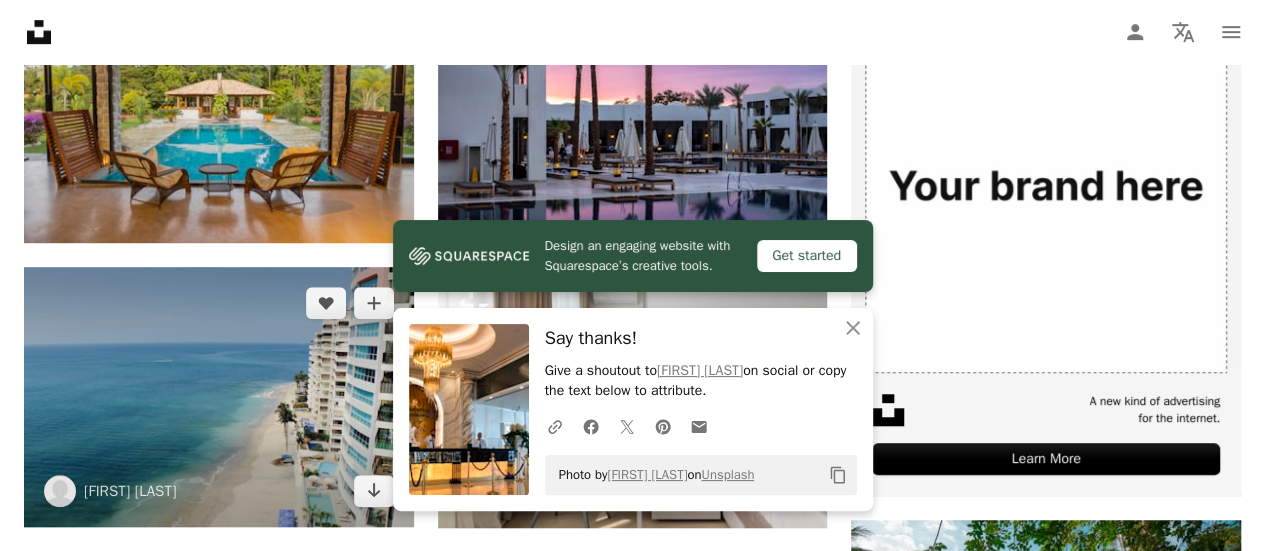 scroll, scrollTop: 600, scrollLeft: 0, axis: vertical 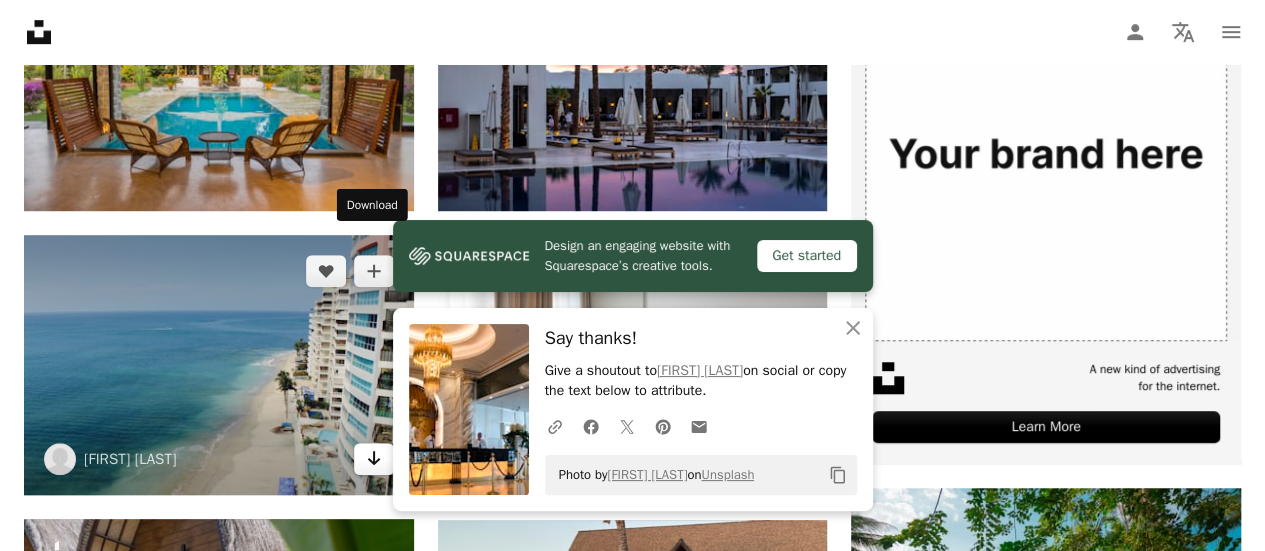 click 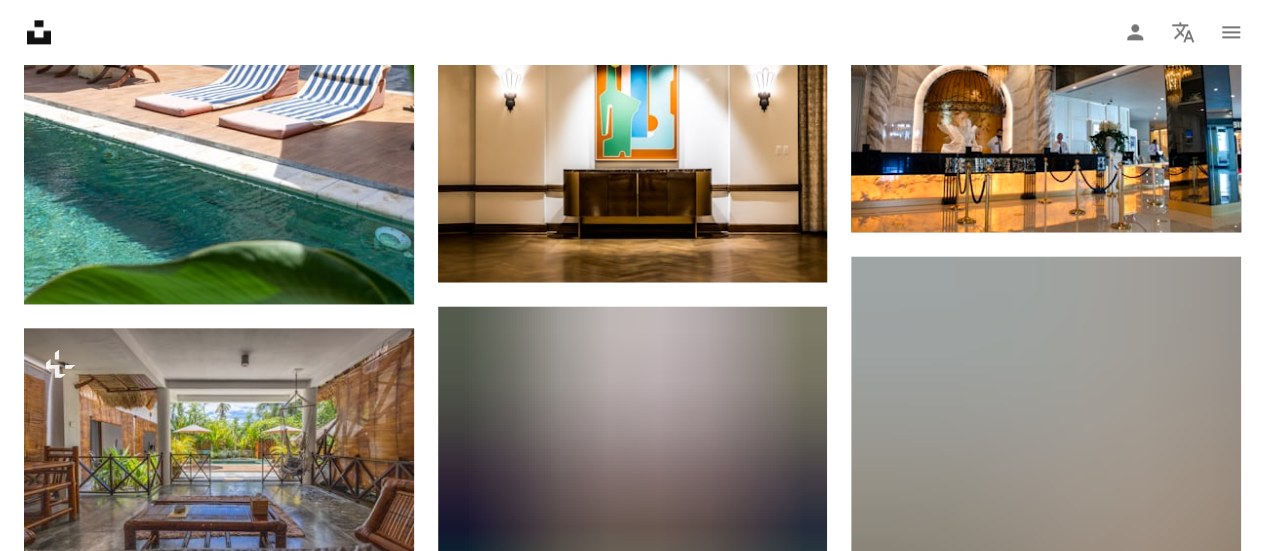 scroll, scrollTop: 1700, scrollLeft: 0, axis: vertical 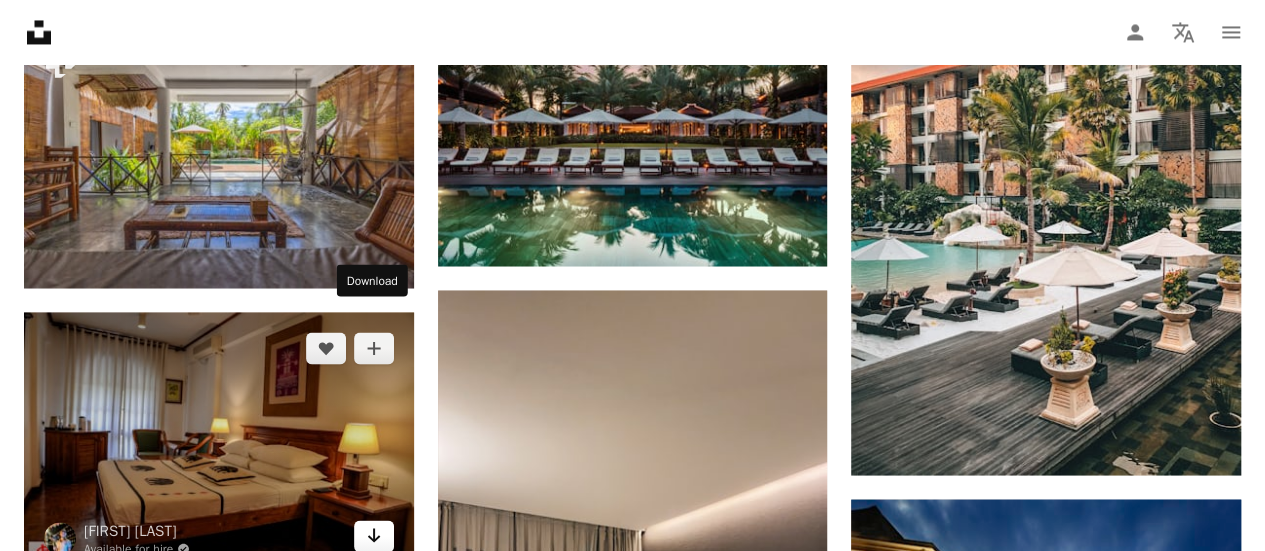click on "Arrow pointing down" 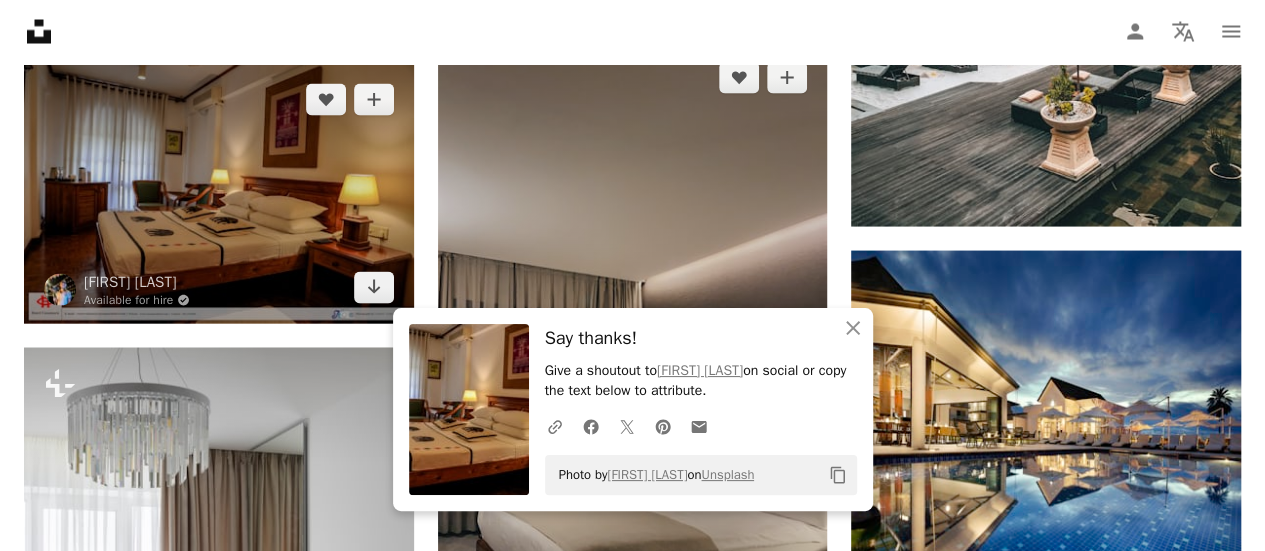 scroll, scrollTop: 2100, scrollLeft: 0, axis: vertical 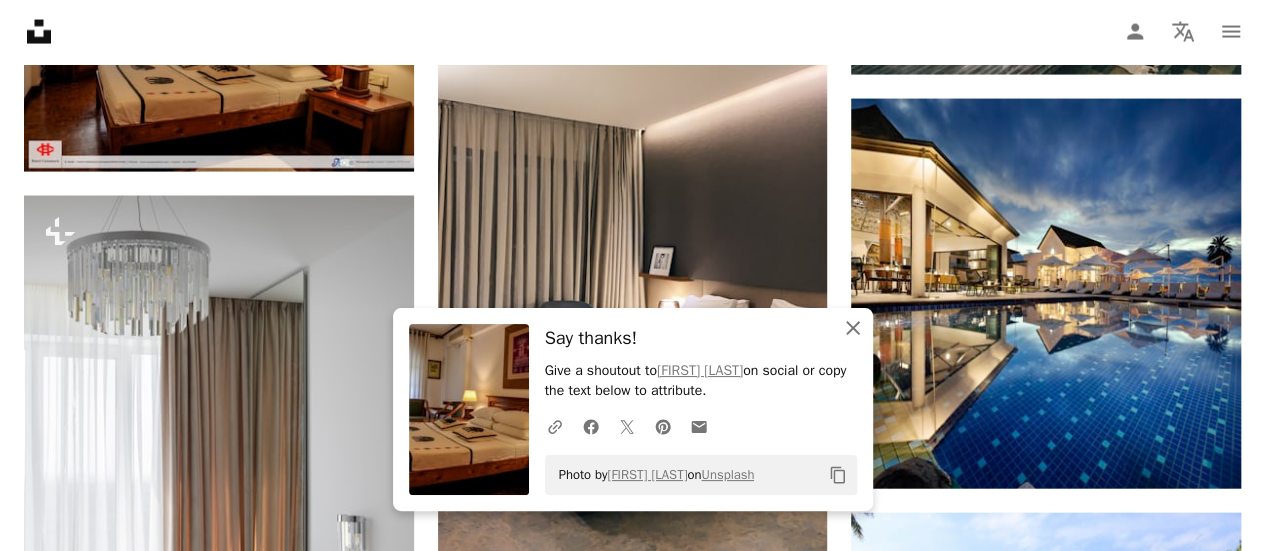 click on "An X shape" 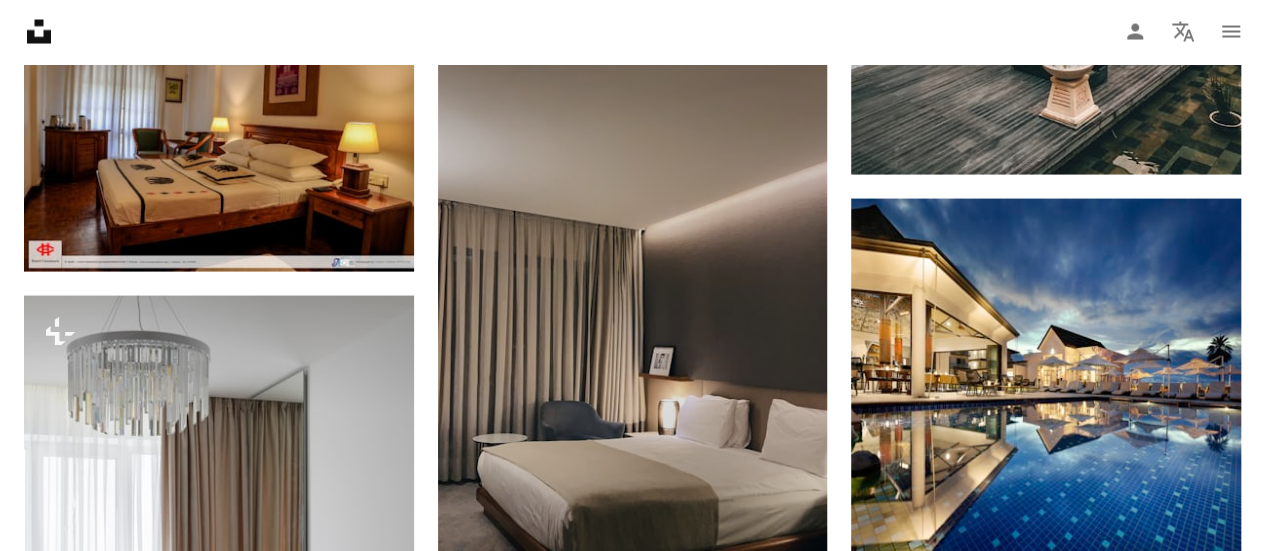 click on "Arrow pointing down" 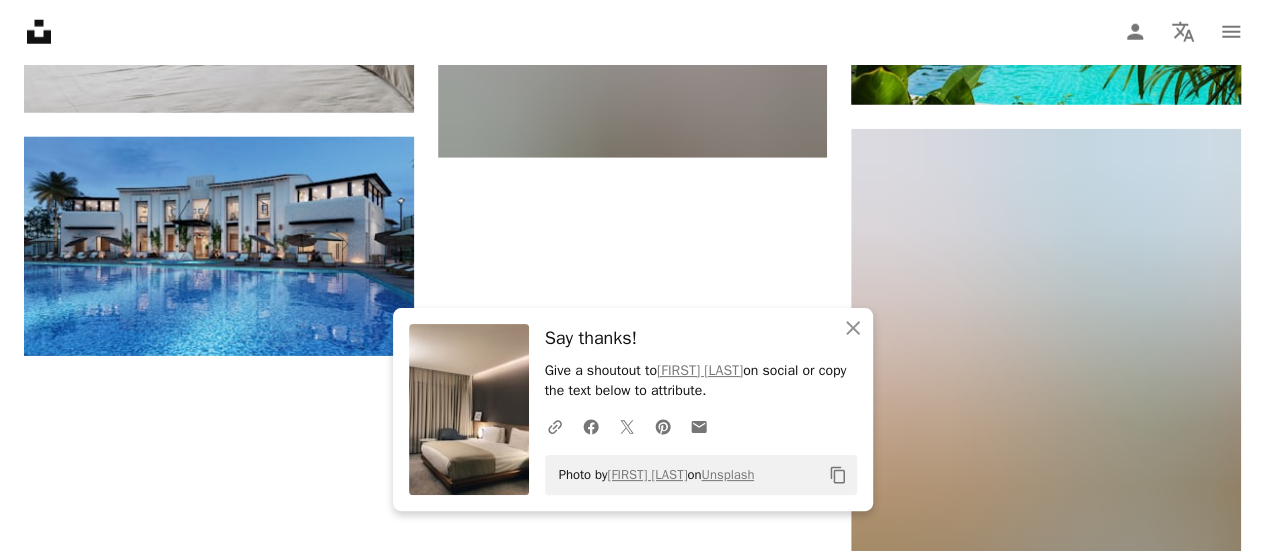 scroll, scrollTop: 2800, scrollLeft: 0, axis: vertical 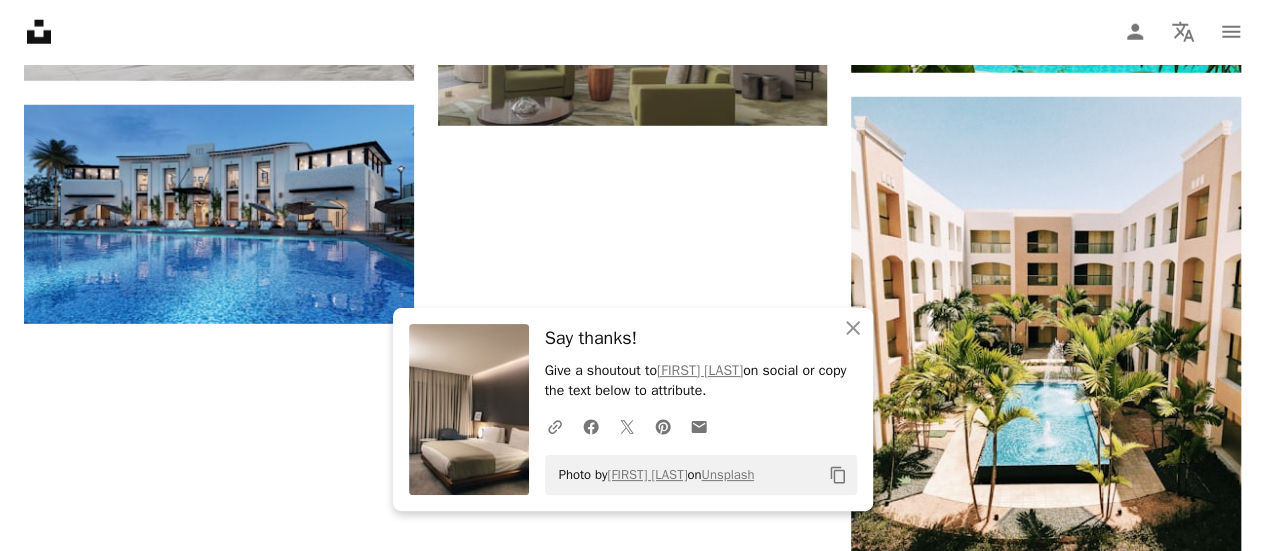 drag, startPoint x: 1095, startPoint y: 515, endPoint x: 1004, endPoint y: 451, distance: 111.25197 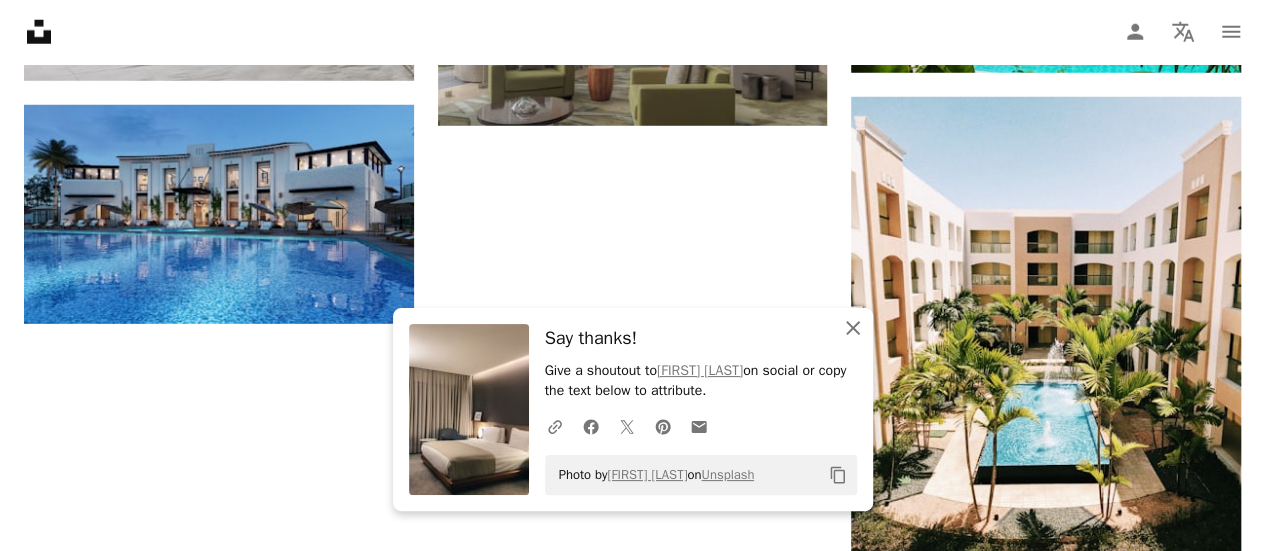 click on "An X shape" 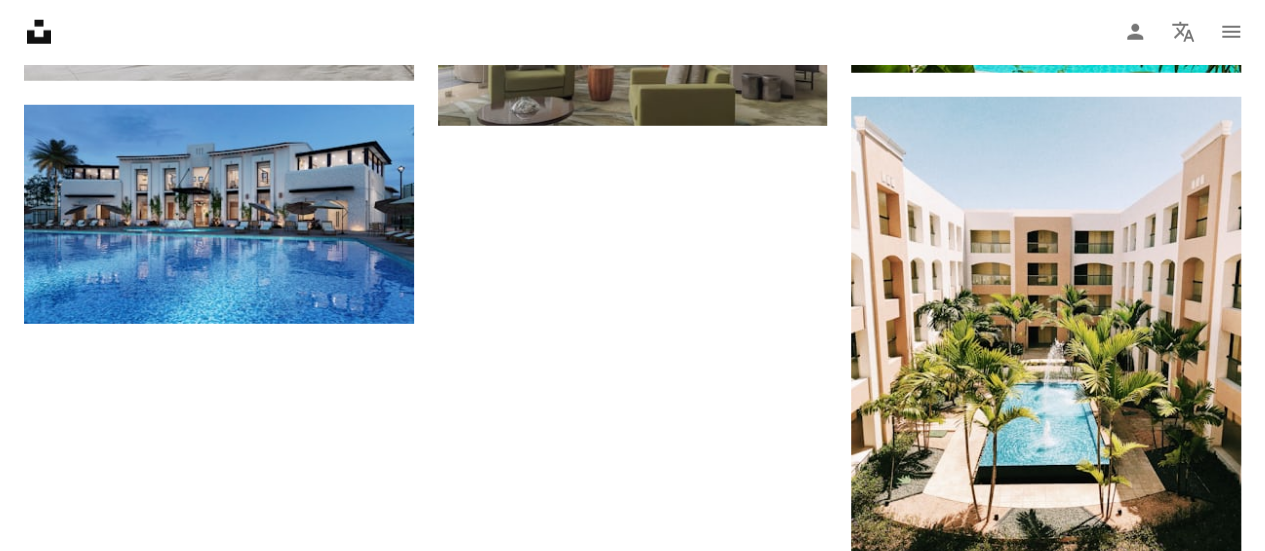 click on "Load more" at bounding box center [632, 696] 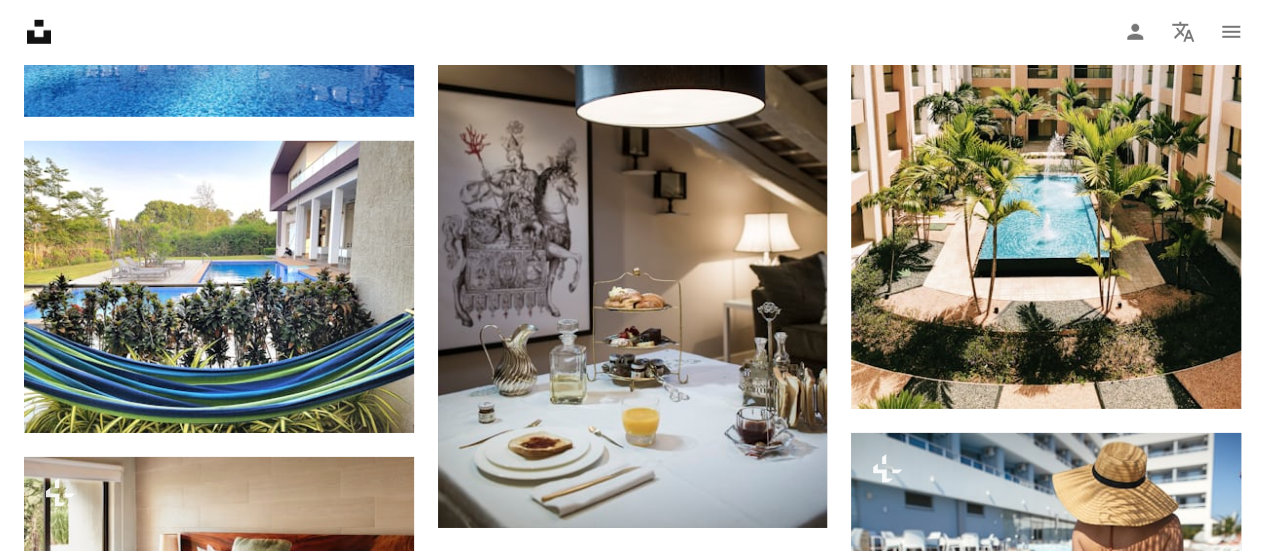 scroll, scrollTop: 3100, scrollLeft: 0, axis: vertical 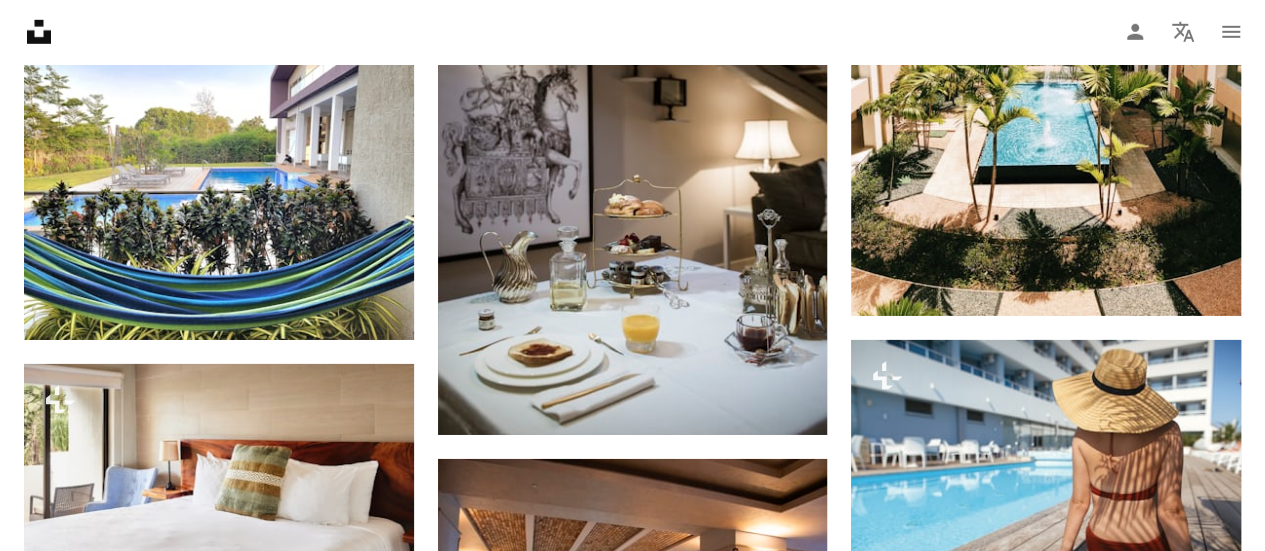 click on "Arrow pointing down" at bounding box center (1201, 1142) 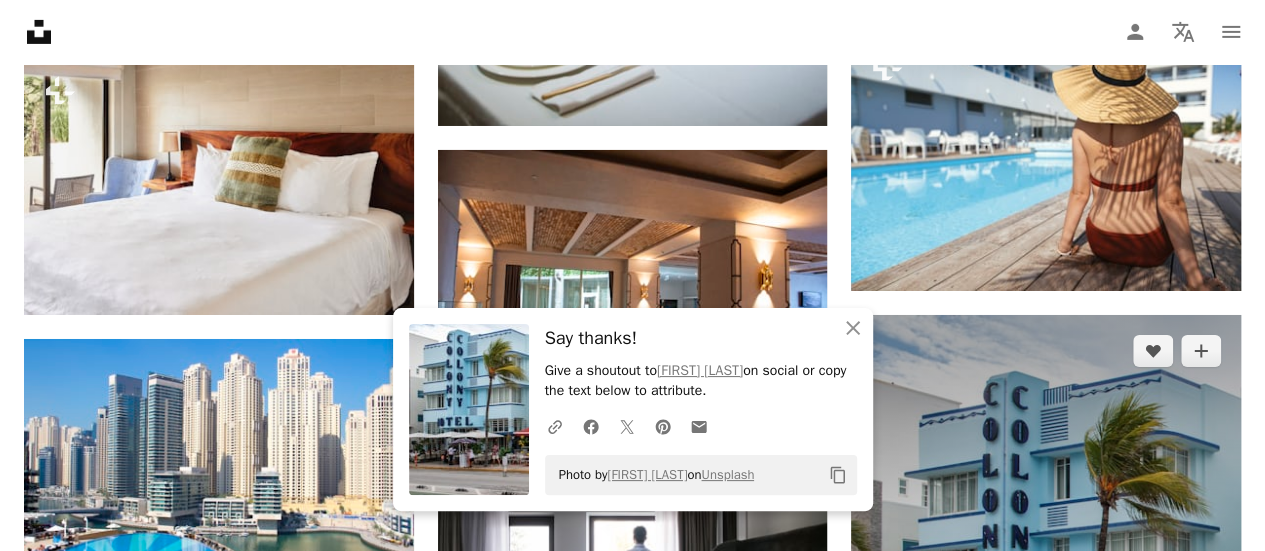 scroll, scrollTop: 3500, scrollLeft: 0, axis: vertical 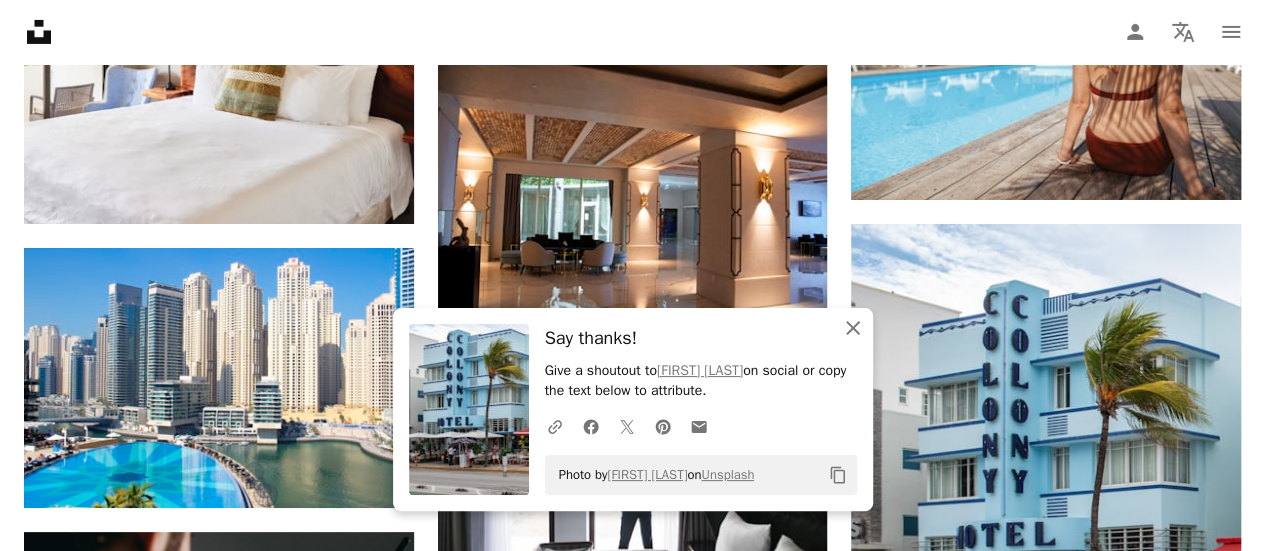 drag, startPoint x: 854, startPoint y: 322, endPoint x: 821, endPoint y: 322, distance: 33 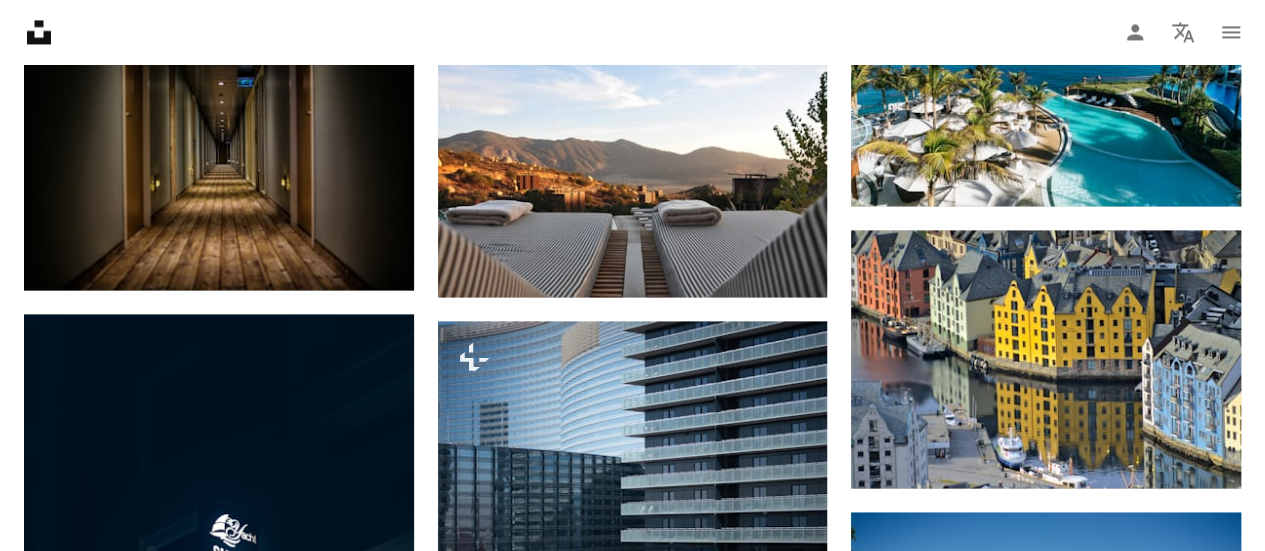 scroll, scrollTop: 5400, scrollLeft: 0, axis: vertical 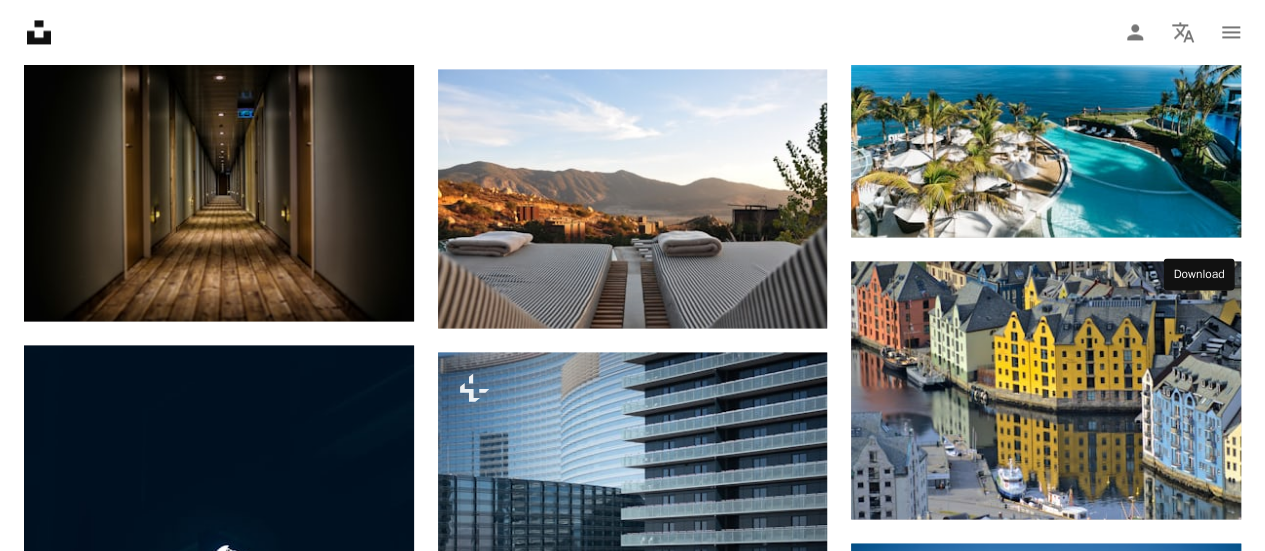 click on "Arrow pointing down" at bounding box center [1201, 1066] 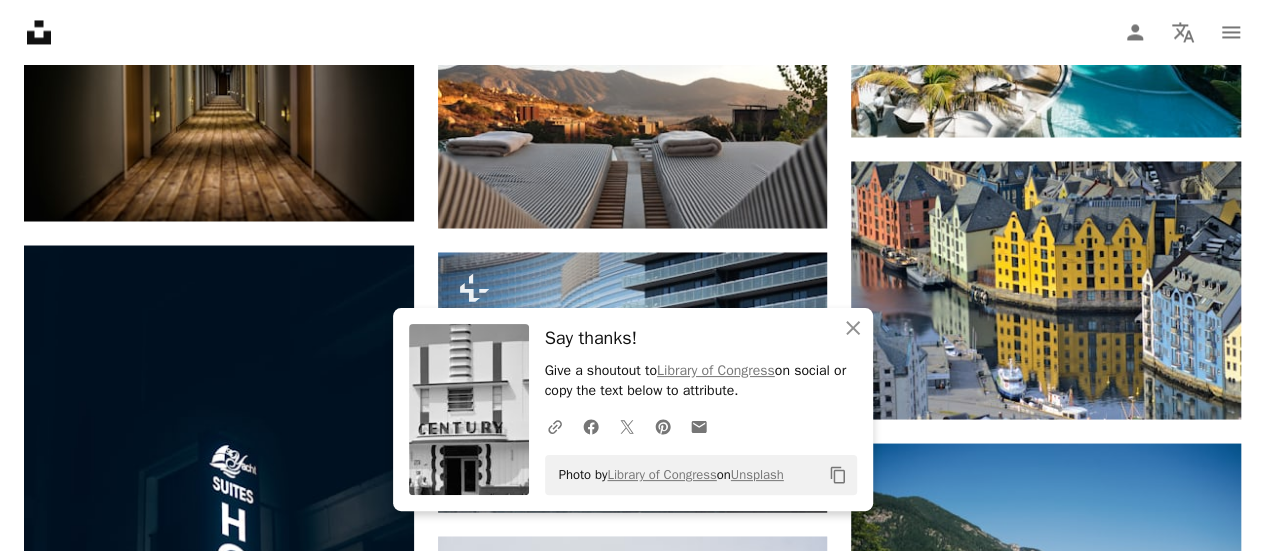 scroll, scrollTop: 5600, scrollLeft: 0, axis: vertical 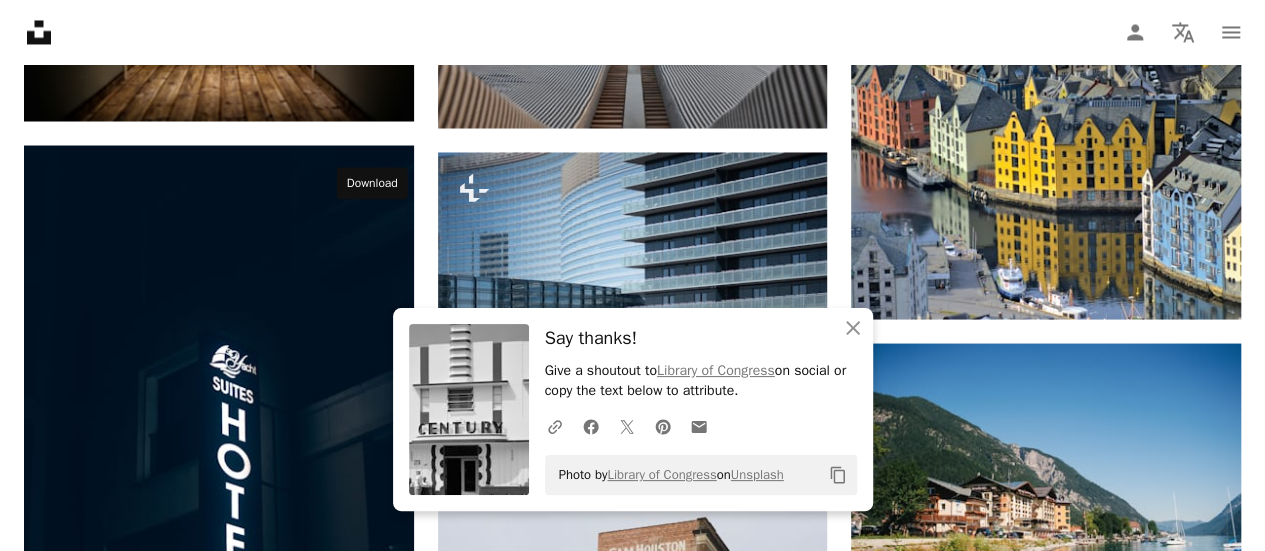 click on "Arrow pointing down" 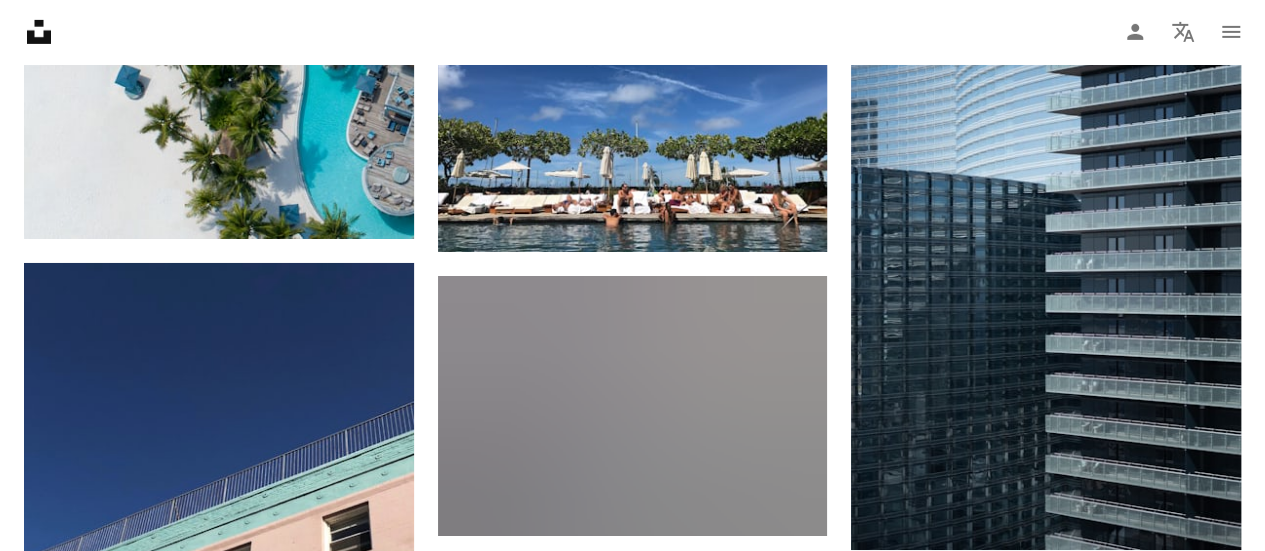 scroll, scrollTop: 7200, scrollLeft: 0, axis: vertical 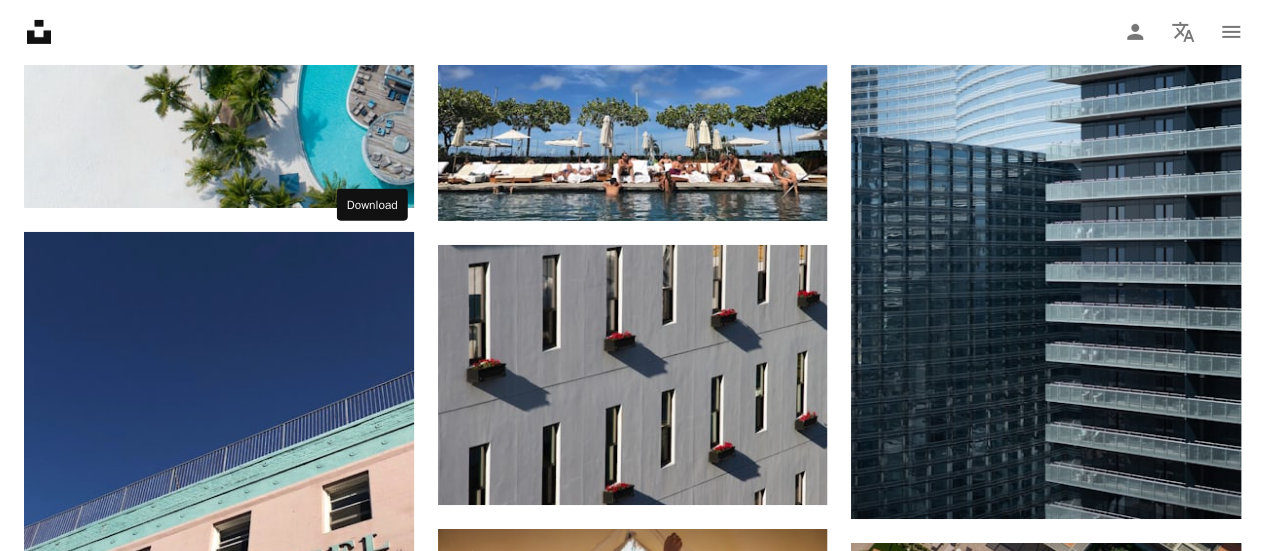 click on "Arrow pointing down" 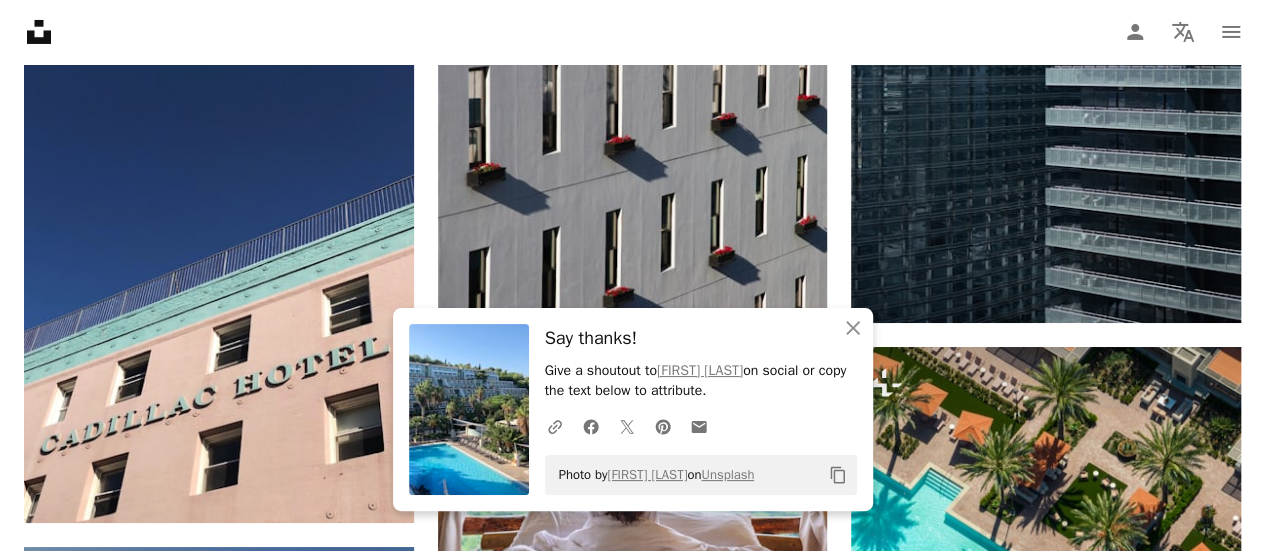 scroll, scrollTop: 7500, scrollLeft: 0, axis: vertical 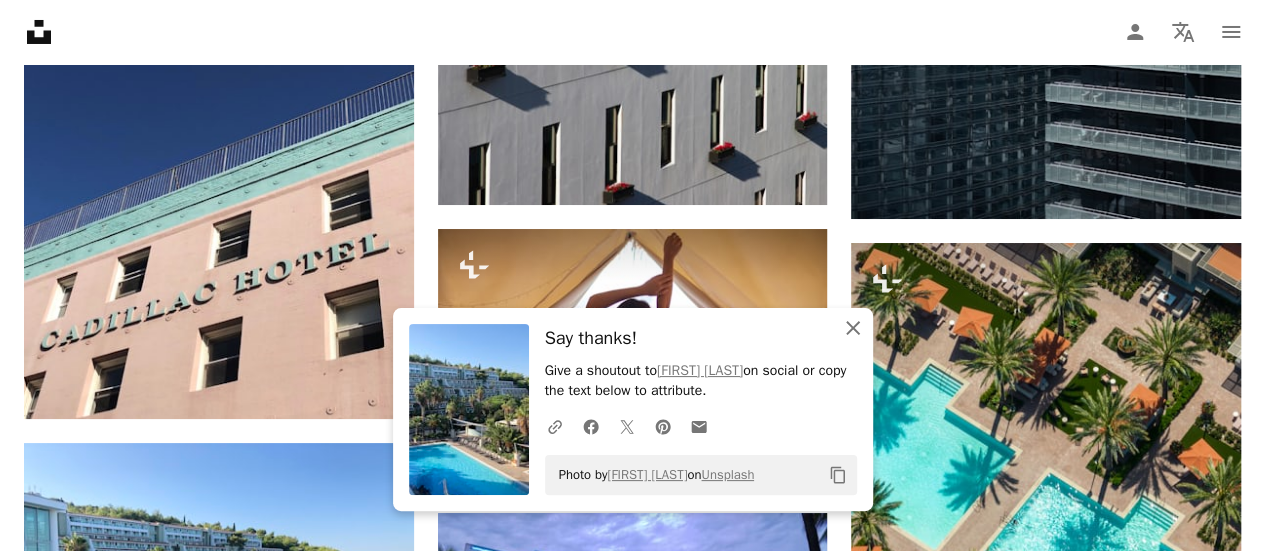 click on "An X shape" 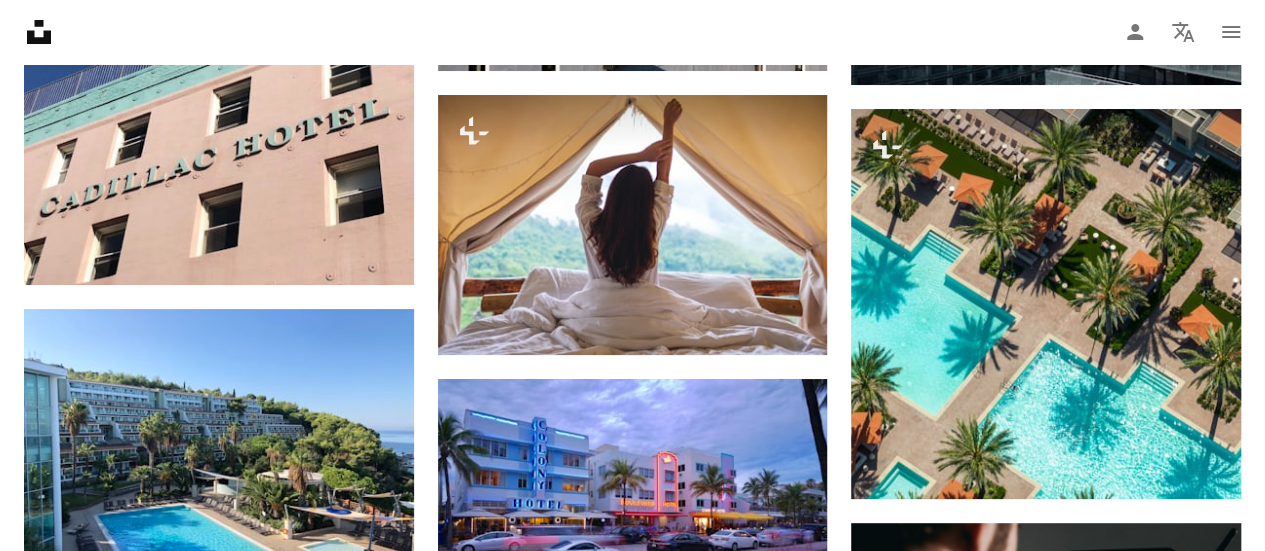 scroll, scrollTop: 7800, scrollLeft: 0, axis: vertical 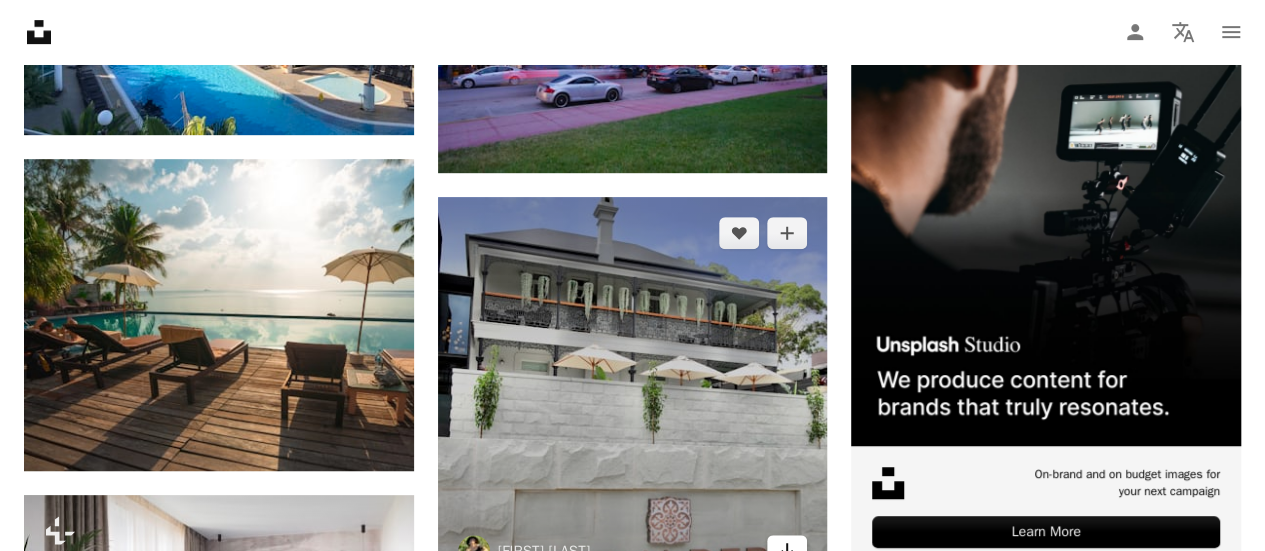 click on "Arrow pointing down" 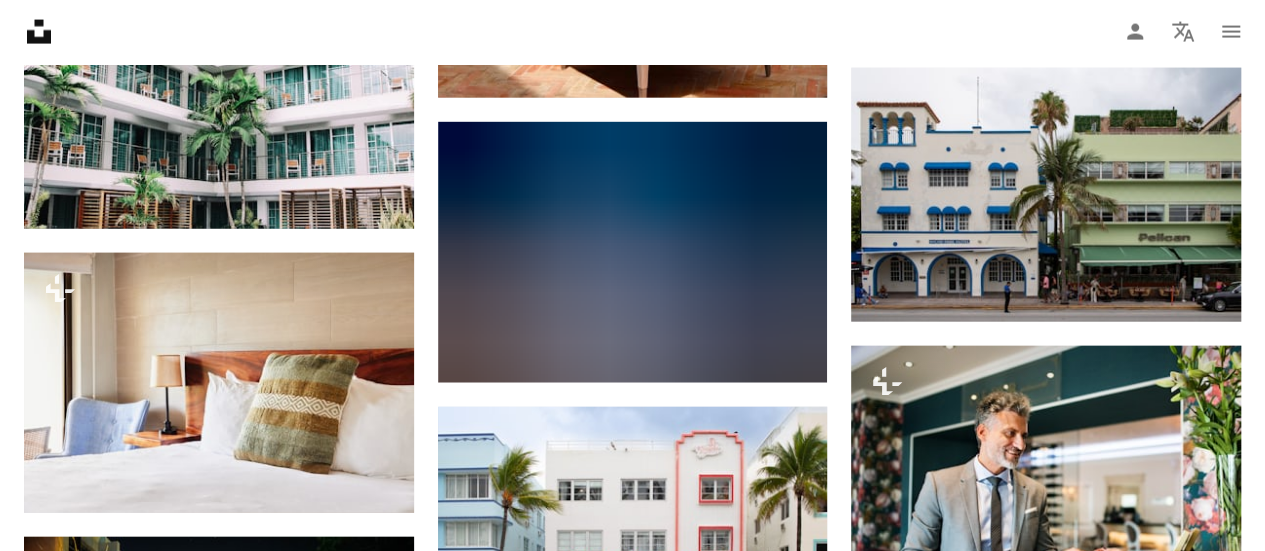 scroll, scrollTop: 9900, scrollLeft: 0, axis: vertical 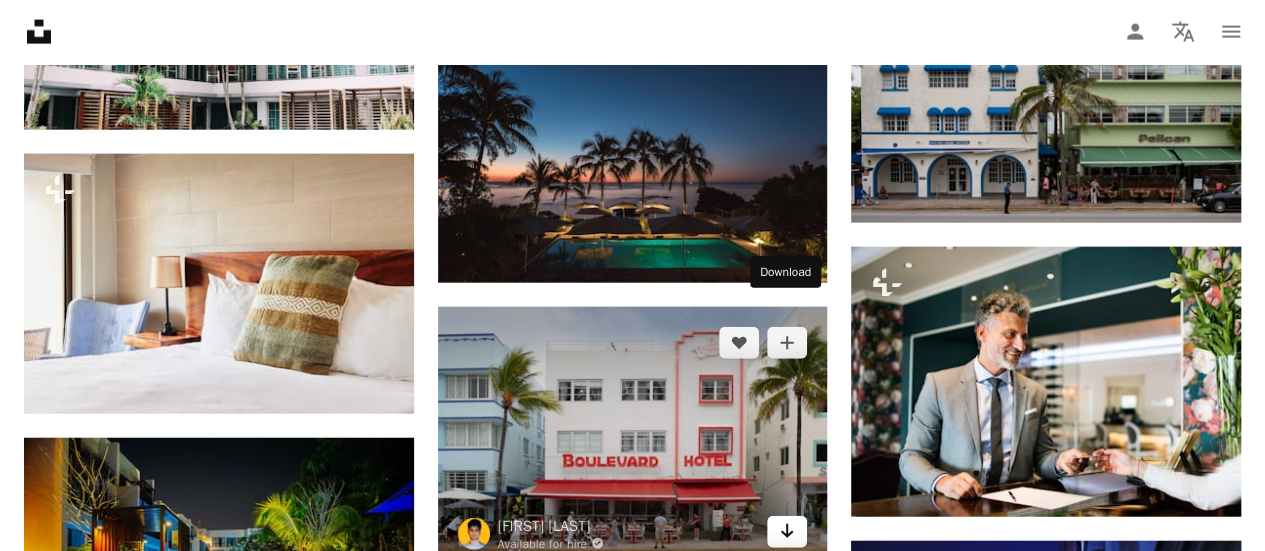 click on "Arrow pointing down" 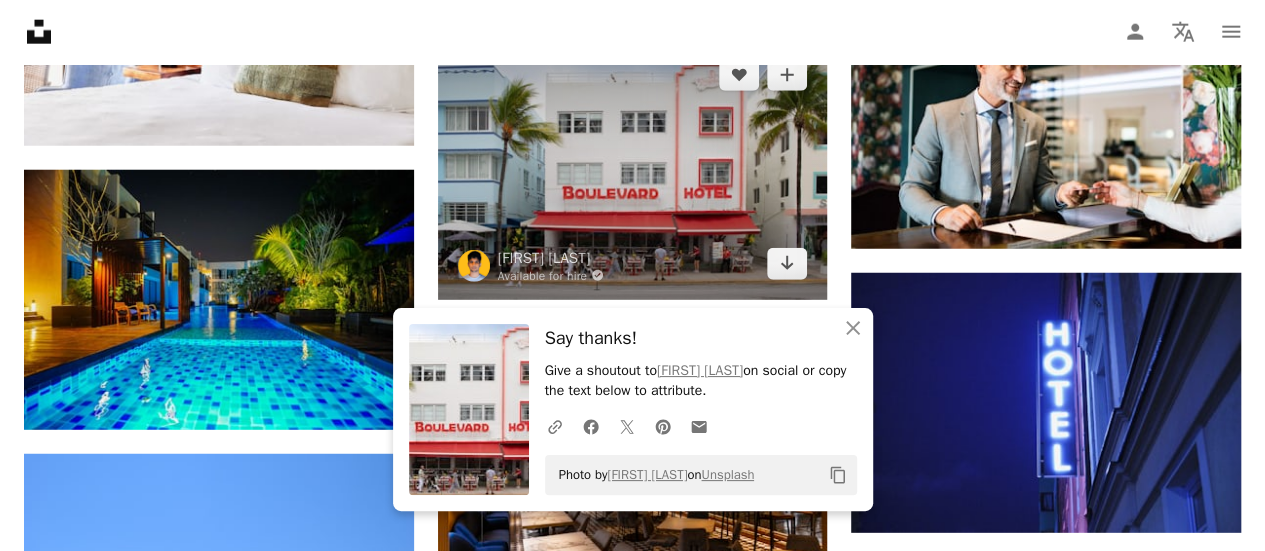 scroll, scrollTop: 10200, scrollLeft: 0, axis: vertical 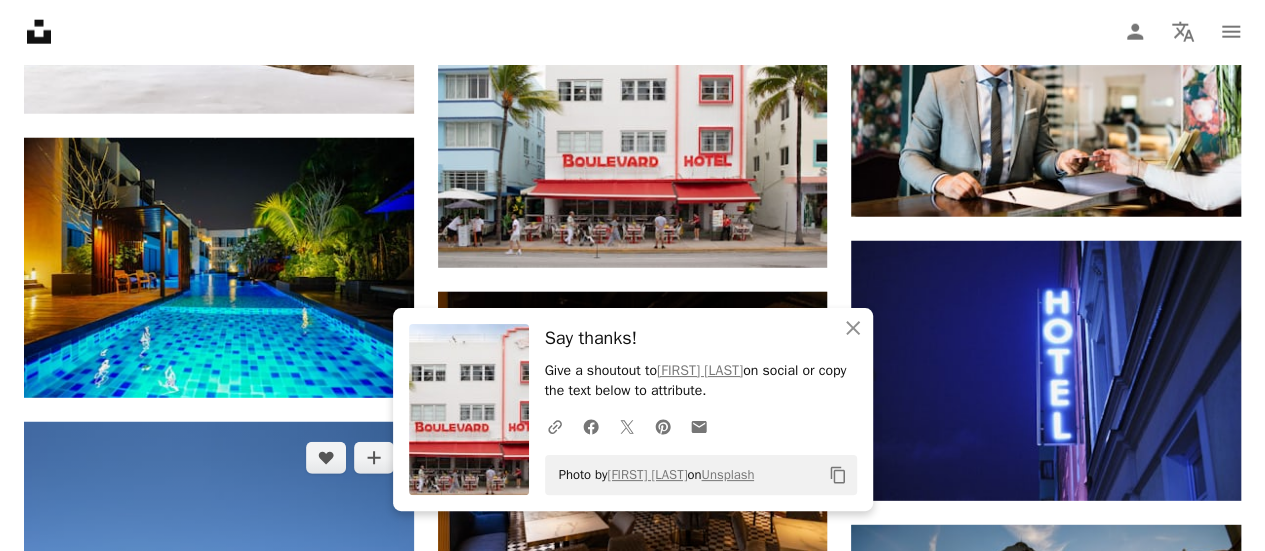 click on "Arrow pointing down" 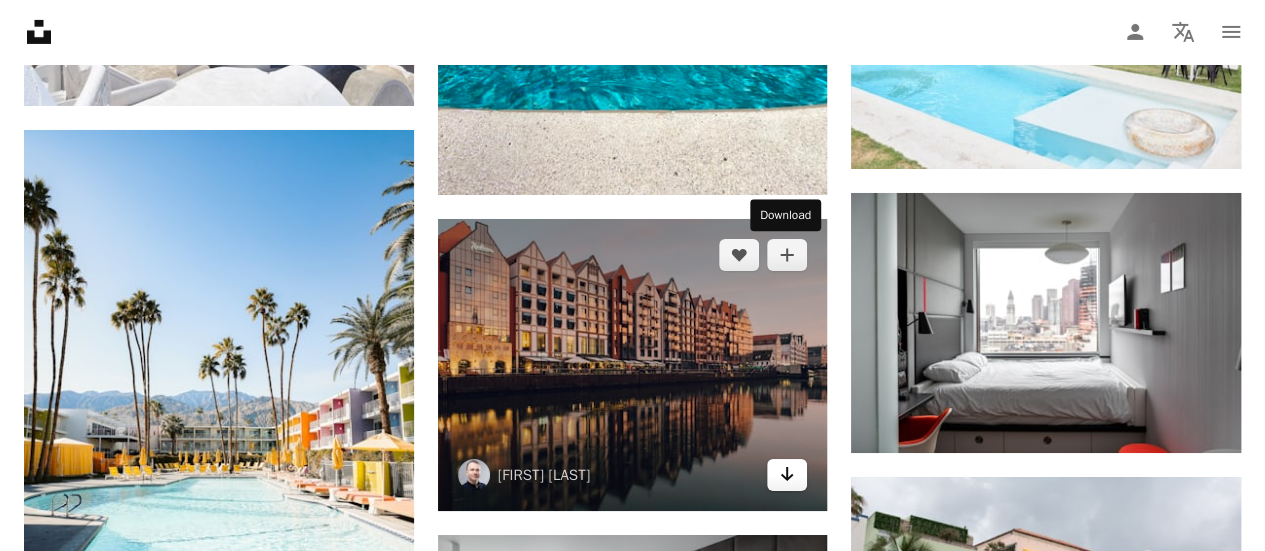 click on "Arrow pointing down" at bounding box center (787, 475) 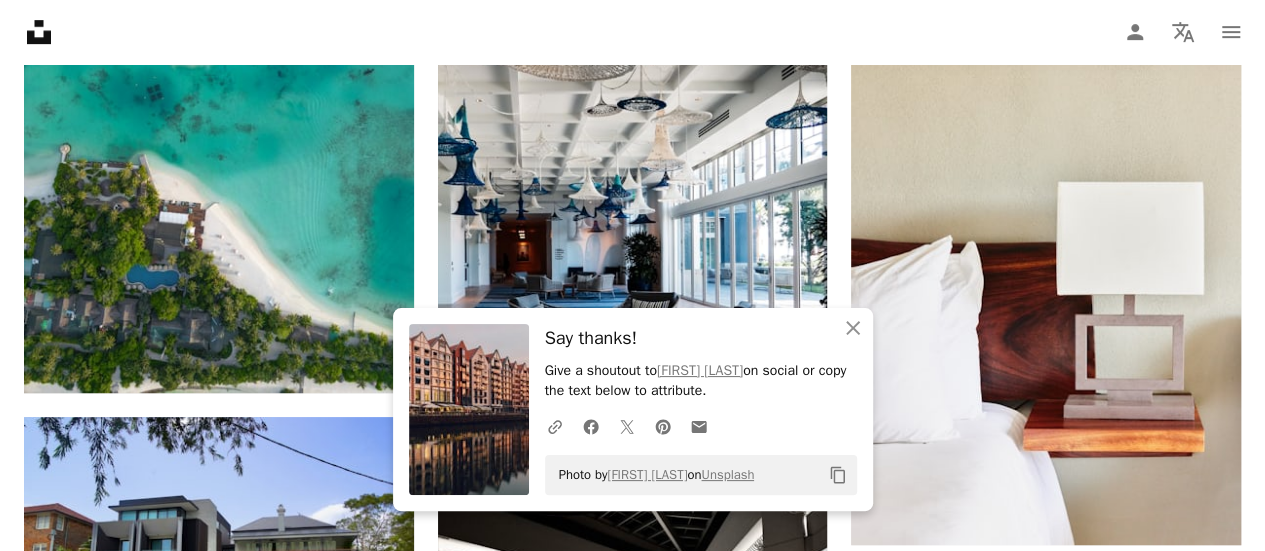 scroll, scrollTop: 11800, scrollLeft: 0, axis: vertical 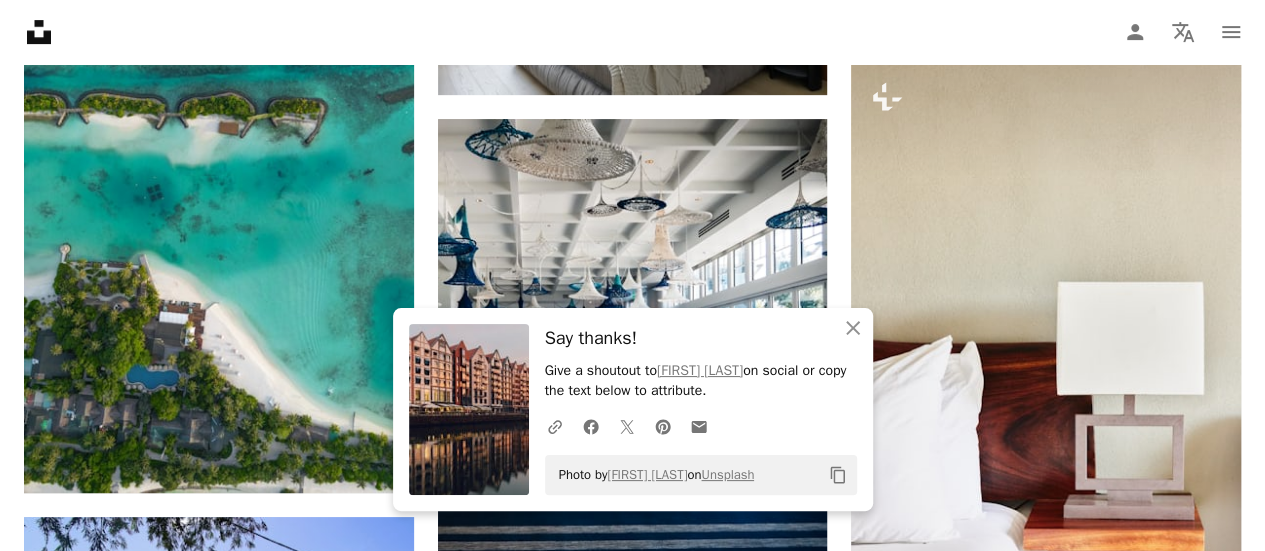 click on "Arrow pointing down" at bounding box center [374, 1021] 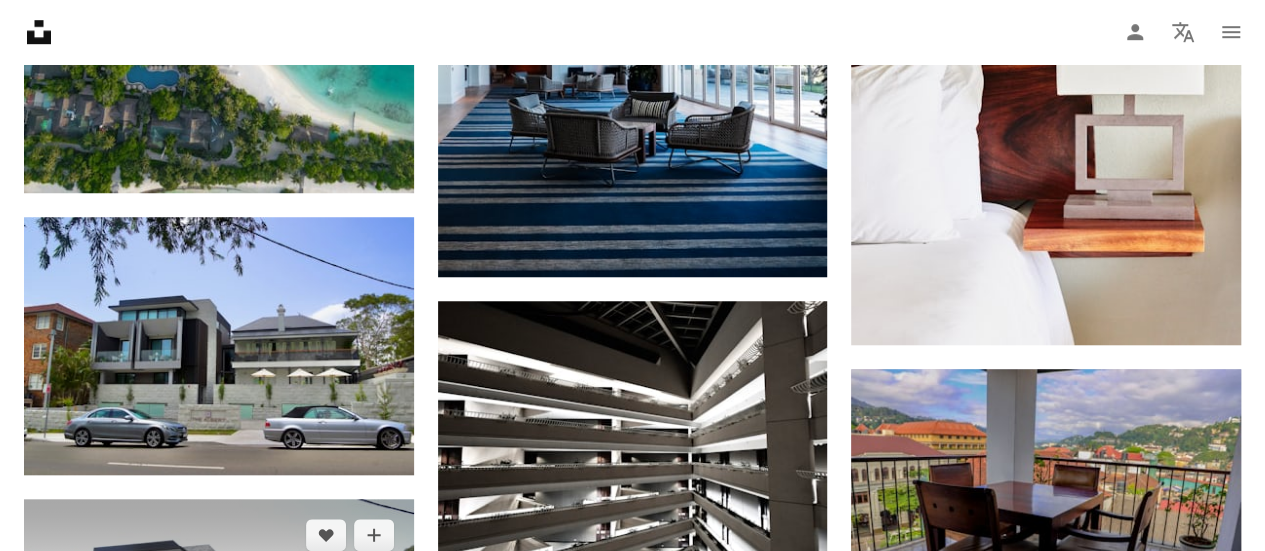 scroll, scrollTop: 12300, scrollLeft: 0, axis: vertical 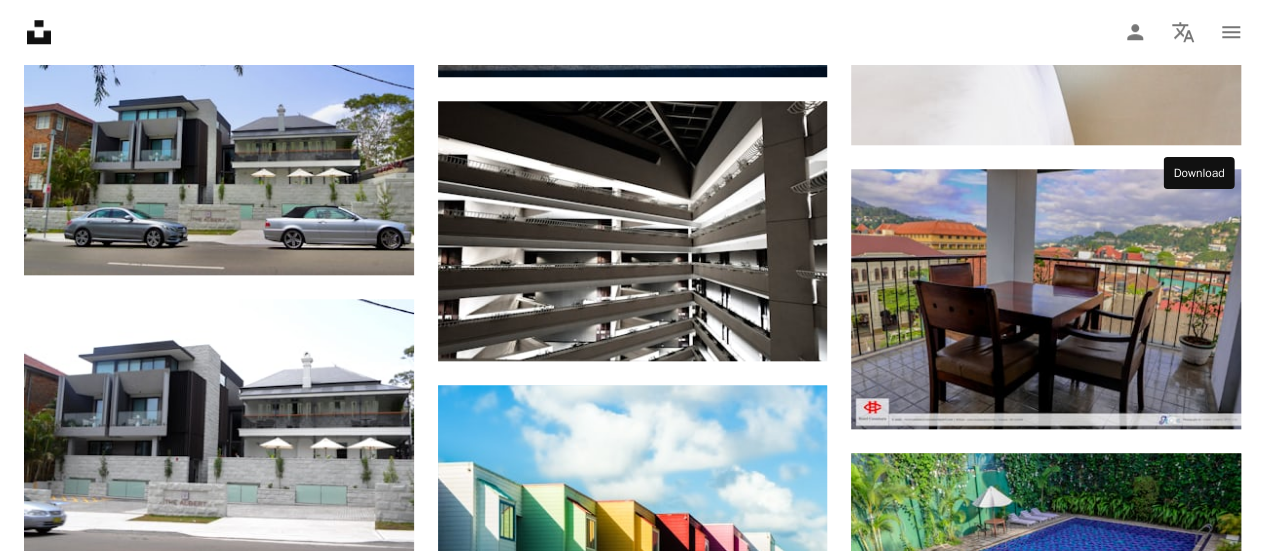click on "Arrow pointing down" 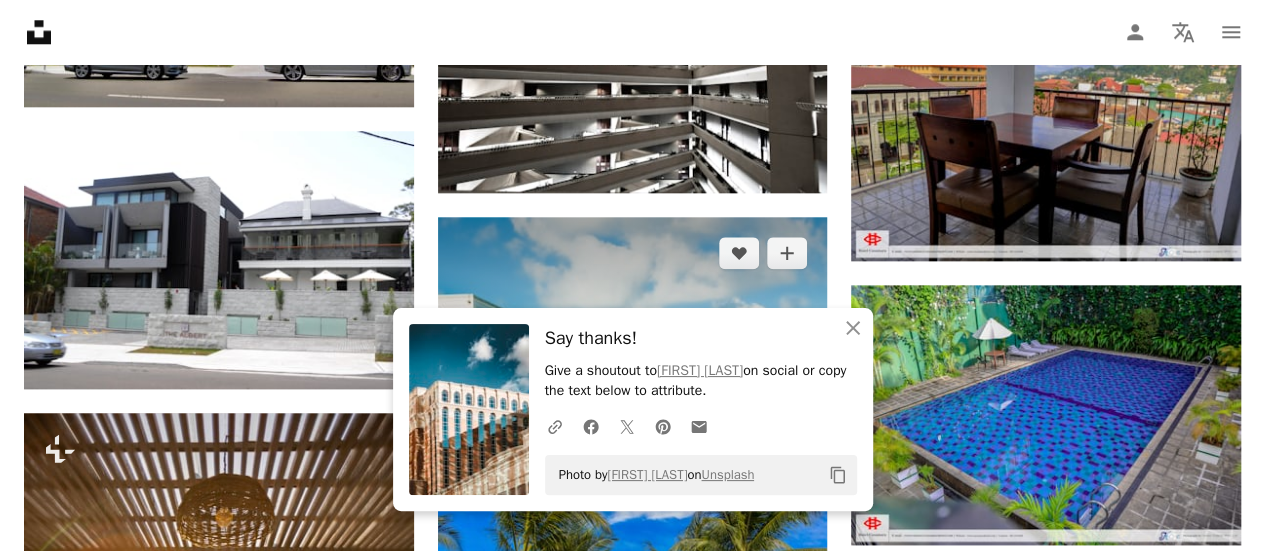 scroll, scrollTop: 12500, scrollLeft: 0, axis: vertical 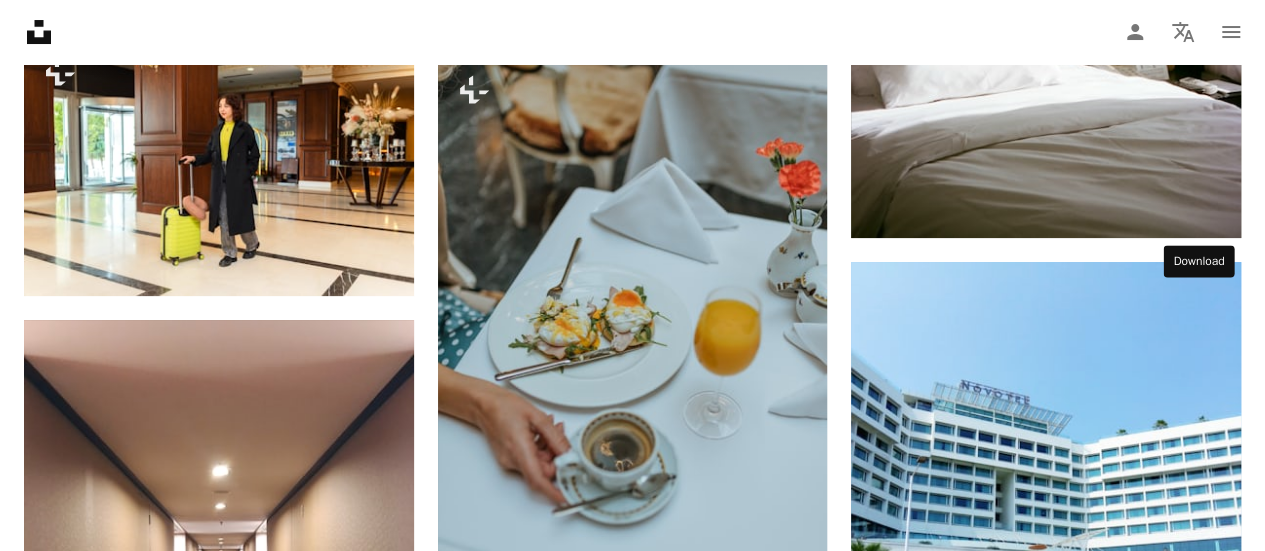 click on "Arrow pointing down" at bounding box center (1201, 1597) 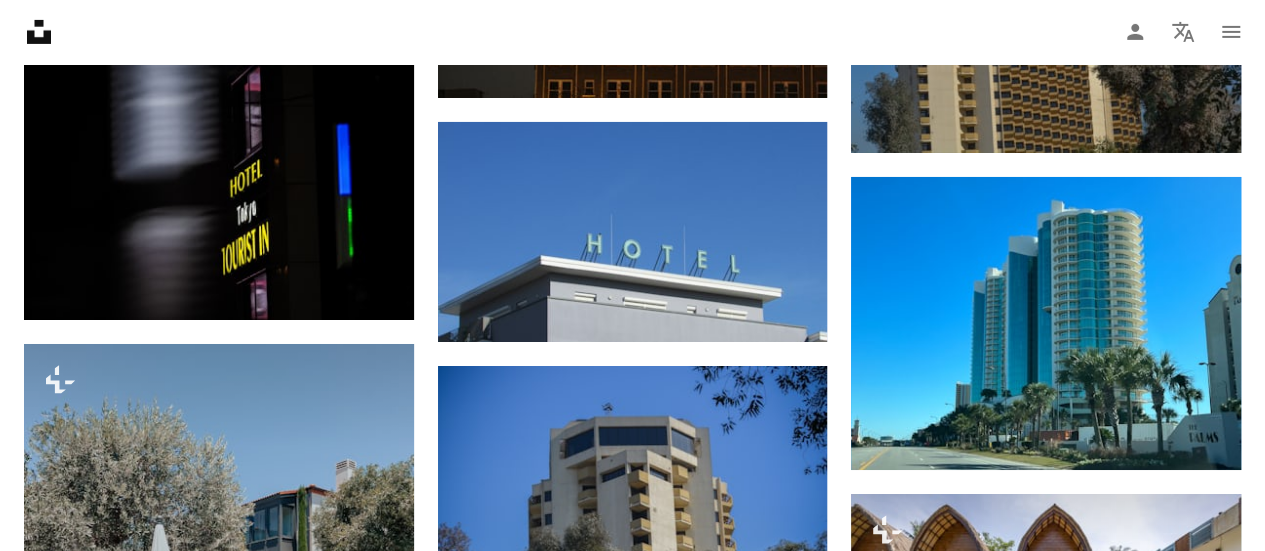 scroll, scrollTop: 33600, scrollLeft: 0, axis: vertical 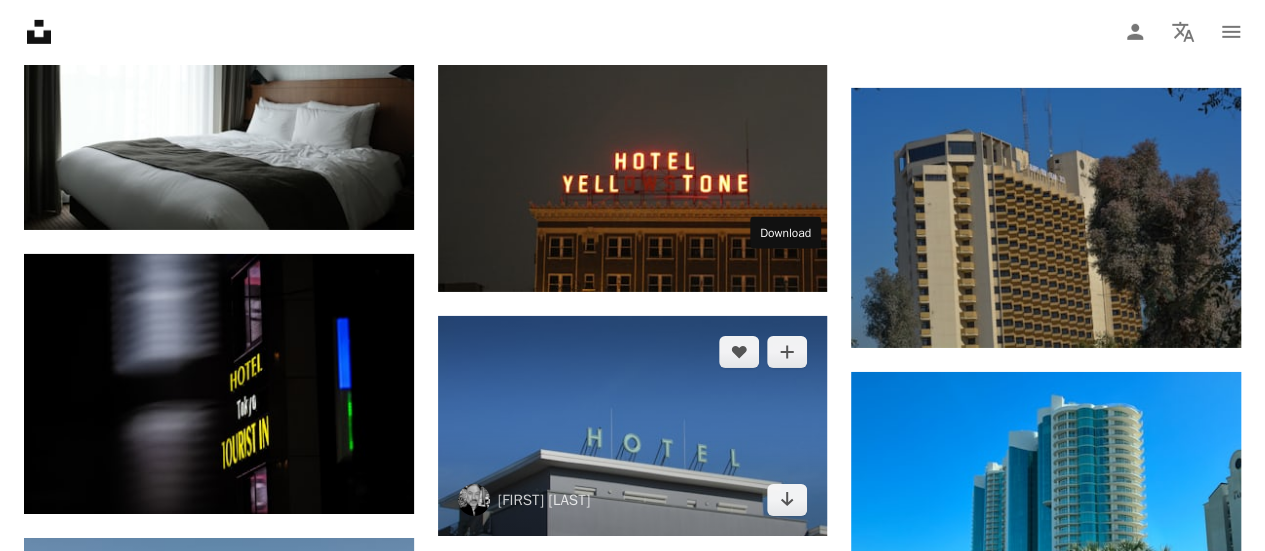 drag, startPoint x: 780, startPoint y: 270, endPoint x: 732, endPoint y: 289, distance: 51.62364 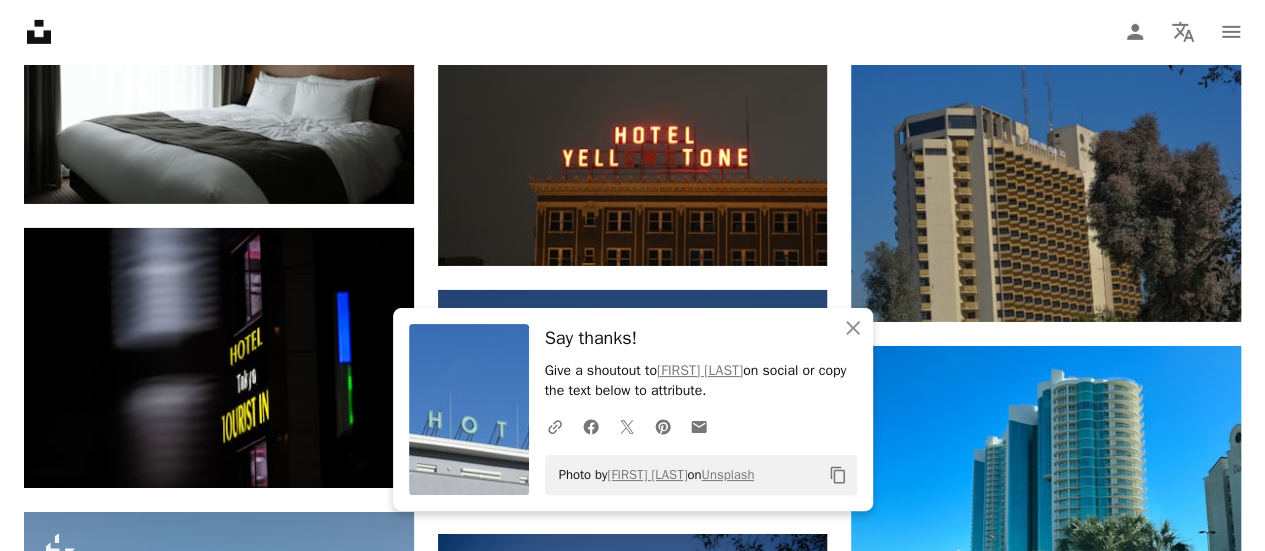 scroll, scrollTop: 33800, scrollLeft: 0, axis: vertical 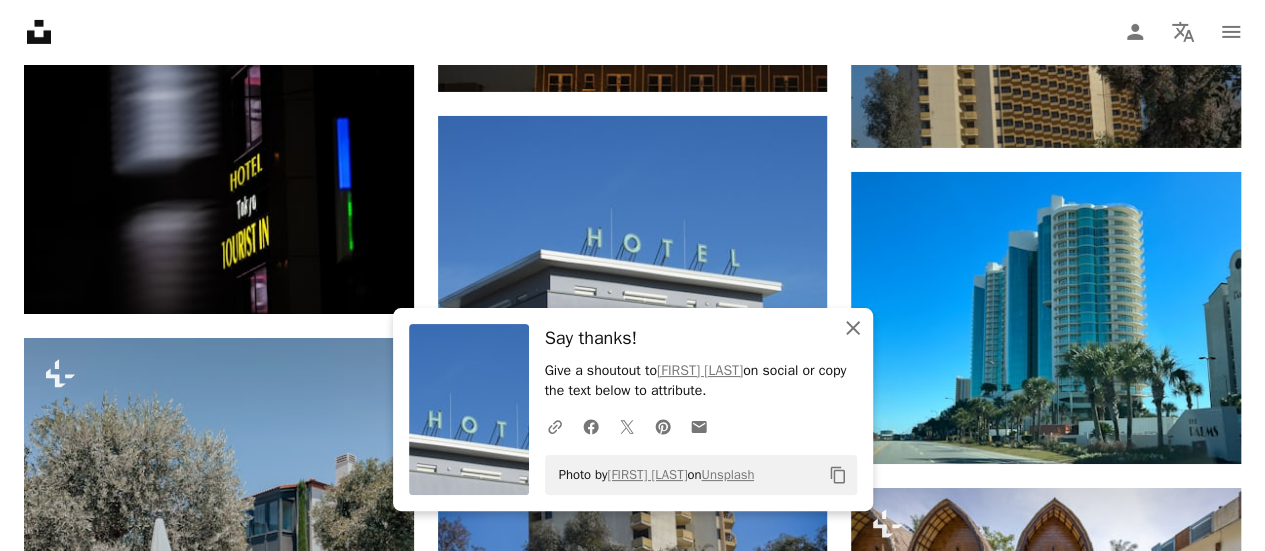 click 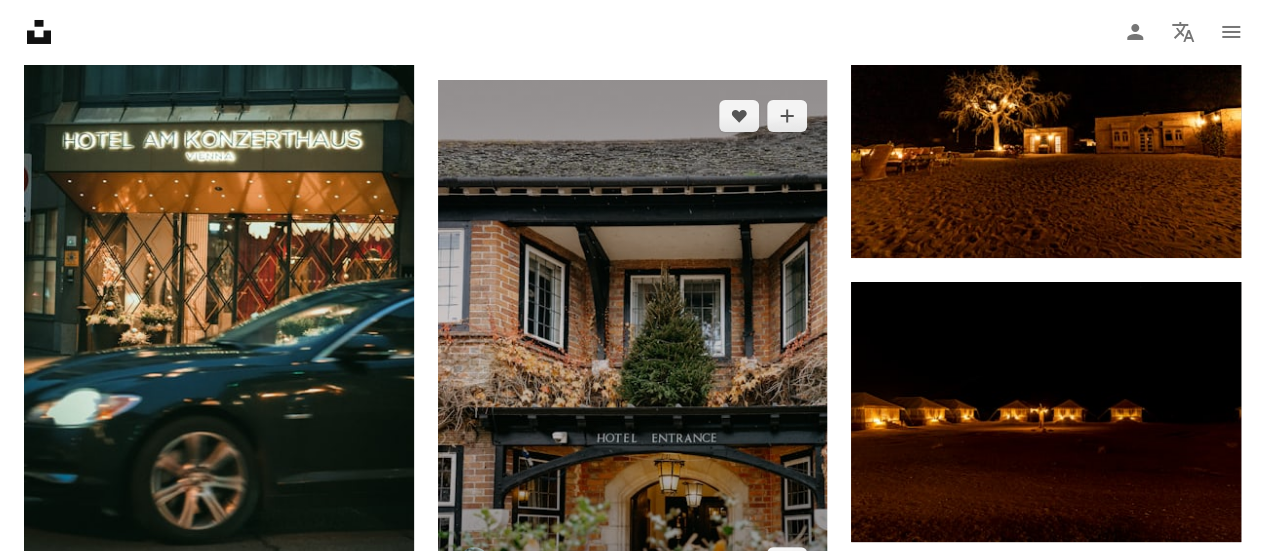 scroll, scrollTop: 37900, scrollLeft: 0, axis: vertical 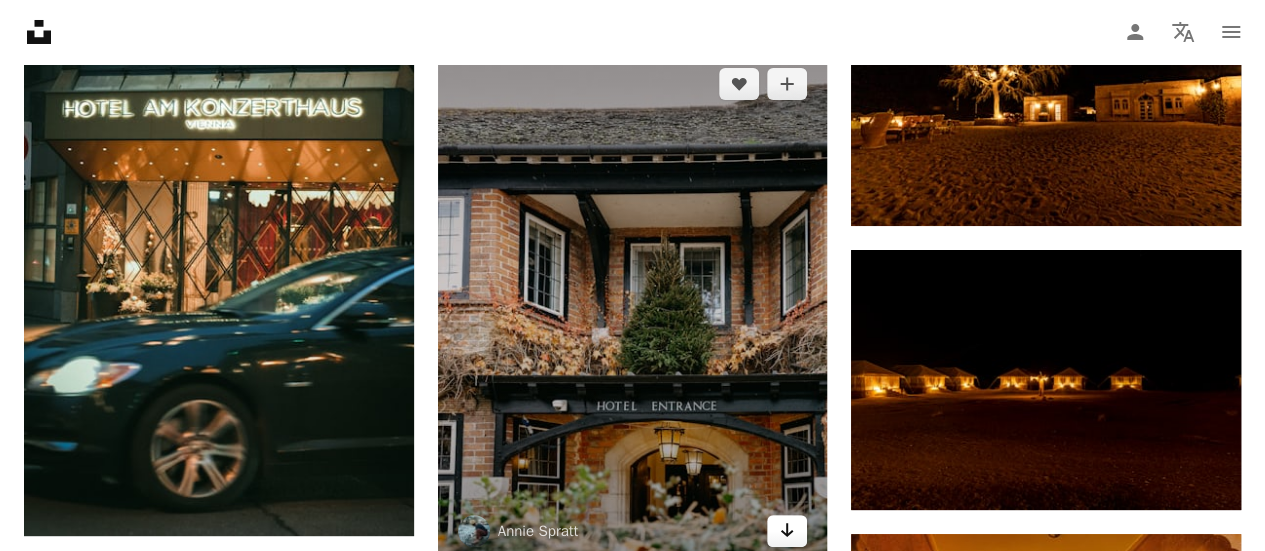 click on "Arrow pointing down" at bounding box center (787, 531) 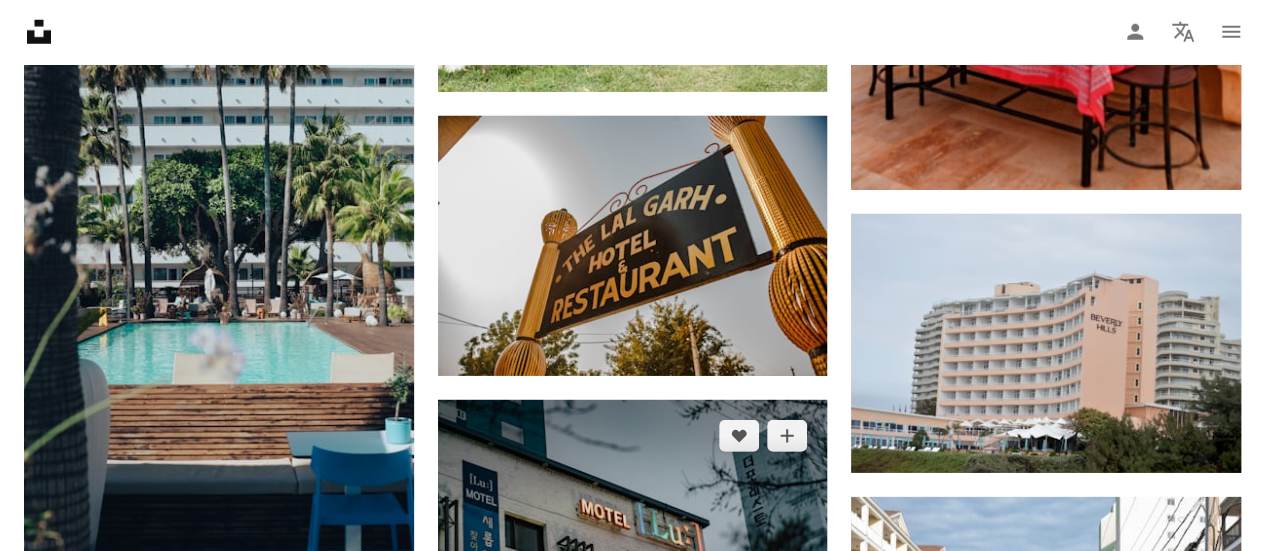 scroll, scrollTop: 40800, scrollLeft: 0, axis: vertical 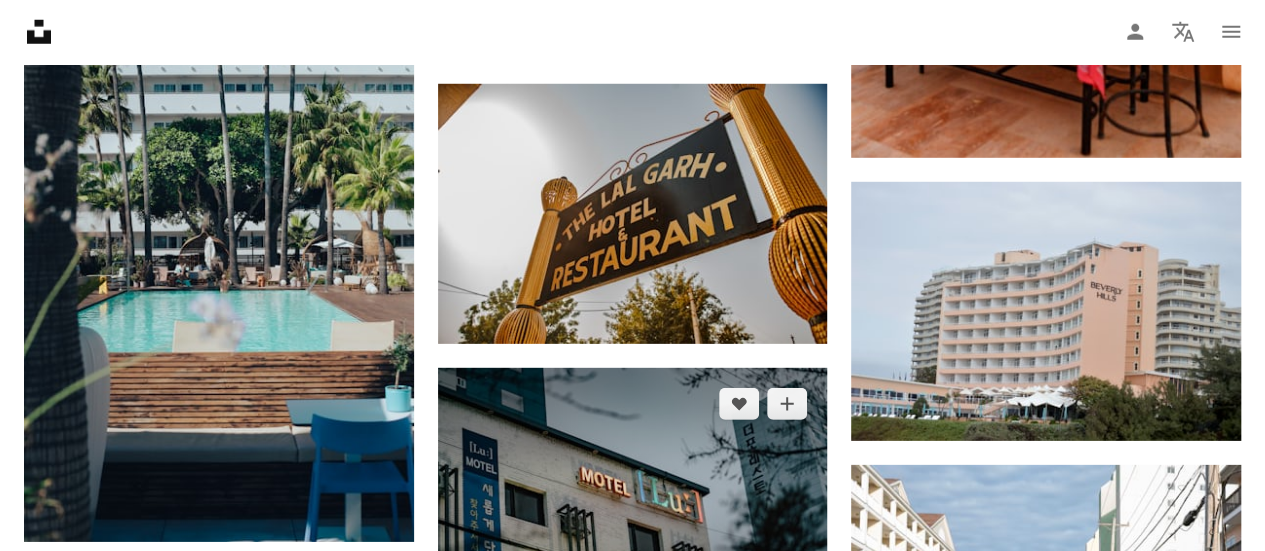 click on "Arrow pointing down" 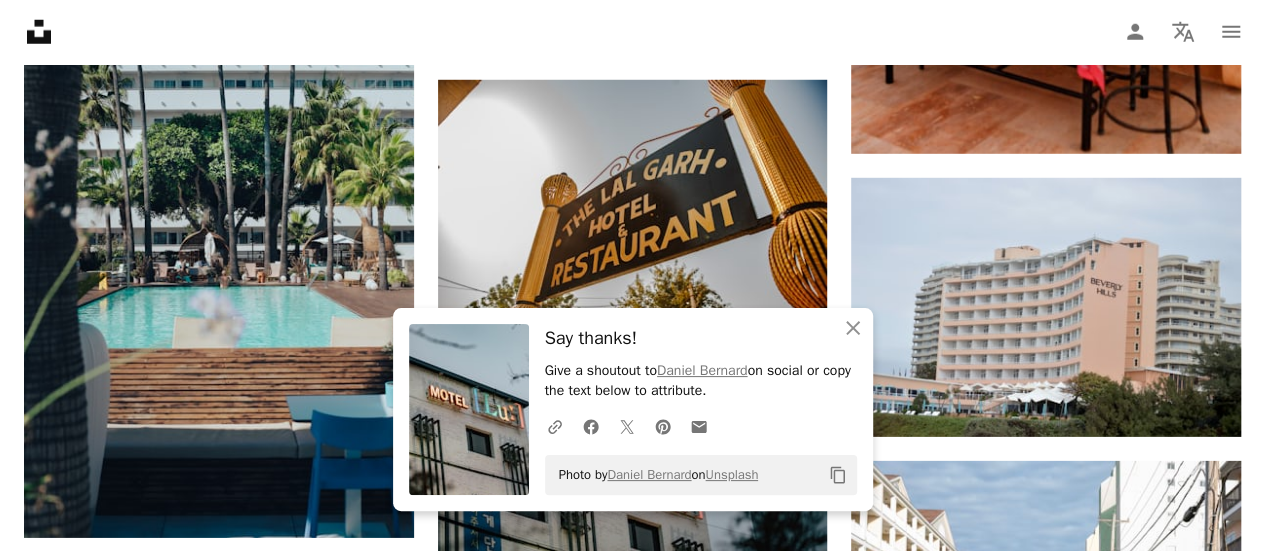 scroll, scrollTop: 40800, scrollLeft: 0, axis: vertical 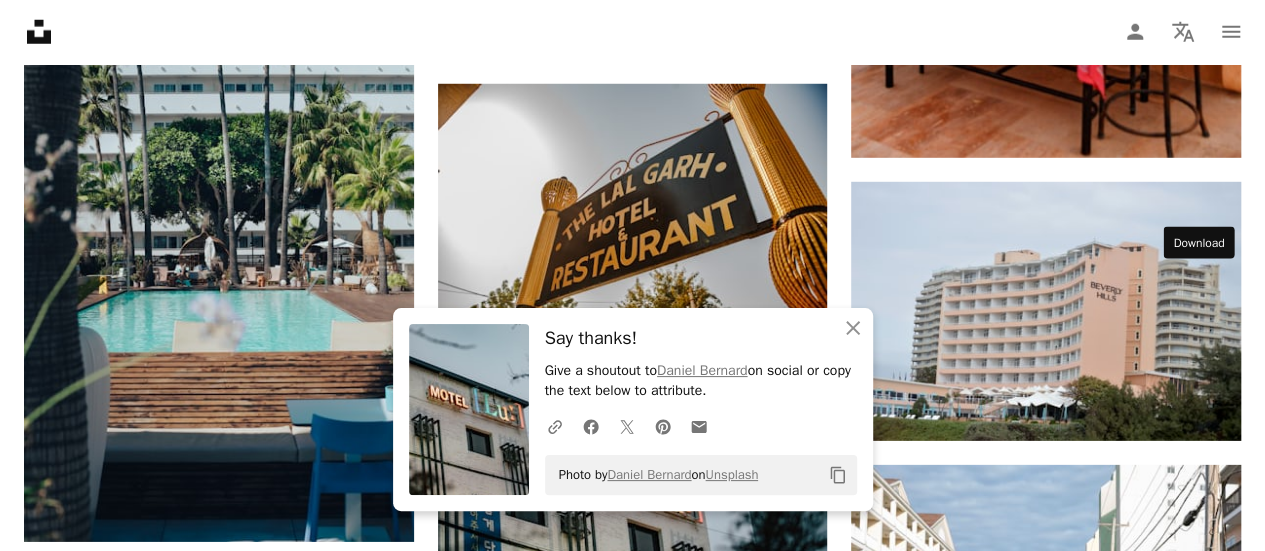 drag, startPoint x: 1197, startPoint y: 285, endPoint x: 1036, endPoint y: 321, distance: 164.97575 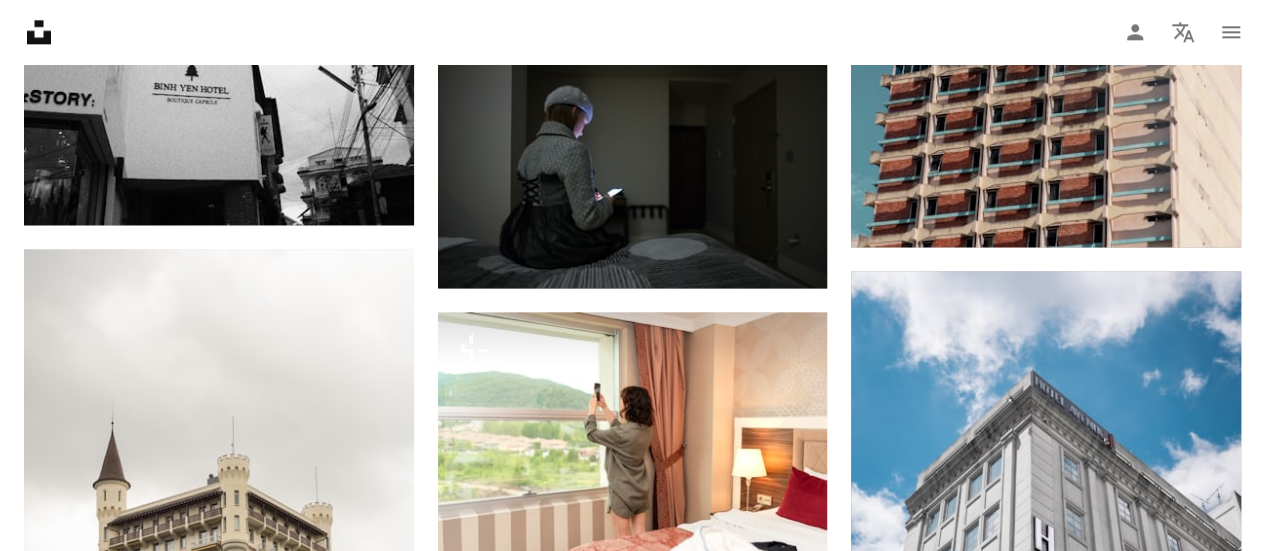 scroll, scrollTop: 42900, scrollLeft: 0, axis: vertical 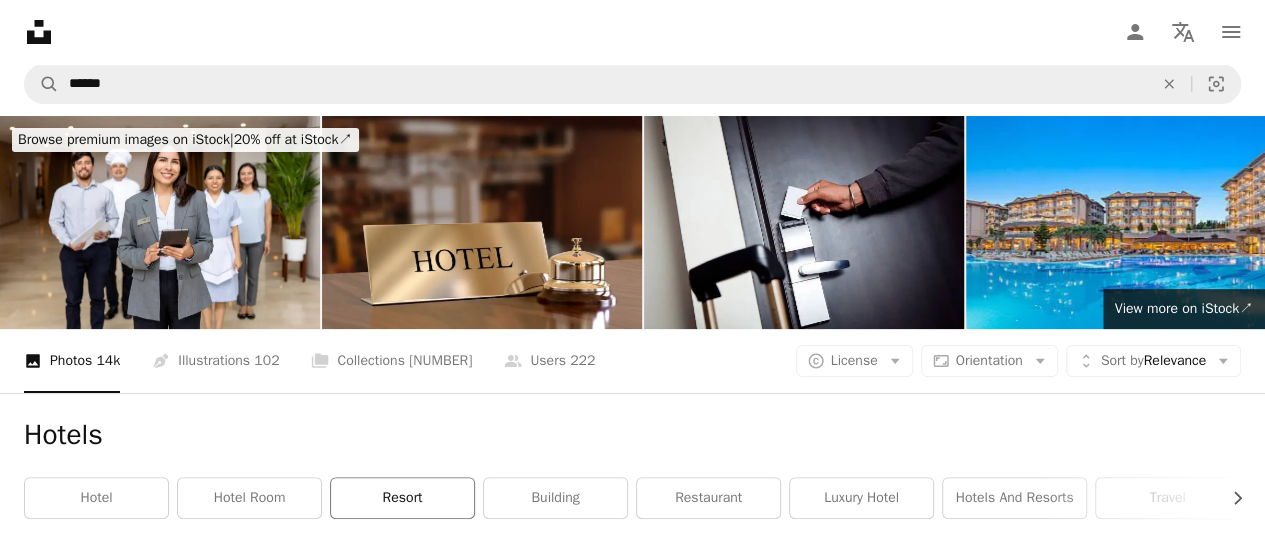 click on "resort" at bounding box center (402, 498) 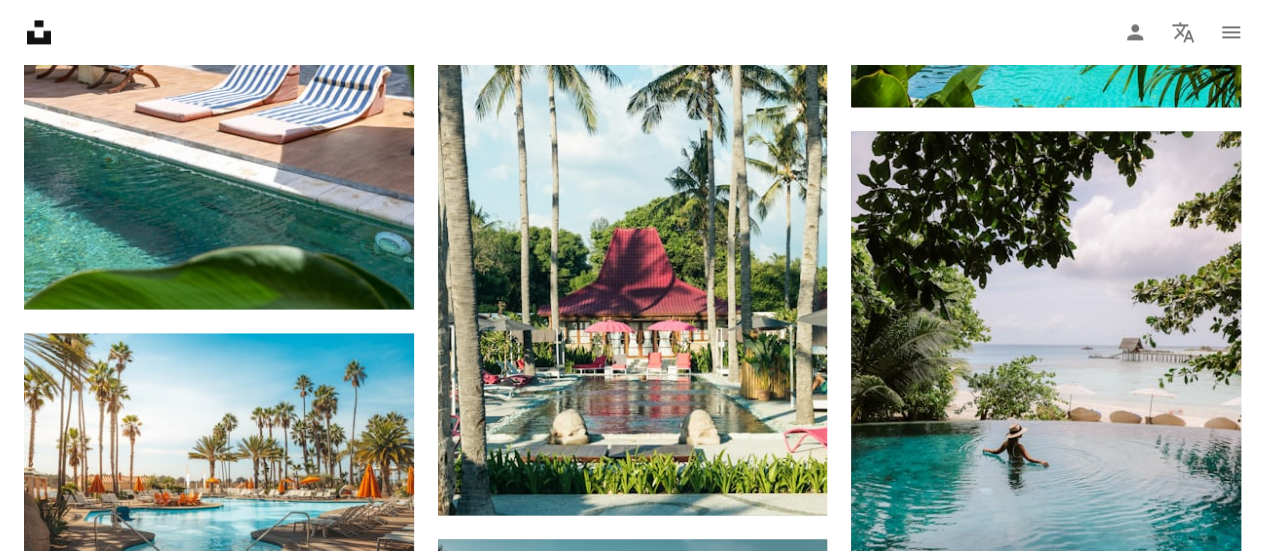 scroll, scrollTop: 1600, scrollLeft: 0, axis: vertical 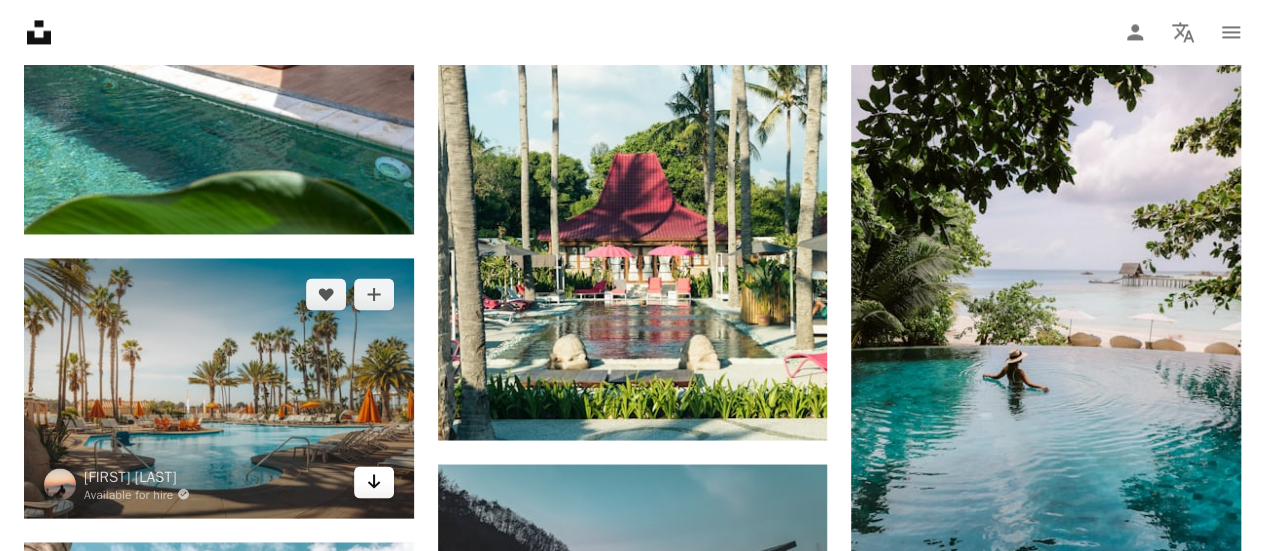 click on "Arrow pointing down" at bounding box center [374, 482] 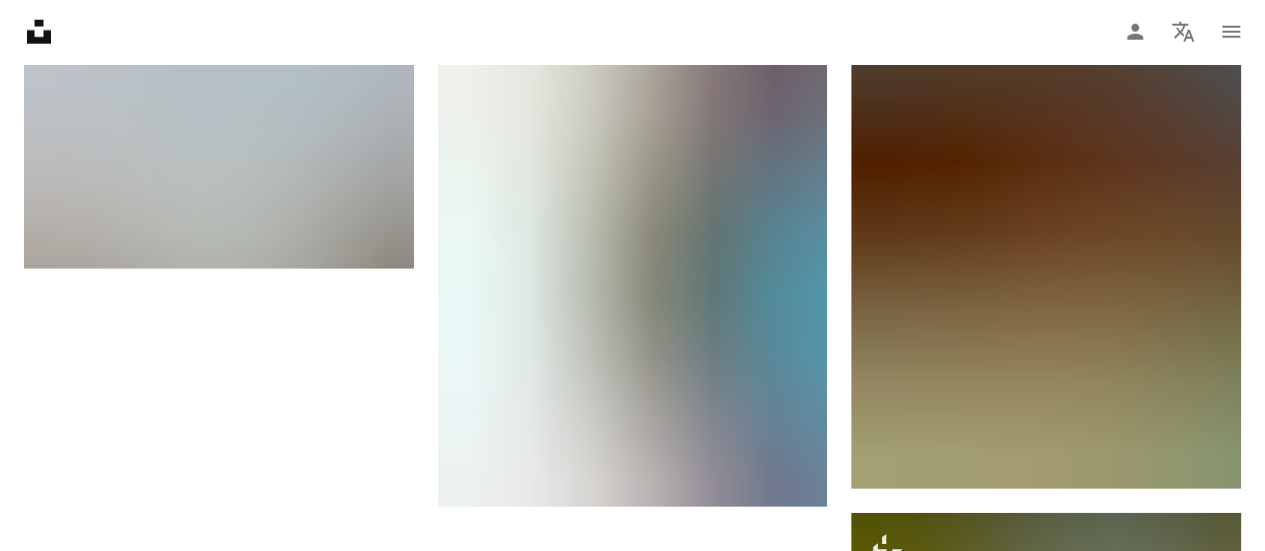 scroll, scrollTop: 2776, scrollLeft: 0, axis: vertical 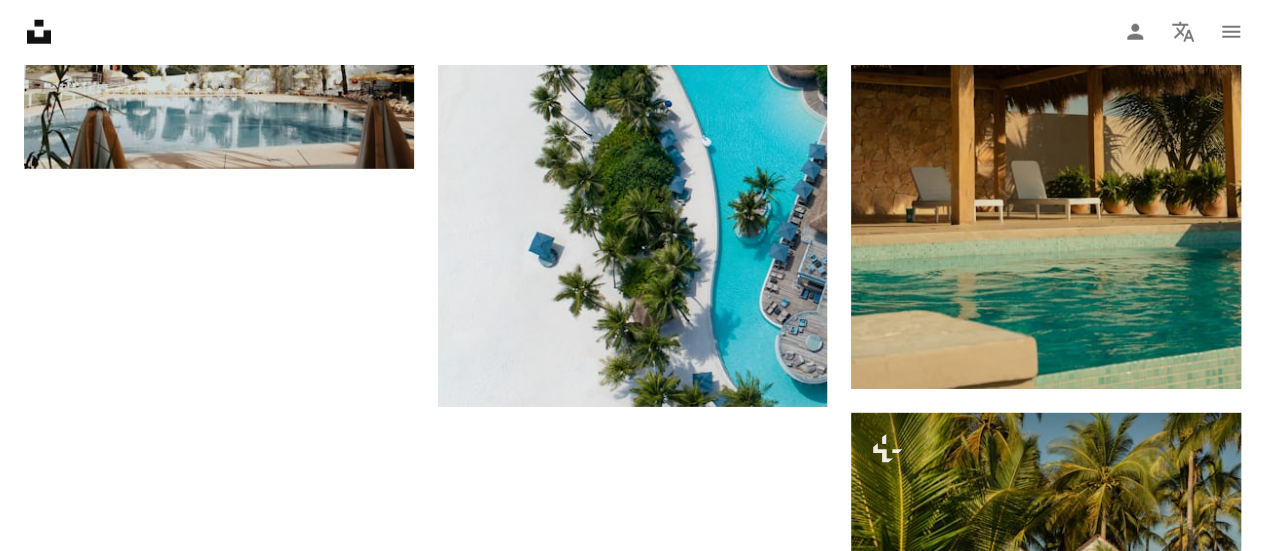 click on "Load more" at bounding box center [632, 1037] 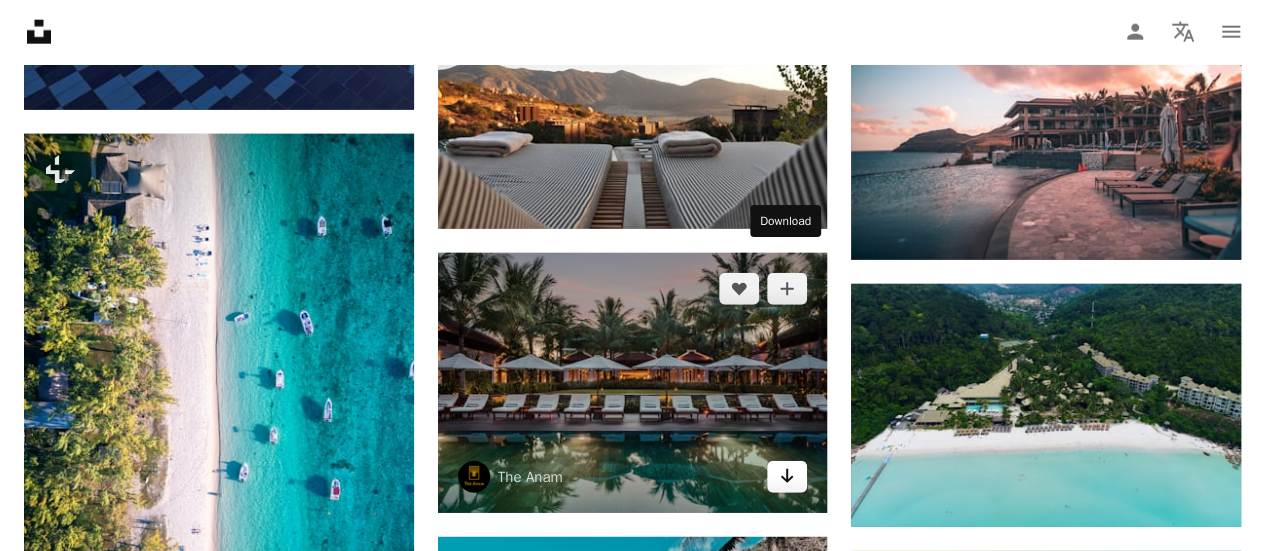 scroll, scrollTop: 6276, scrollLeft: 0, axis: vertical 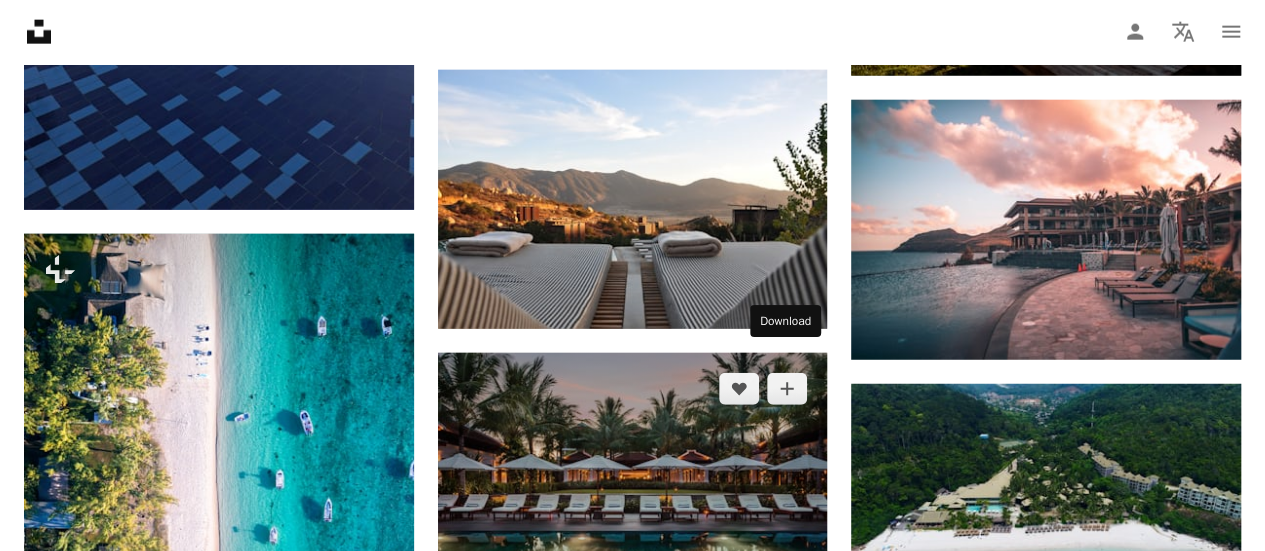 click on "Arrow pointing down" 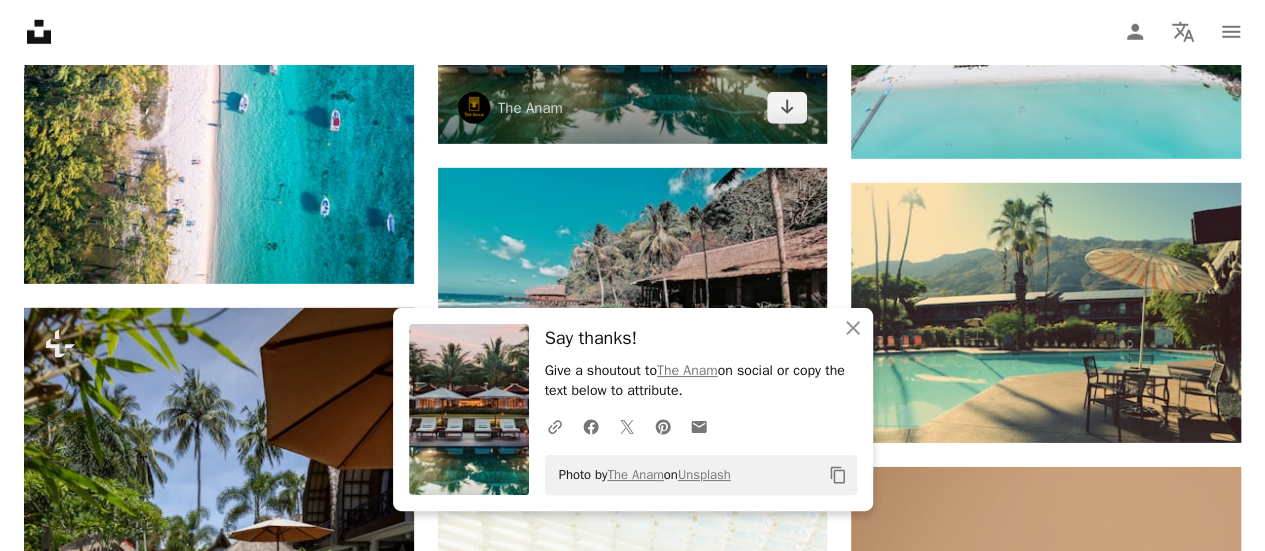 scroll, scrollTop: 6776, scrollLeft: 0, axis: vertical 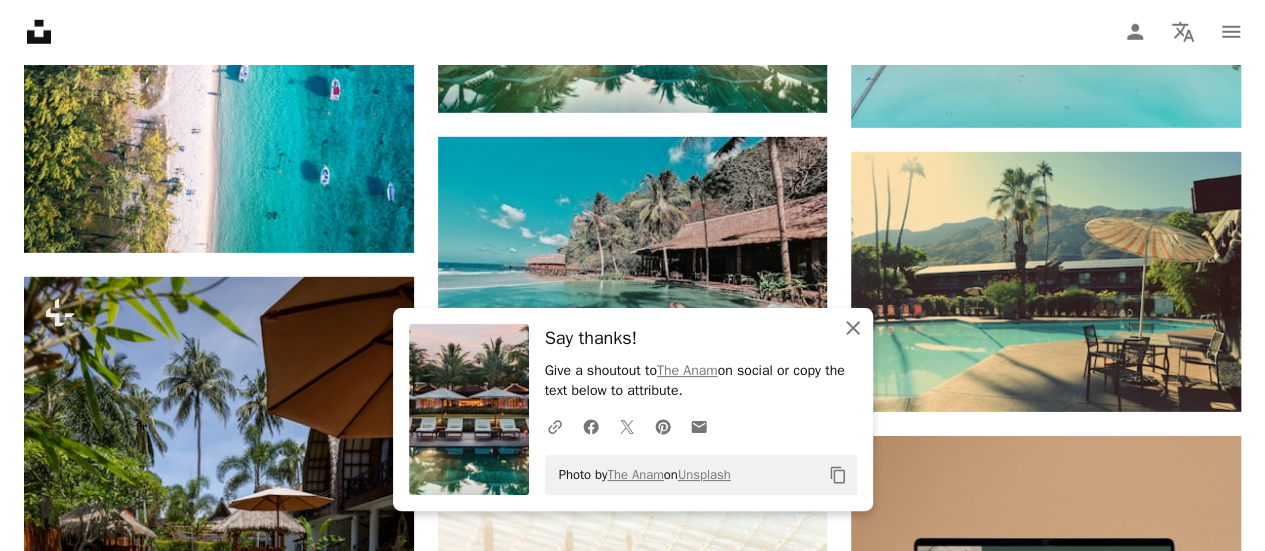 click 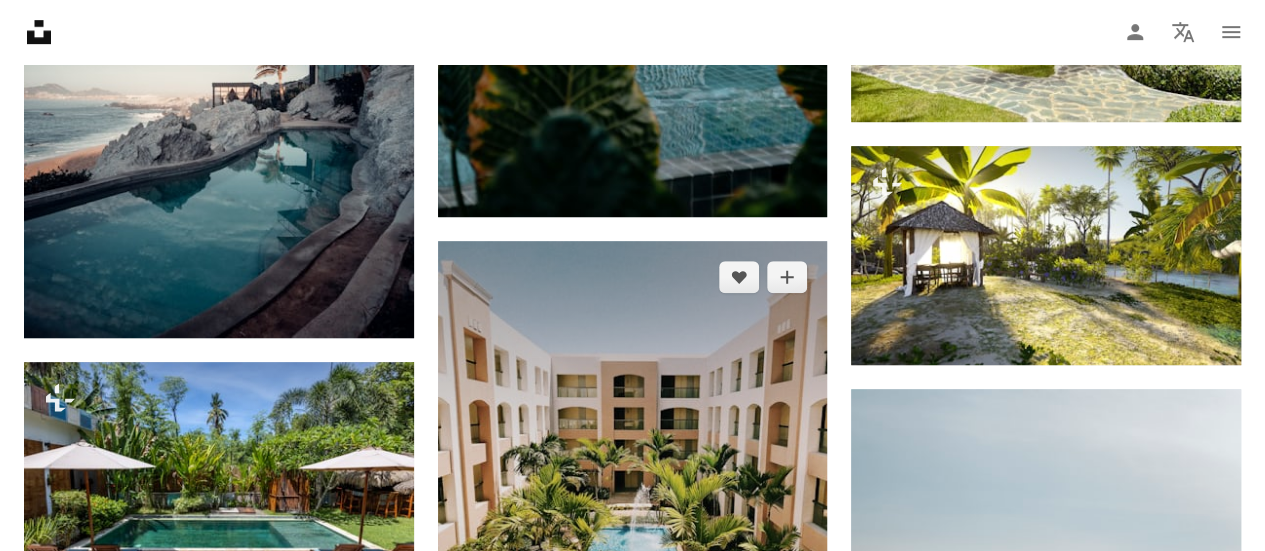 scroll, scrollTop: 8176, scrollLeft: 0, axis: vertical 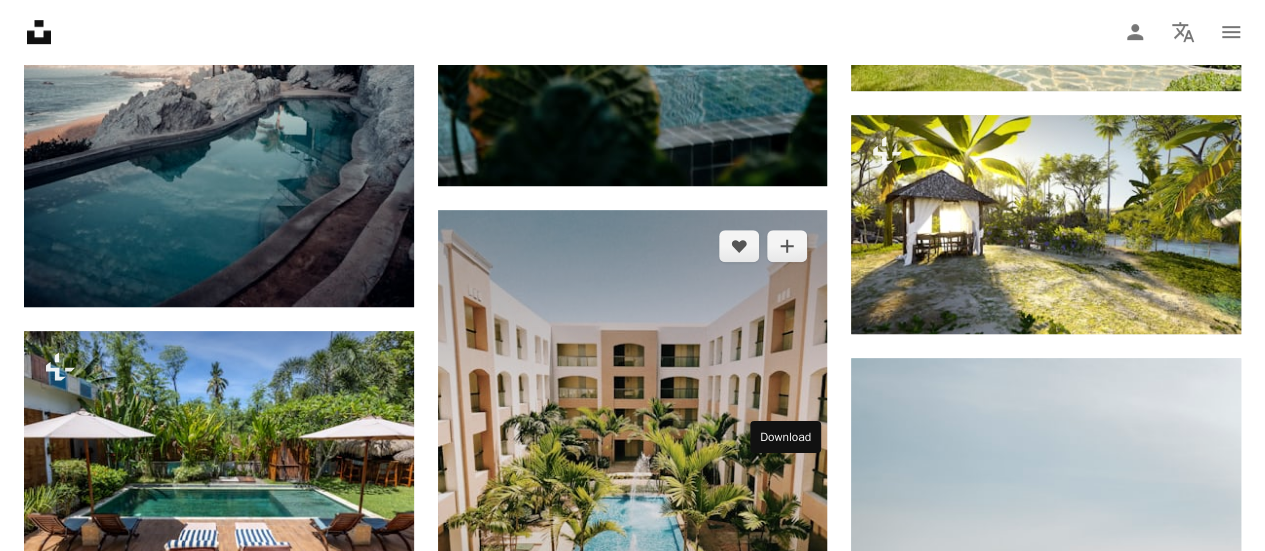 click on "Arrow pointing down" at bounding box center (787, 693) 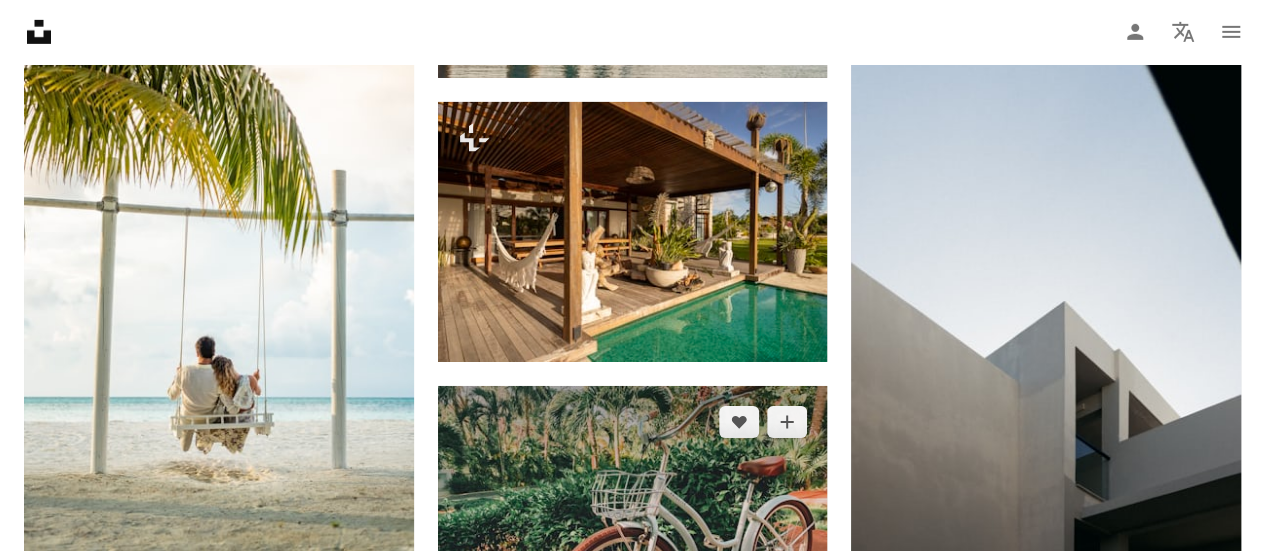 scroll, scrollTop: 10976, scrollLeft: 0, axis: vertical 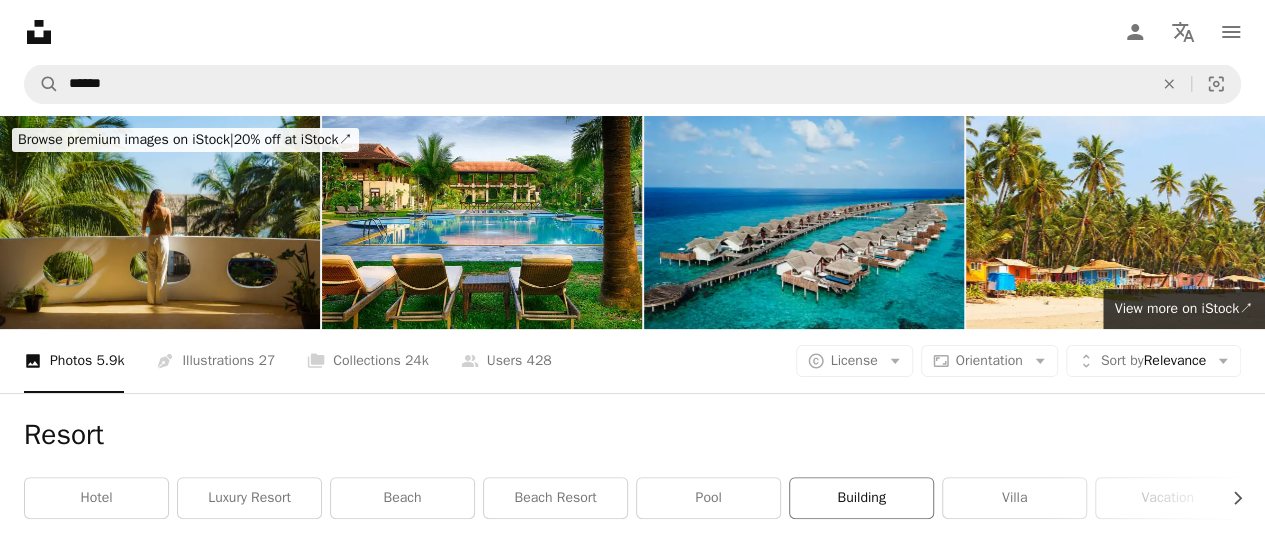 click on "building" at bounding box center [861, 498] 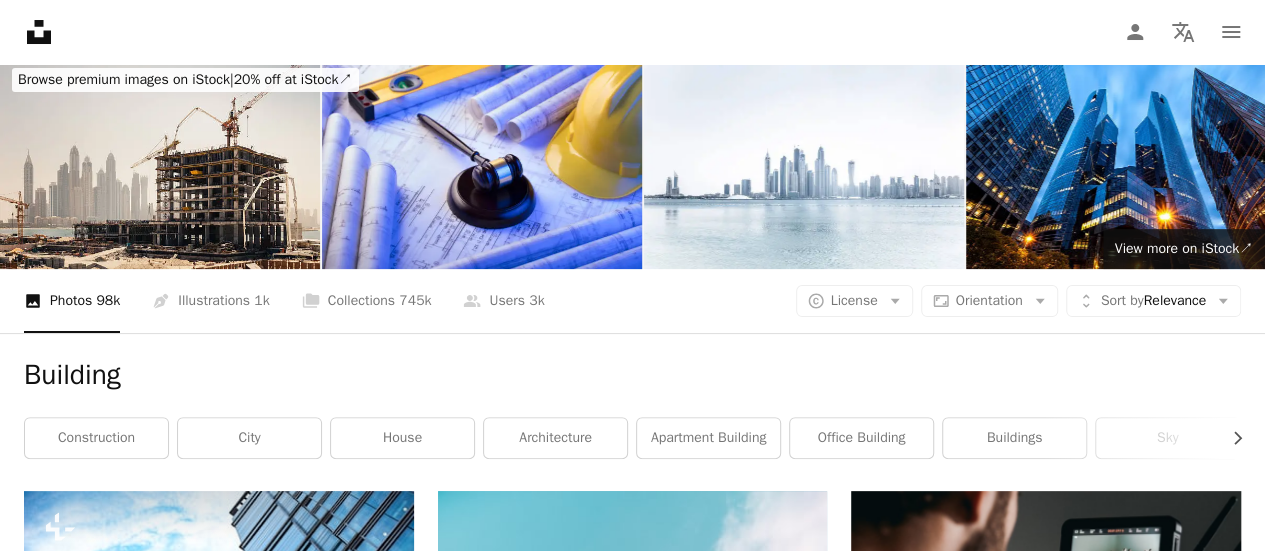 scroll, scrollTop: 0, scrollLeft: 0, axis: both 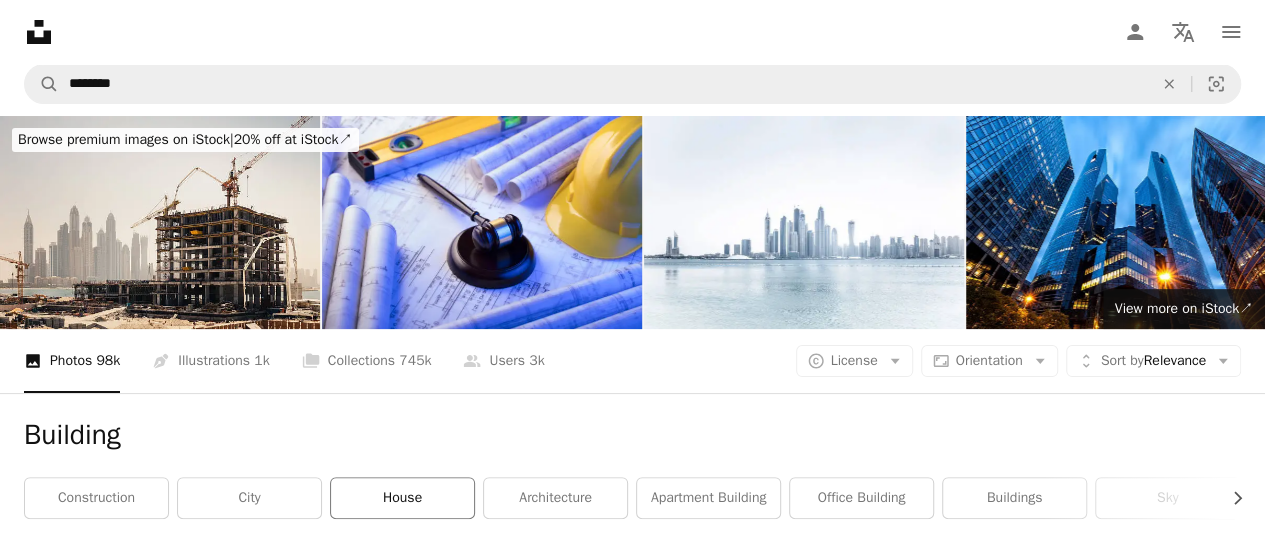 click on "house" at bounding box center (402, 498) 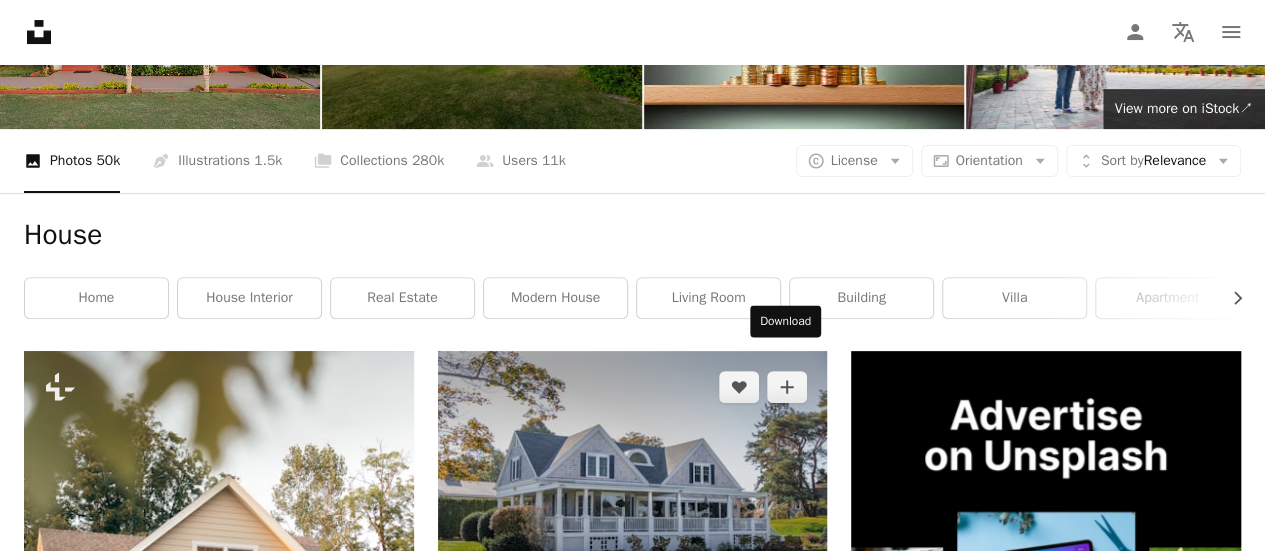 click on "Arrow pointing down" 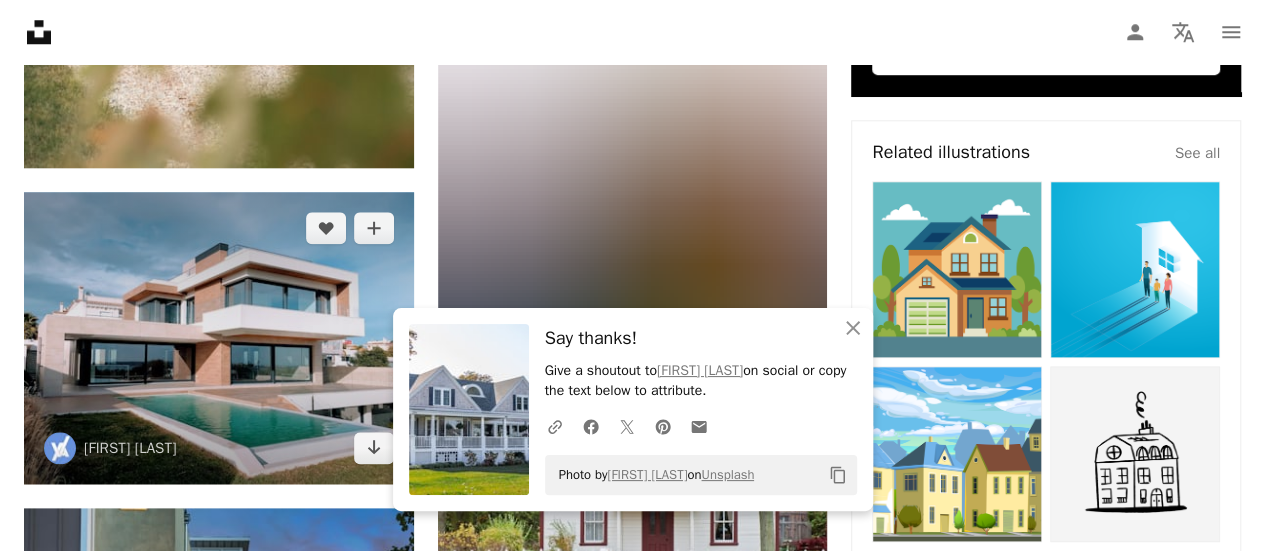 scroll, scrollTop: 1000, scrollLeft: 0, axis: vertical 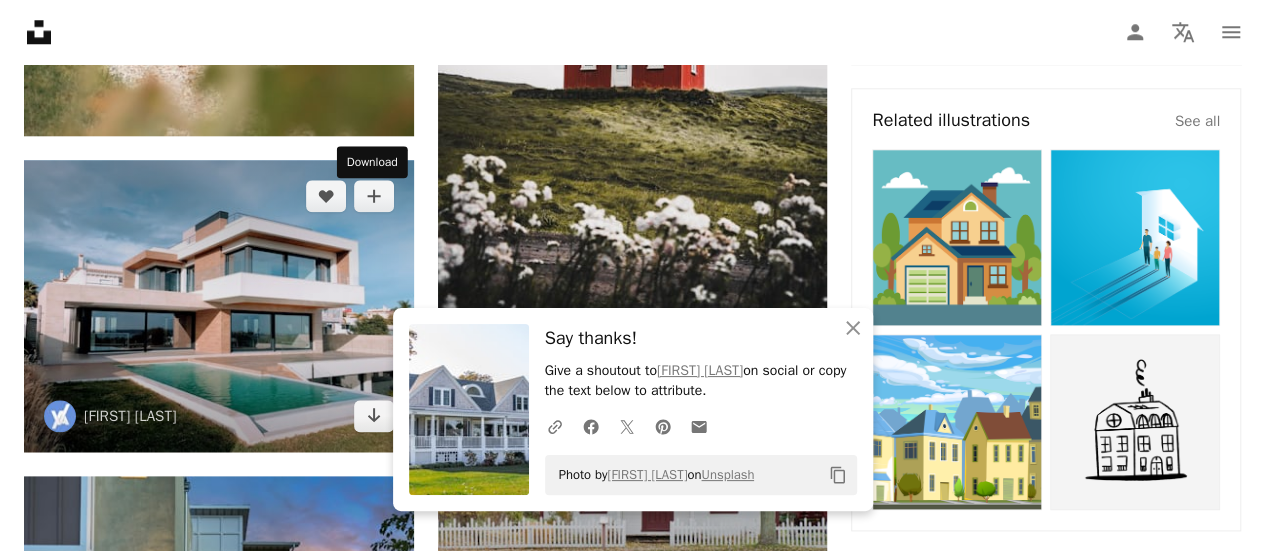 drag, startPoint x: 368, startPoint y: 209, endPoint x: 476, endPoint y: 267, distance: 122.588745 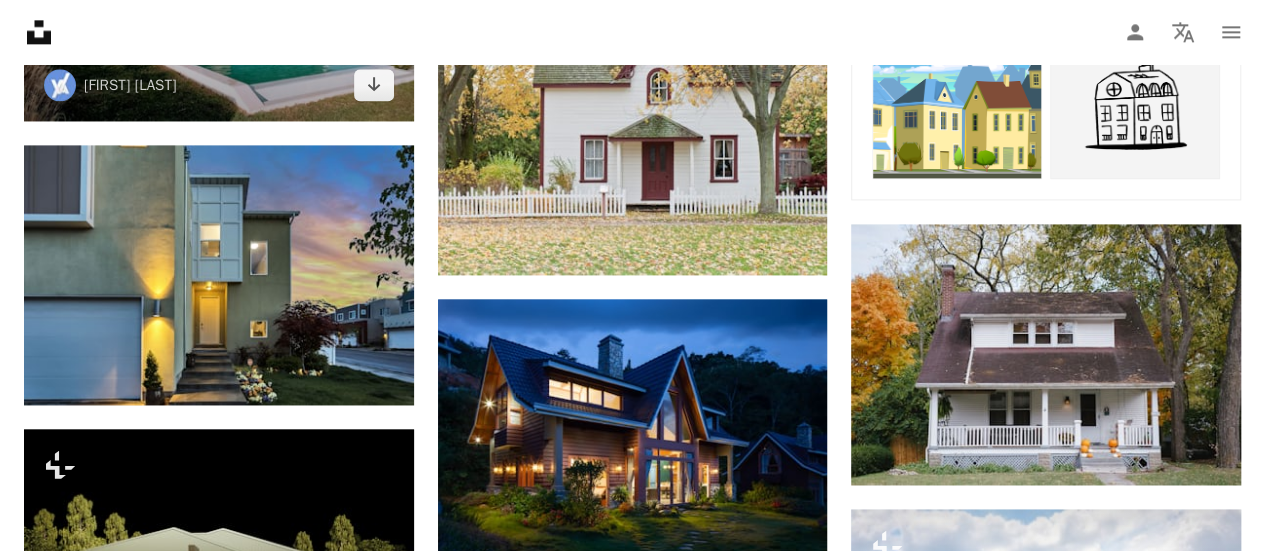 scroll, scrollTop: 1300, scrollLeft: 0, axis: vertical 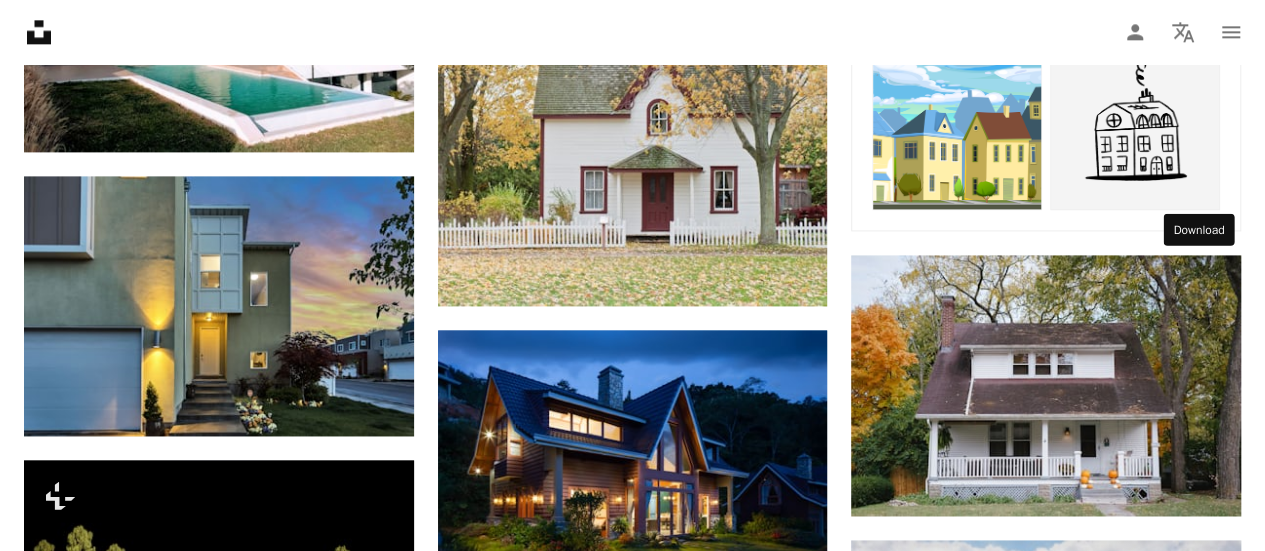 click on "Arrow pointing down" 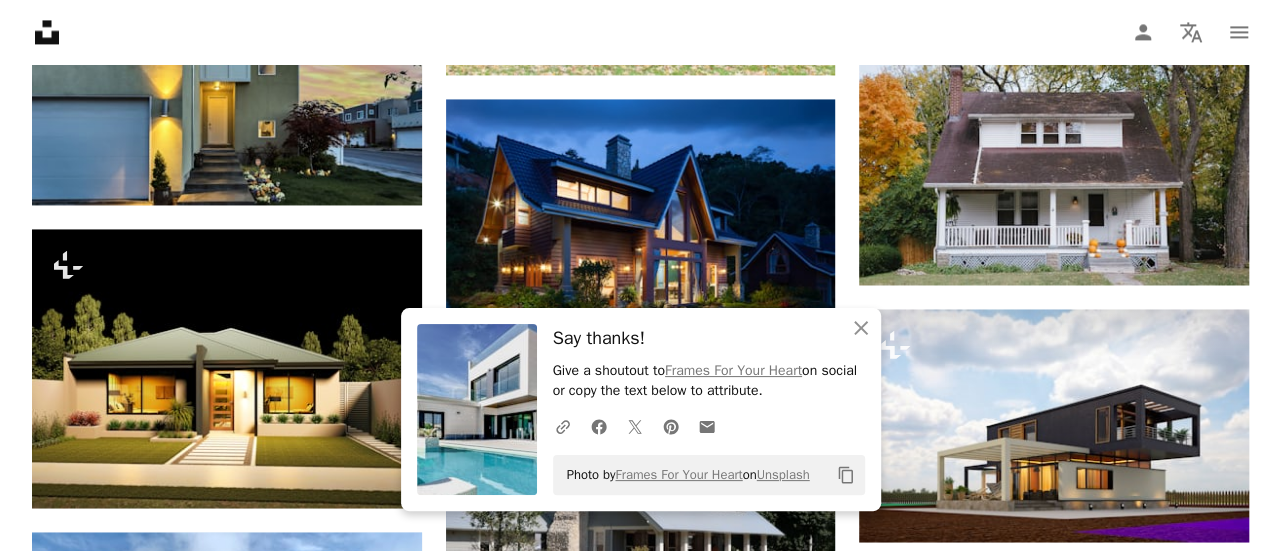scroll, scrollTop: 1500, scrollLeft: 0, axis: vertical 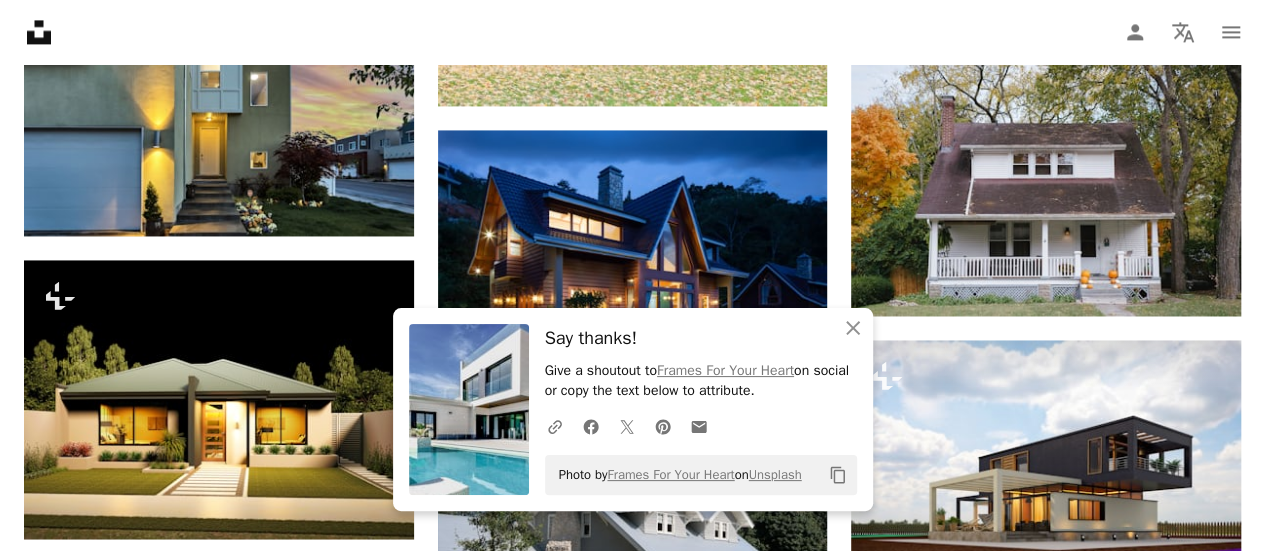 click on "A lock   Download" at bounding box center [1170, 1063] 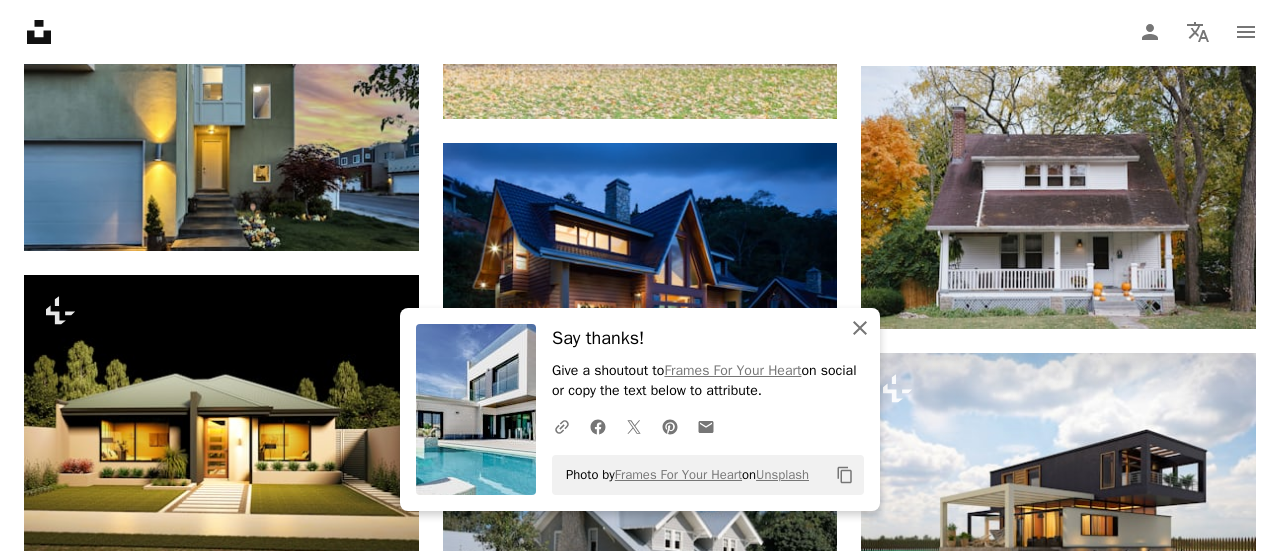 click 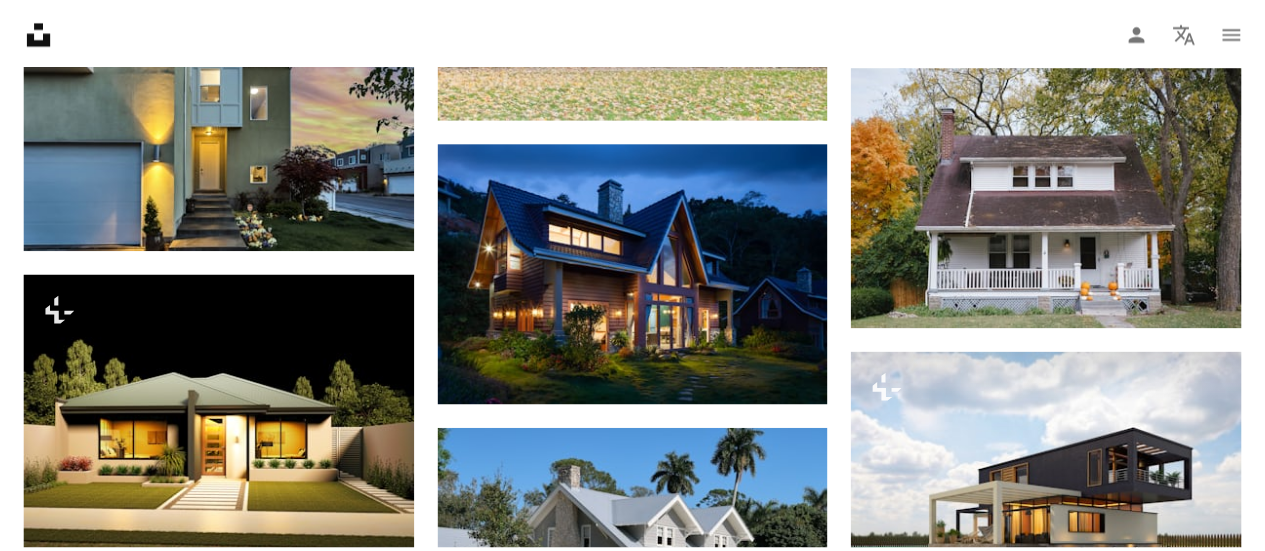 scroll, scrollTop: 90, scrollLeft: 0, axis: vertical 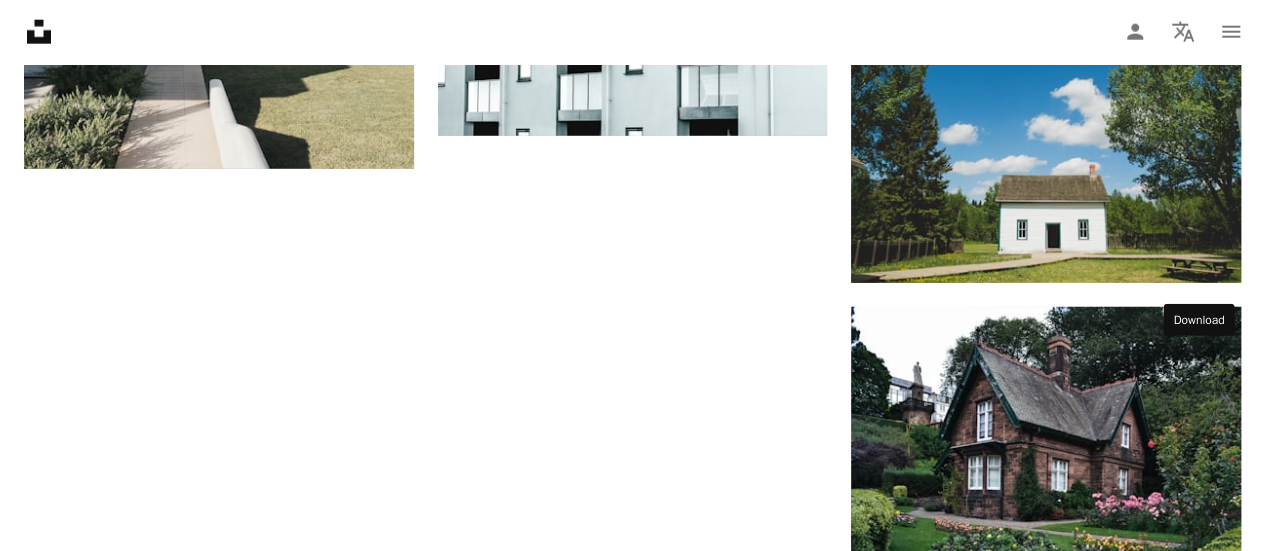click 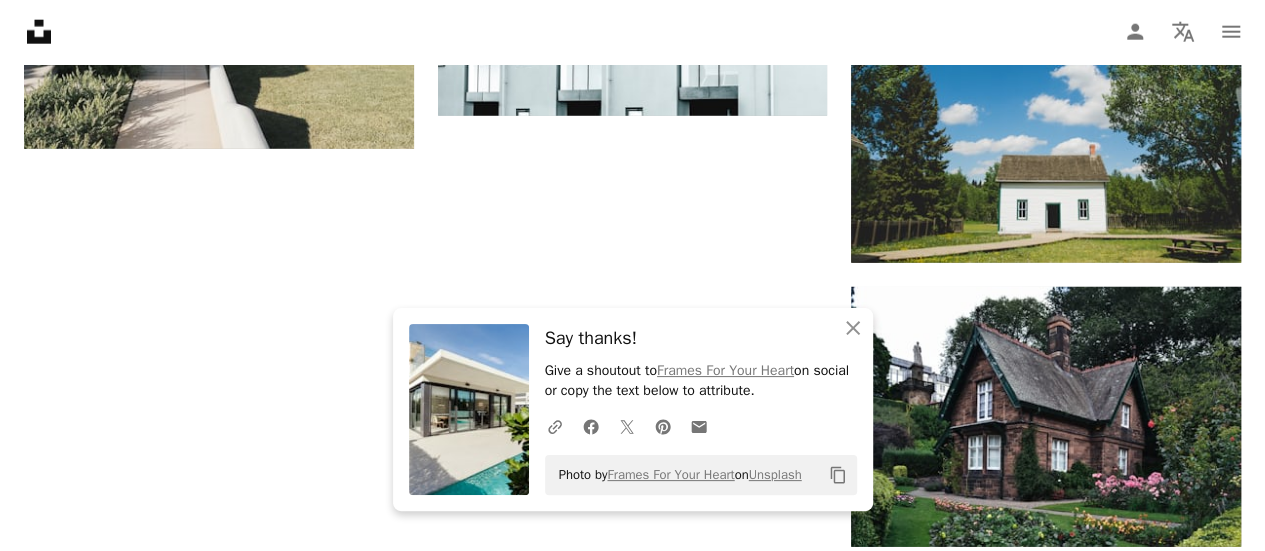 scroll, scrollTop: 2892, scrollLeft: 0, axis: vertical 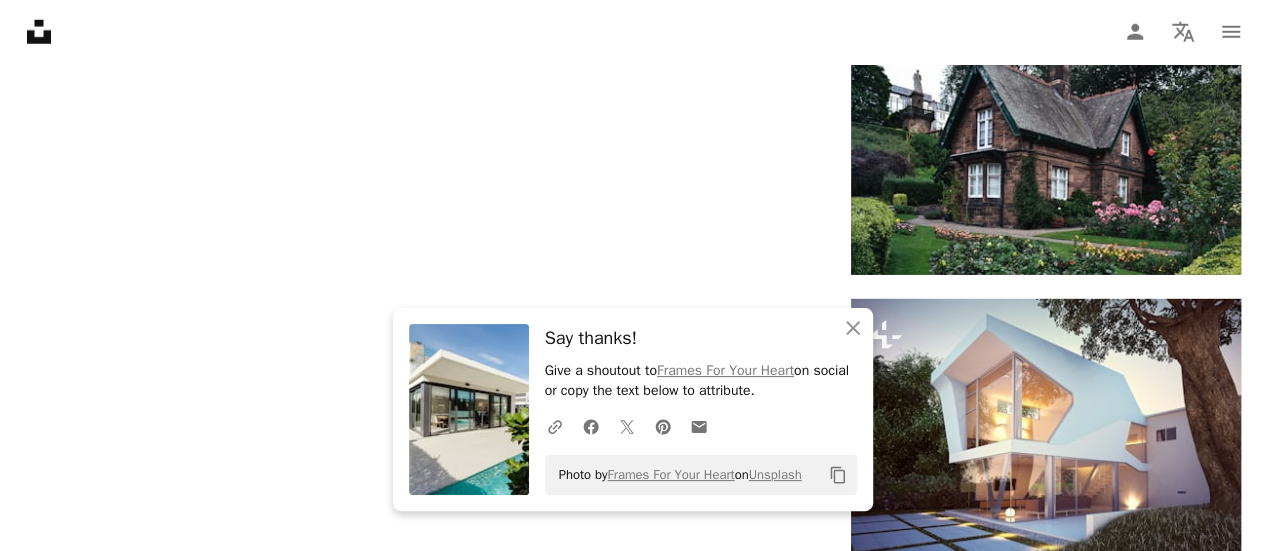 click on "Load more" at bounding box center (632, 936) 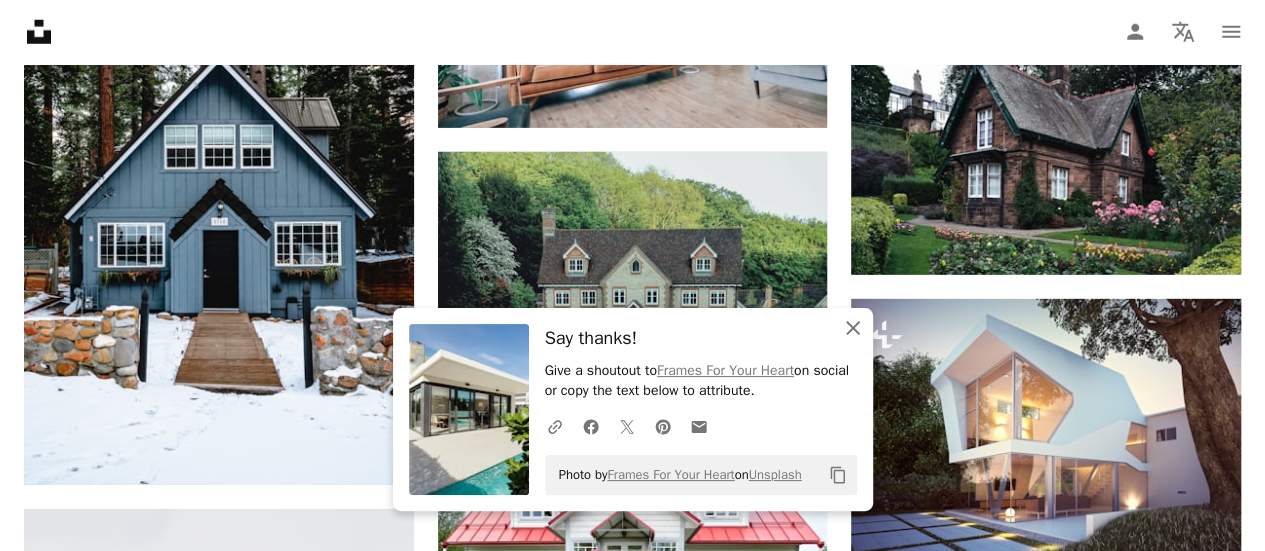drag, startPoint x: 846, startPoint y: 320, endPoint x: 782, endPoint y: 327, distance: 64.381676 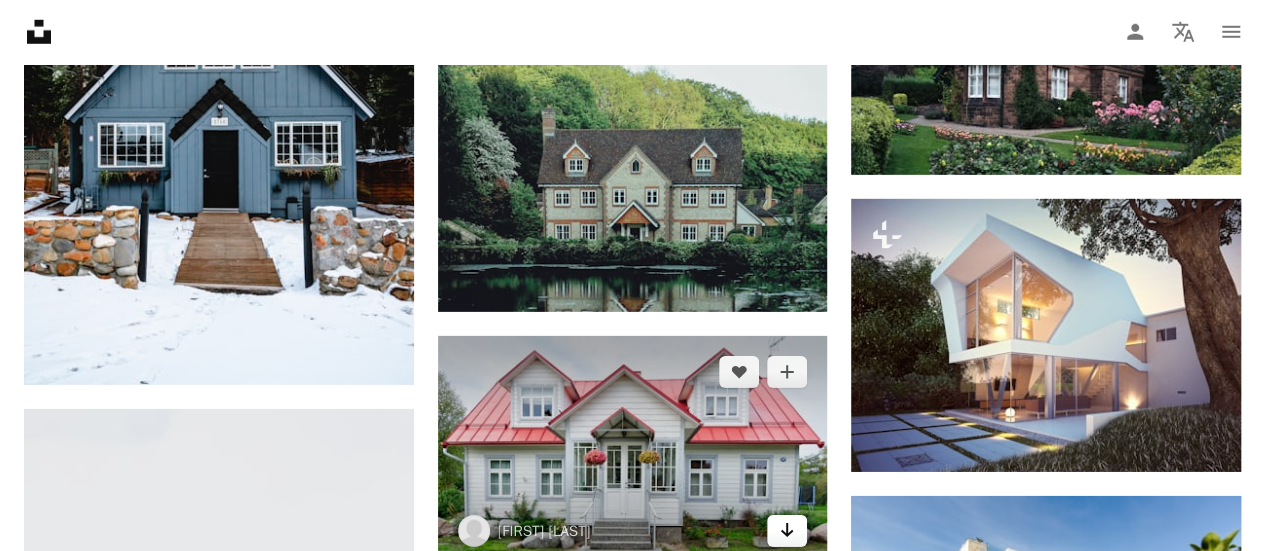 click 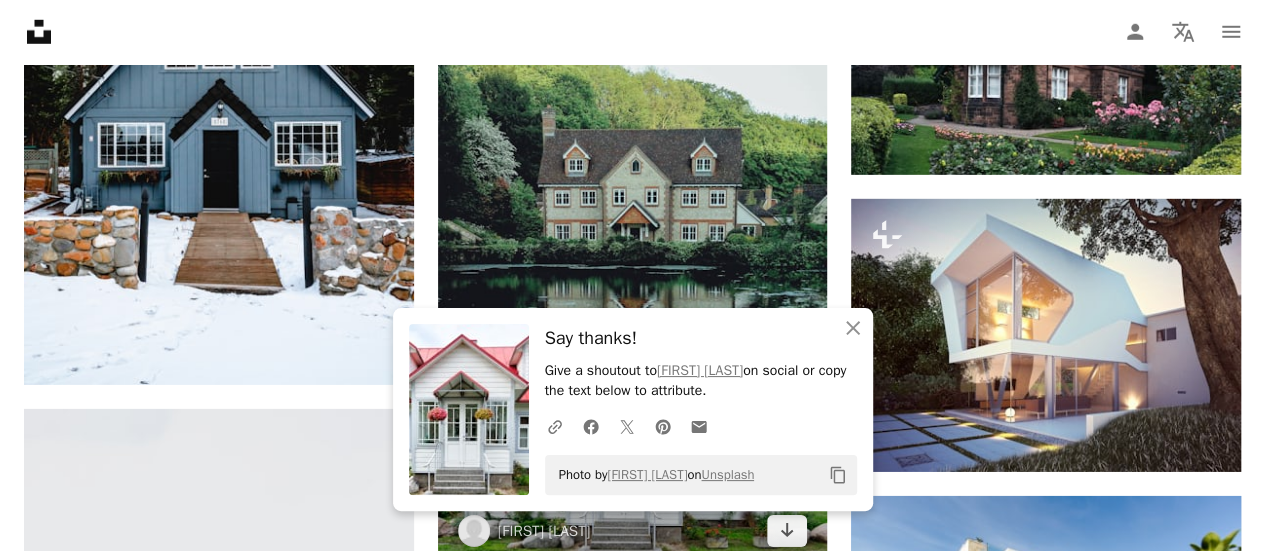 scroll, scrollTop: 2792, scrollLeft: 0, axis: vertical 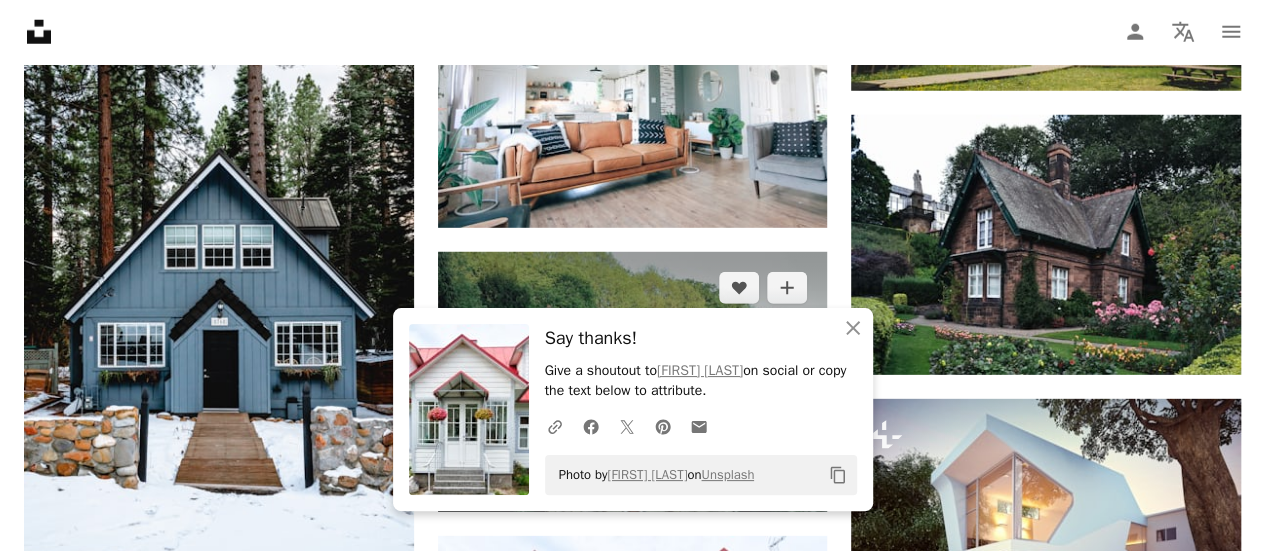 click on "Arrow pointing down" at bounding box center (787, 476) 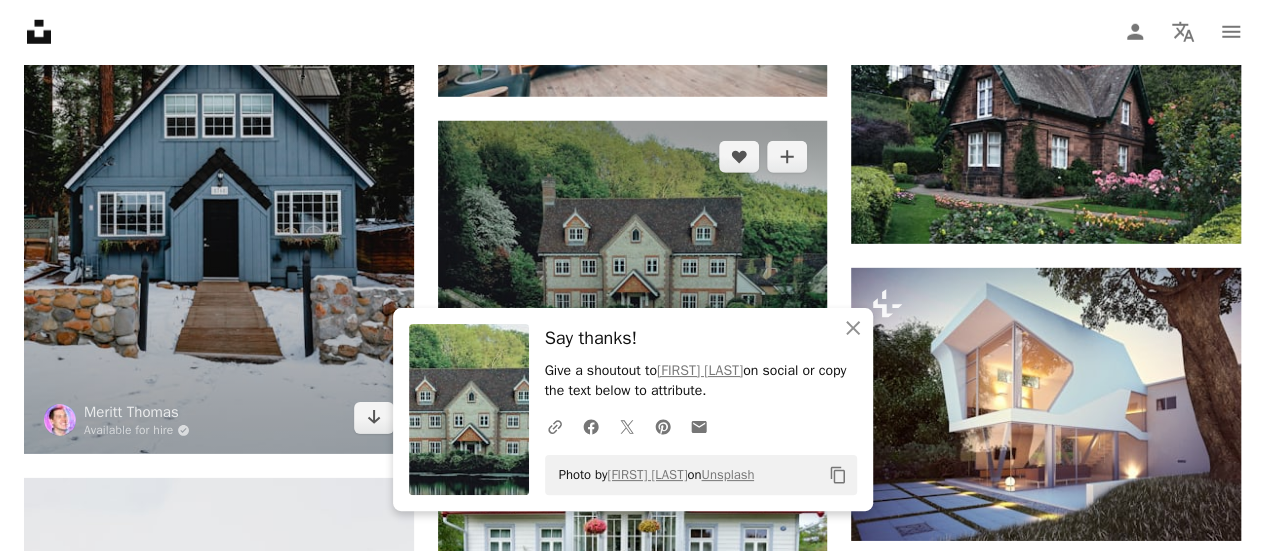 scroll, scrollTop: 2892, scrollLeft: 0, axis: vertical 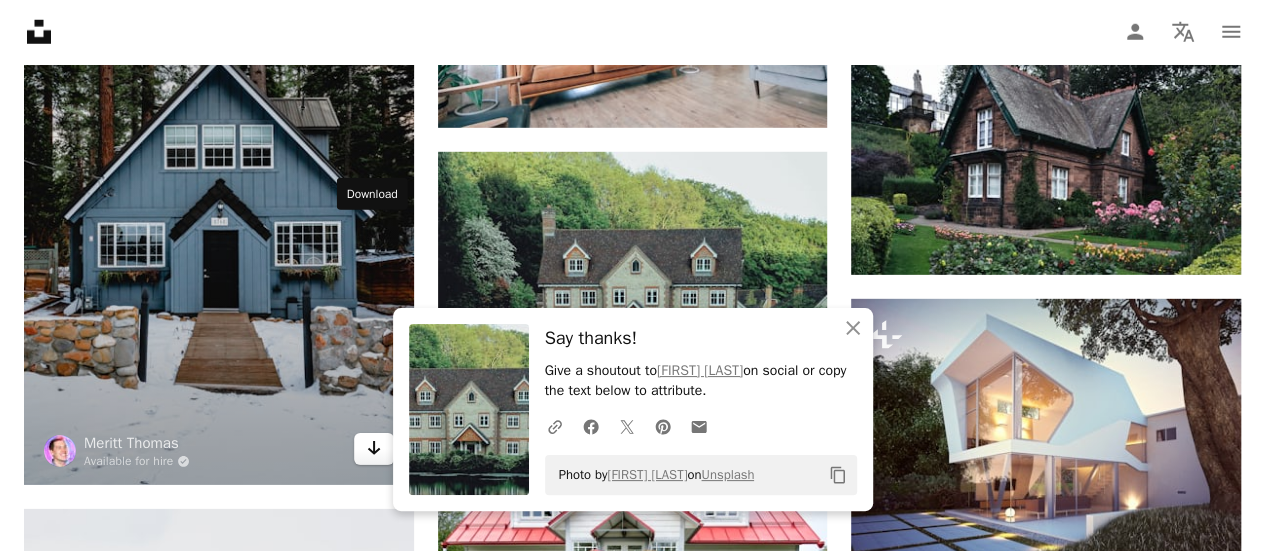 click on "Arrow pointing down" 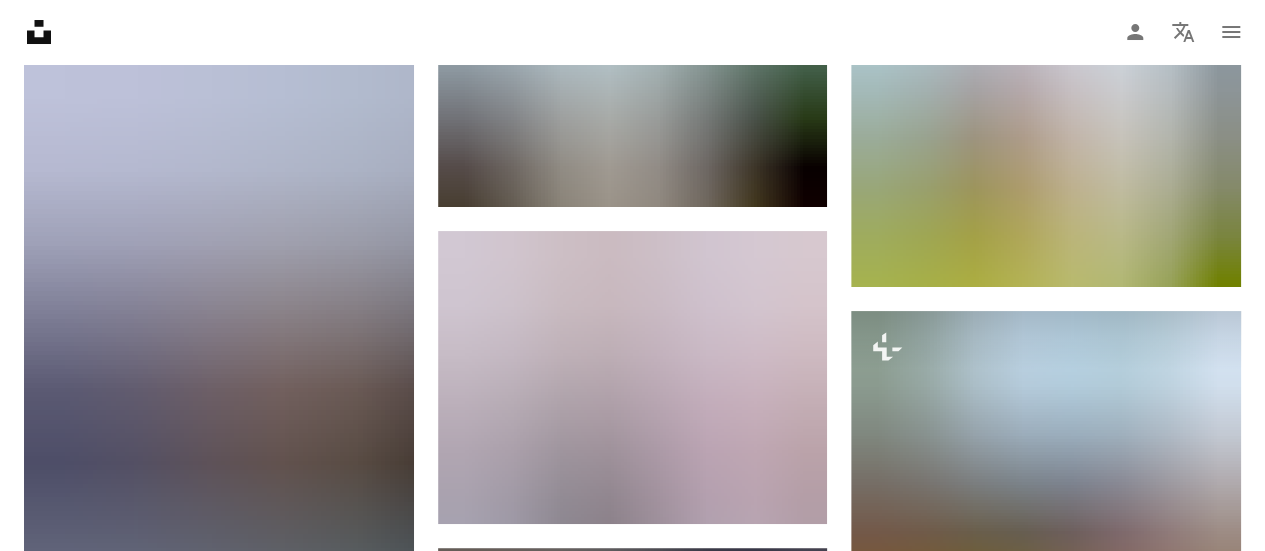 scroll, scrollTop: 3892, scrollLeft: 0, axis: vertical 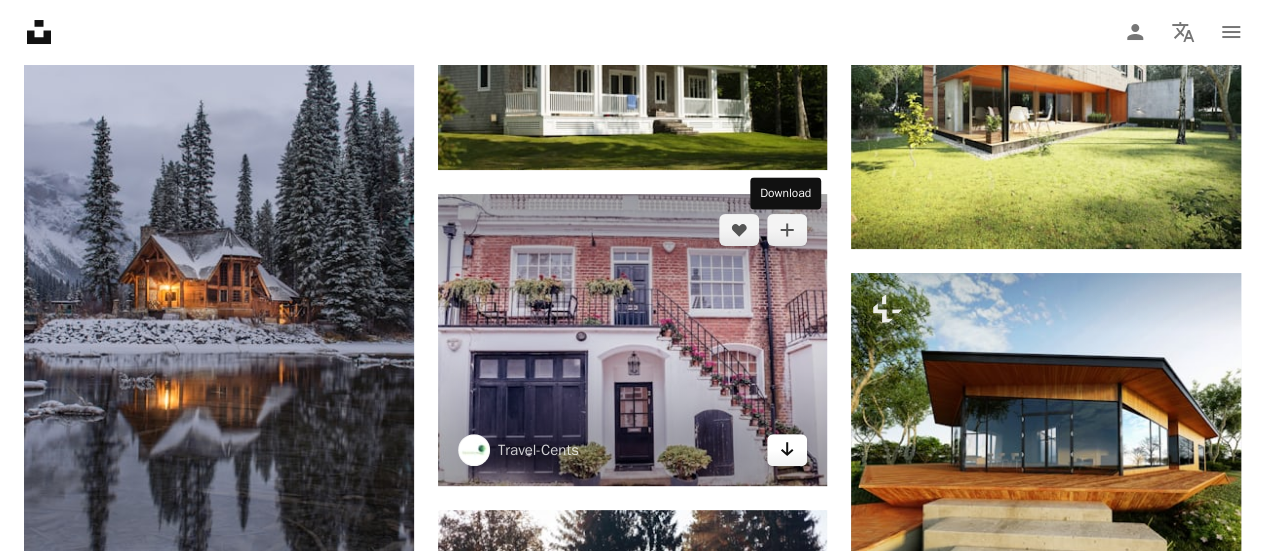 click on "Arrow pointing down" at bounding box center (787, 450) 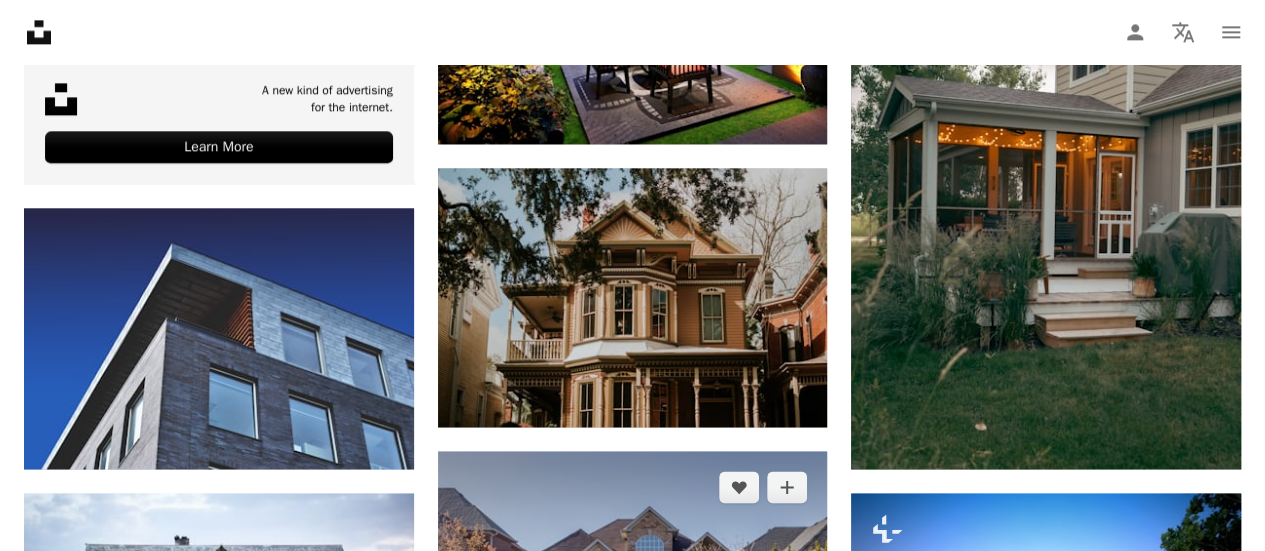 scroll, scrollTop: 5092, scrollLeft: 0, axis: vertical 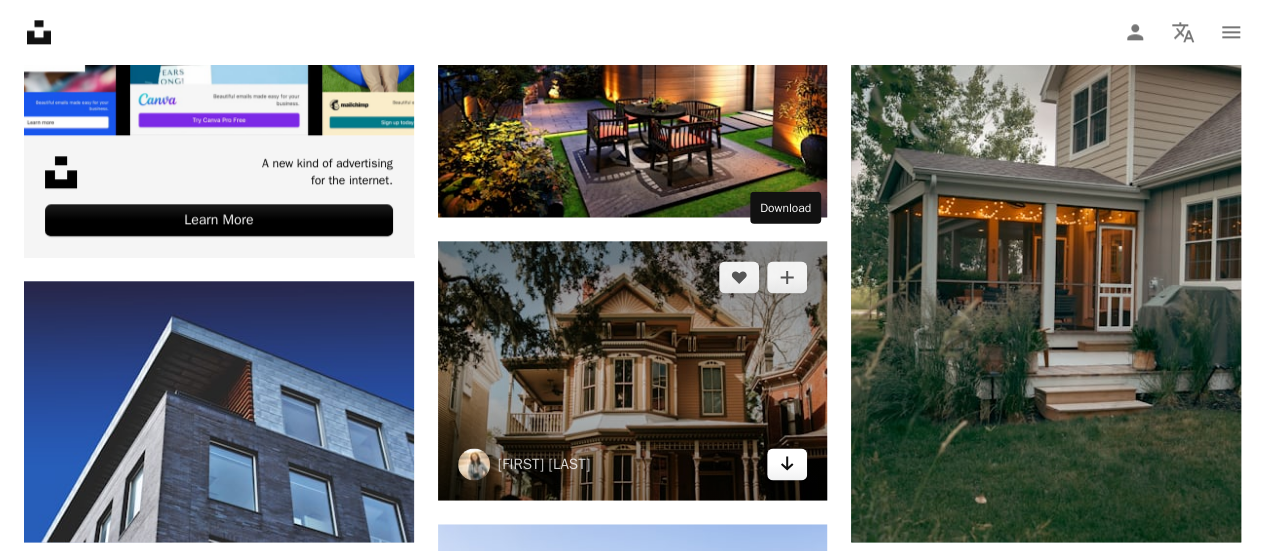 click on "Arrow pointing down" 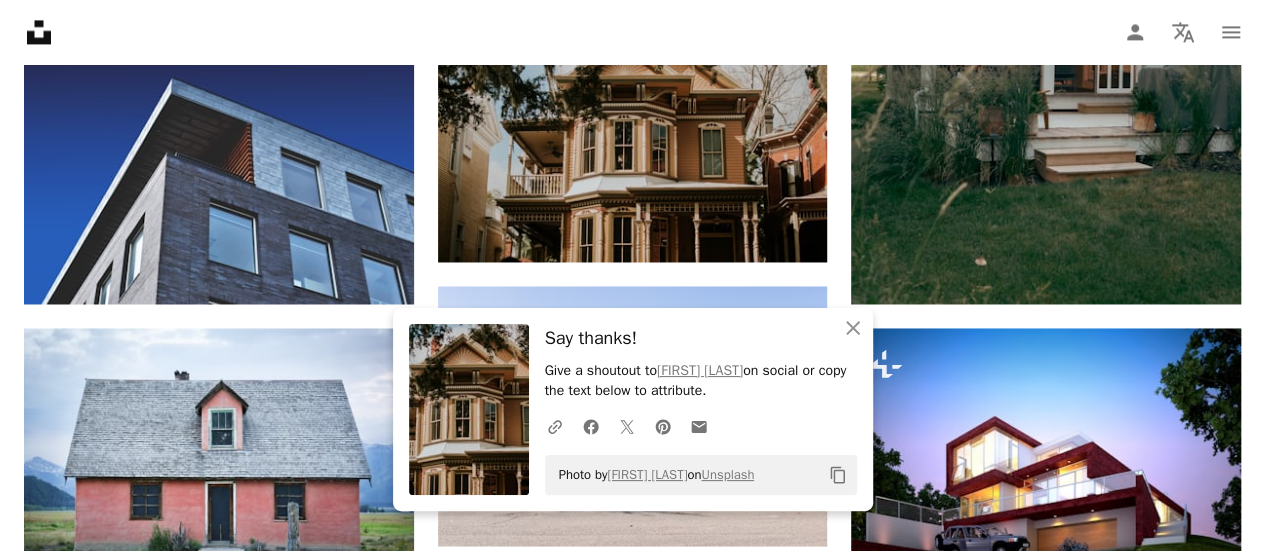 scroll, scrollTop: 5492, scrollLeft: 0, axis: vertical 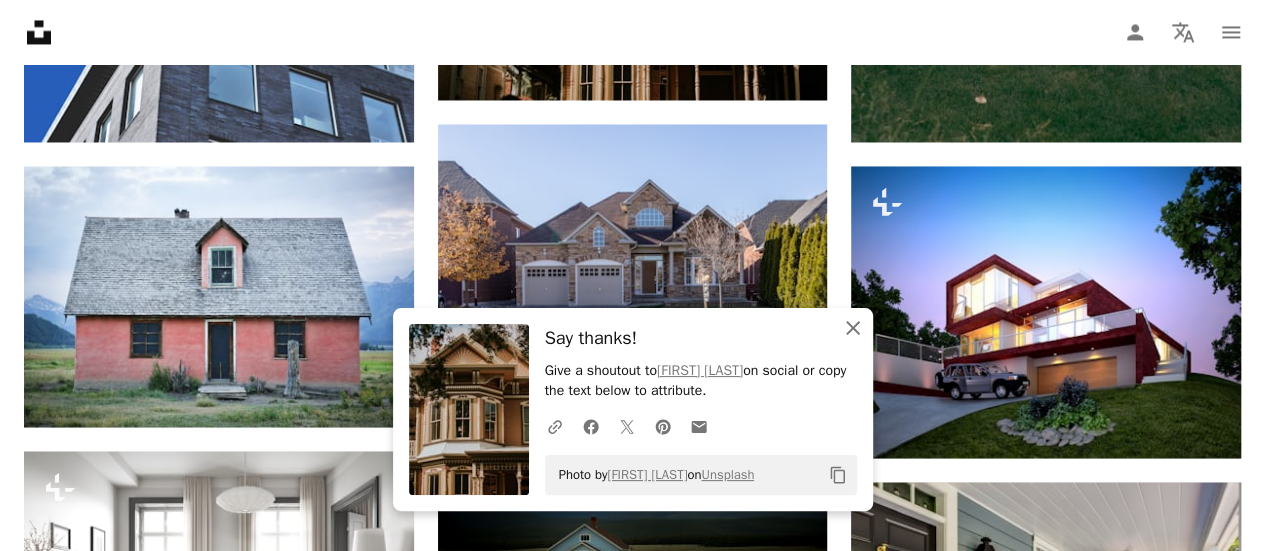 drag, startPoint x: 849, startPoint y: 334, endPoint x: 775, endPoint y: 351, distance: 75.9276 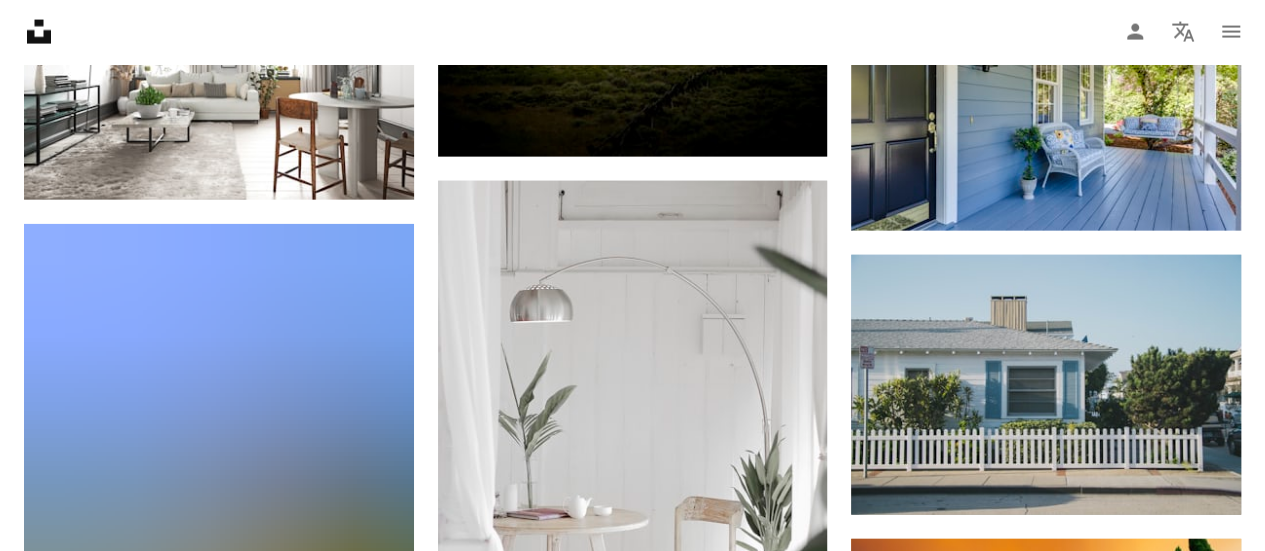 scroll, scrollTop: 6192, scrollLeft: 0, axis: vertical 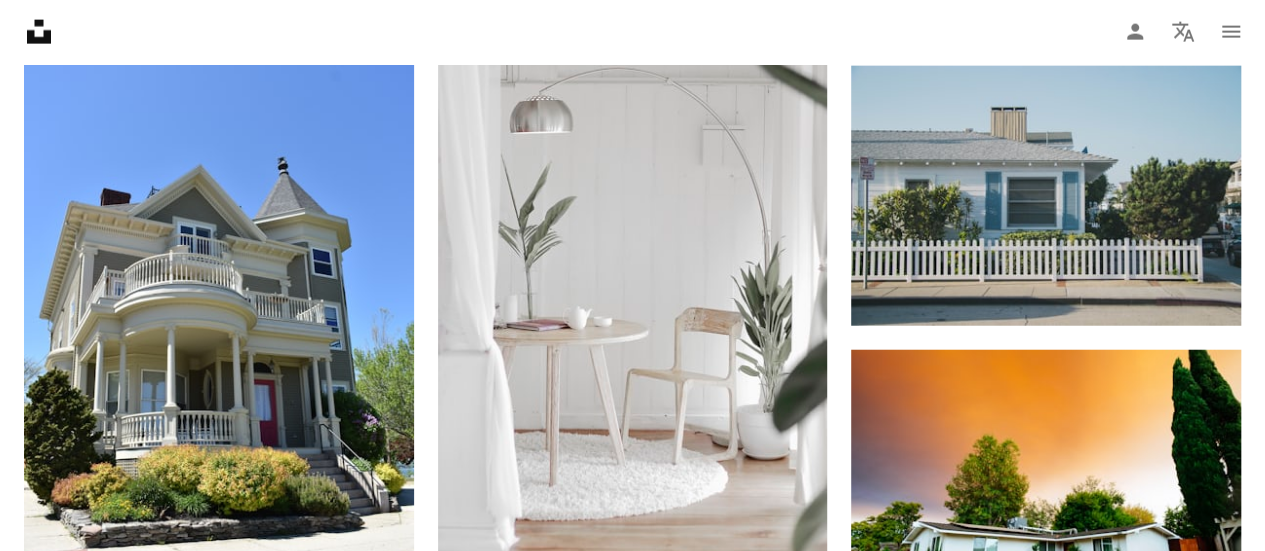 click on "Arrow pointing down" at bounding box center [374, 1150] 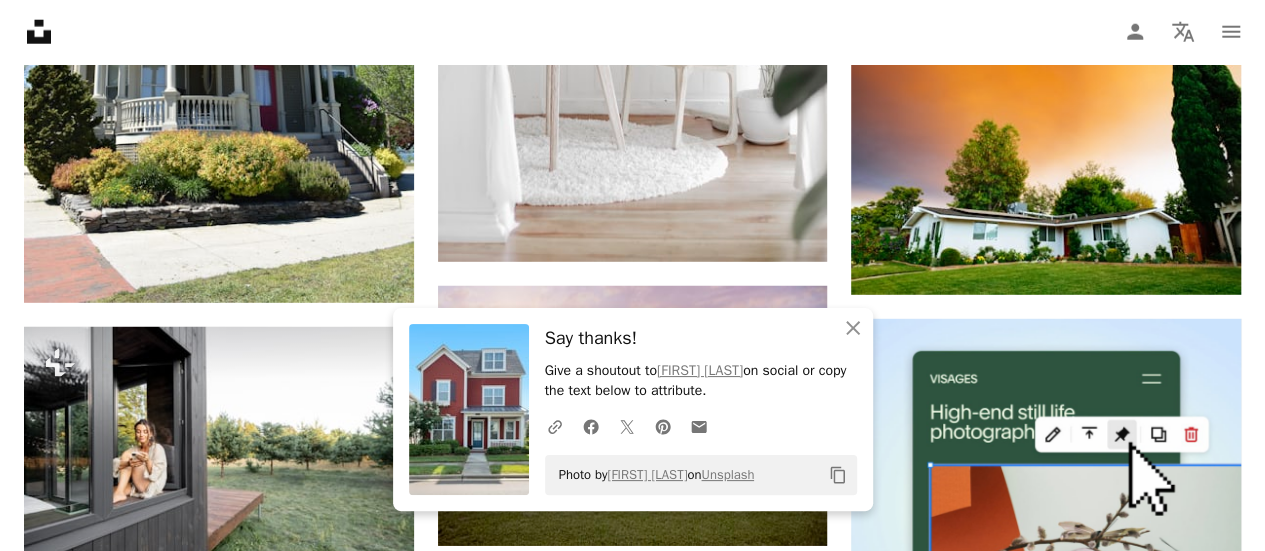 scroll, scrollTop: 6592, scrollLeft: 0, axis: vertical 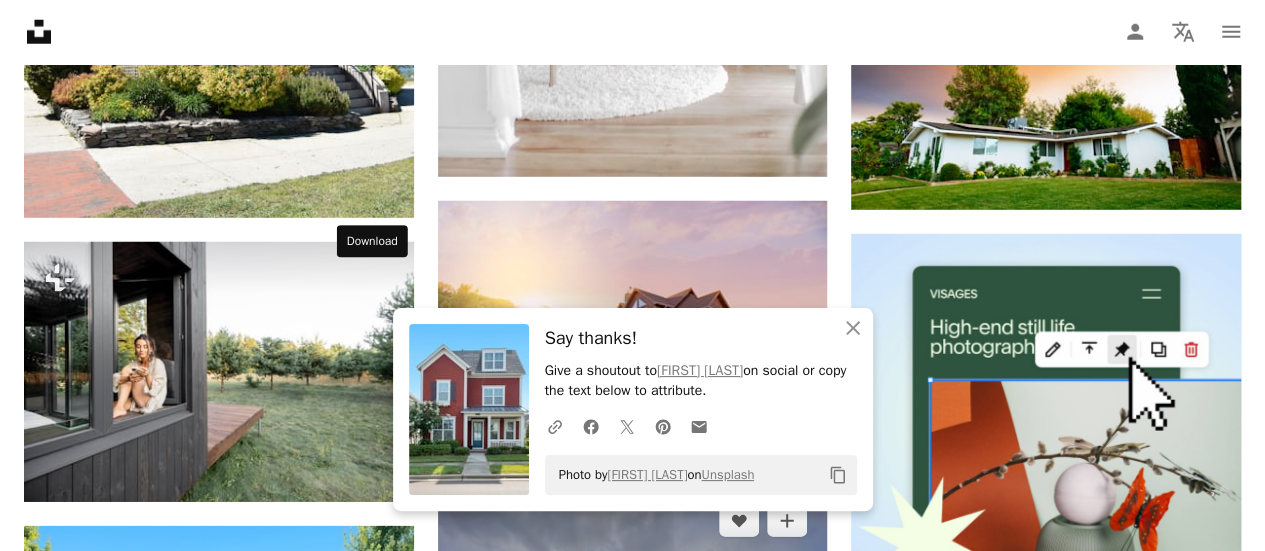 drag, startPoint x: 366, startPoint y: 285, endPoint x: 438, endPoint y: 290, distance: 72.1734 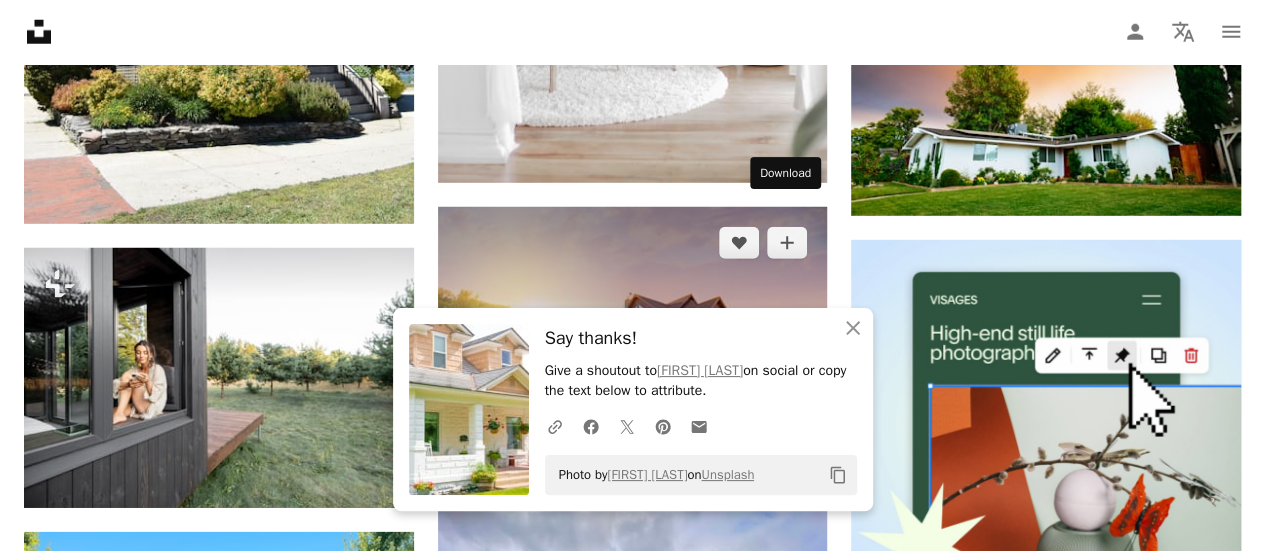 scroll, scrollTop: 6492, scrollLeft: 0, axis: vertical 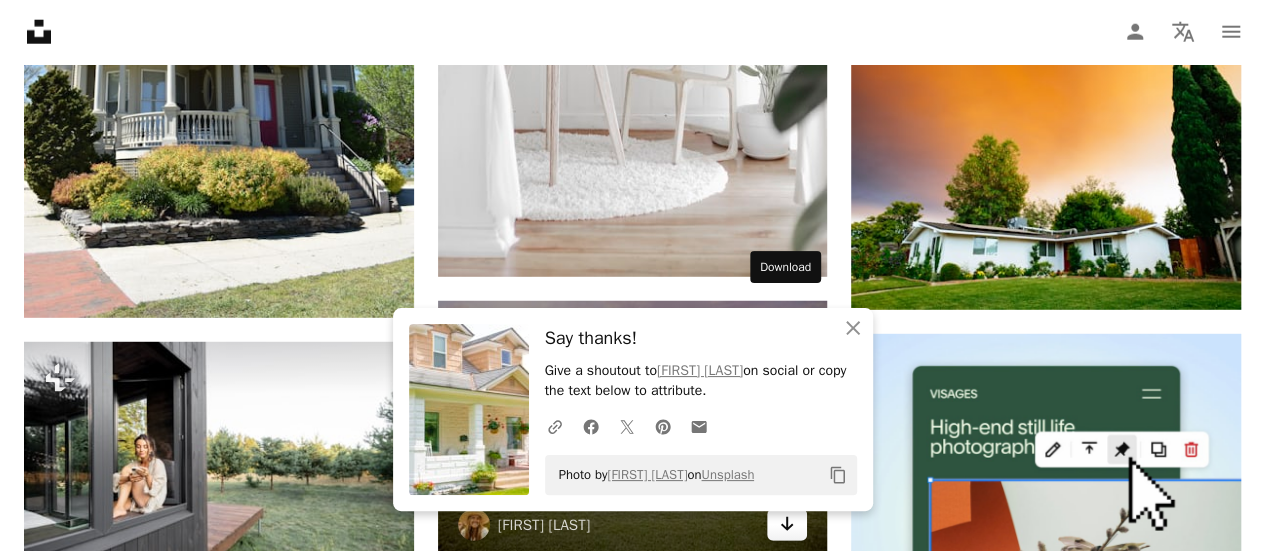 click on "Arrow pointing down" 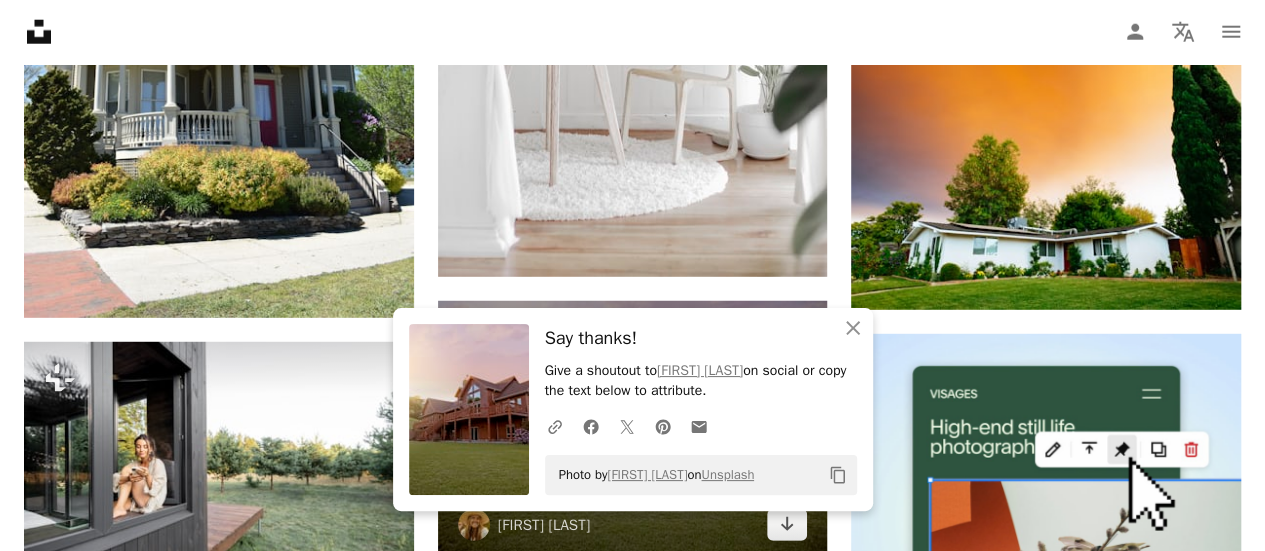 scroll, scrollTop: 6592, scrollLeft: 0, axis: vertical 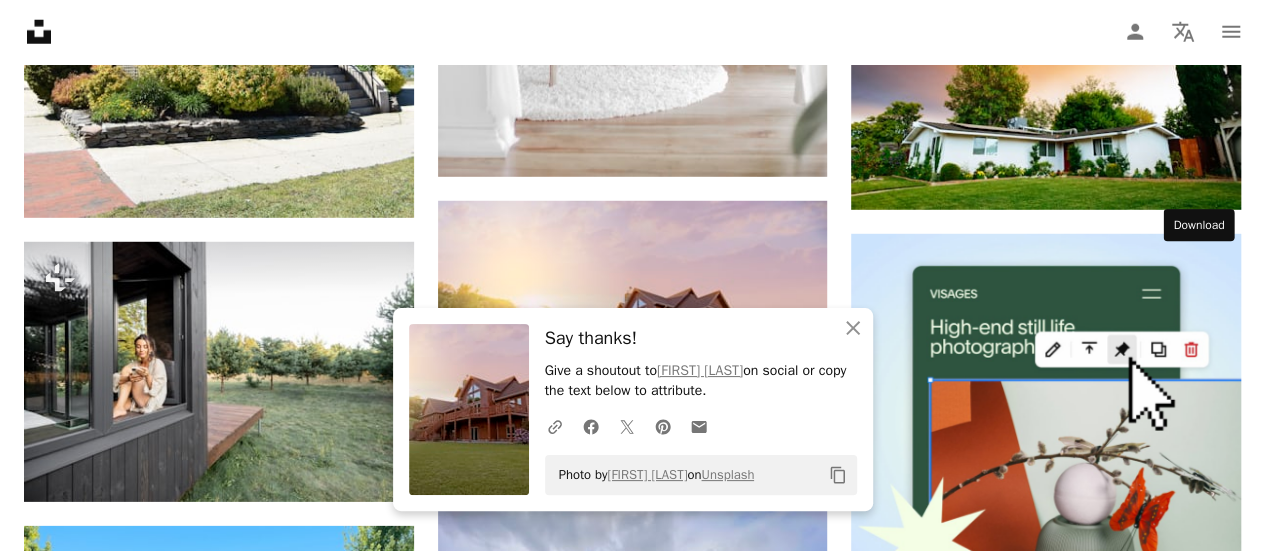 click on "Arrow pointing down" at bounding box center (1201, 1555) 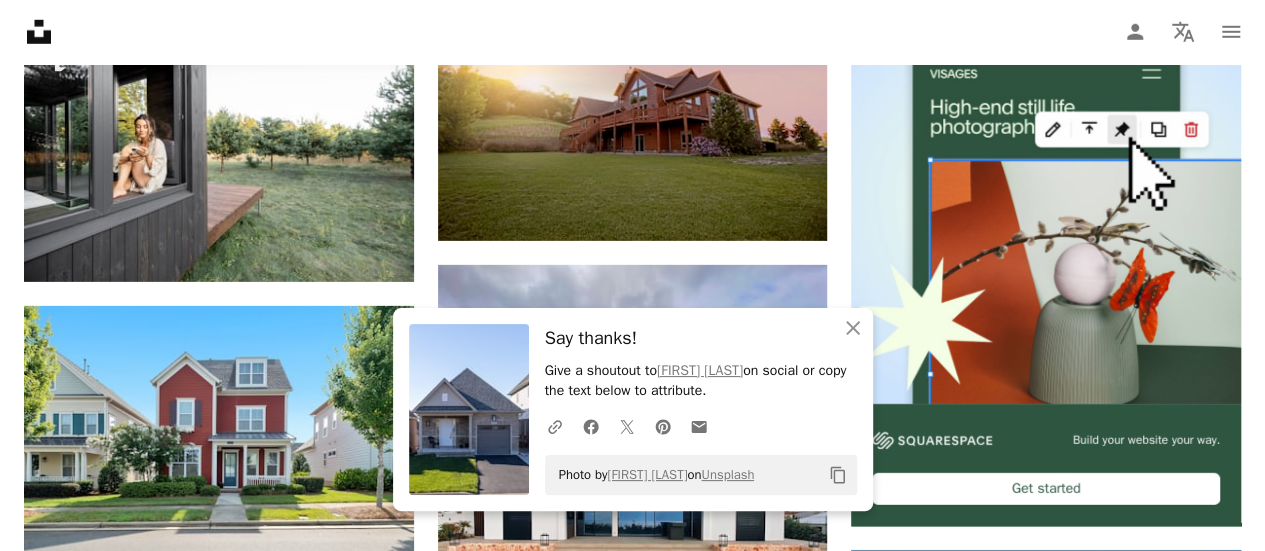 scroll, scrollTop: 6692, scrollLeft: 0, axis: vertical 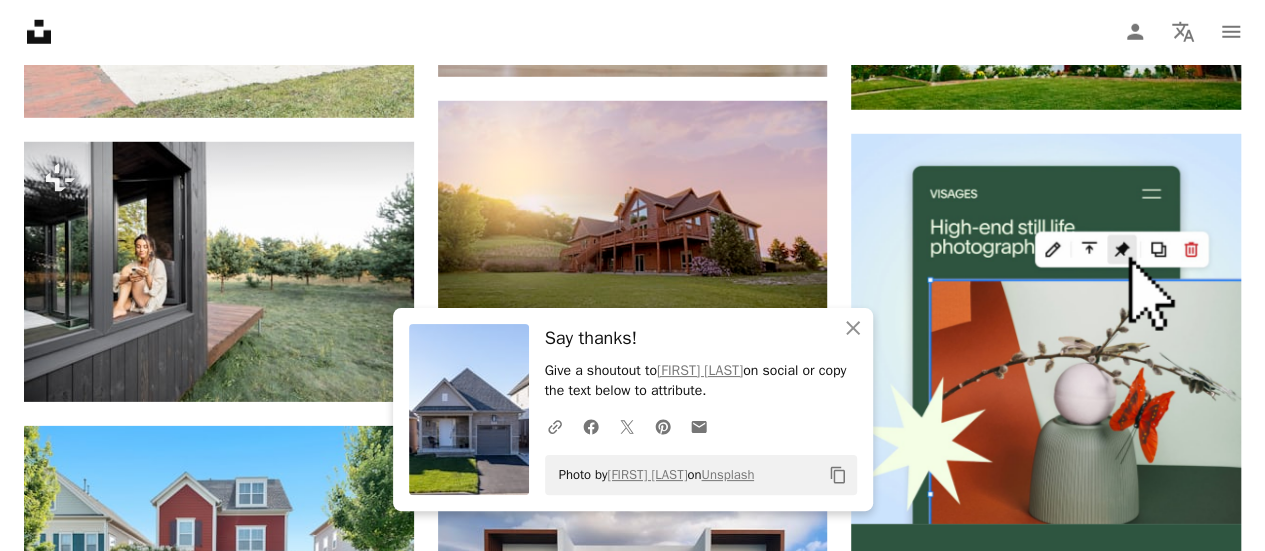 drag, startPoint x: 1211, startPoint y: 449, endPoint x: 913, endPoint y: 457, distance: 298.10736 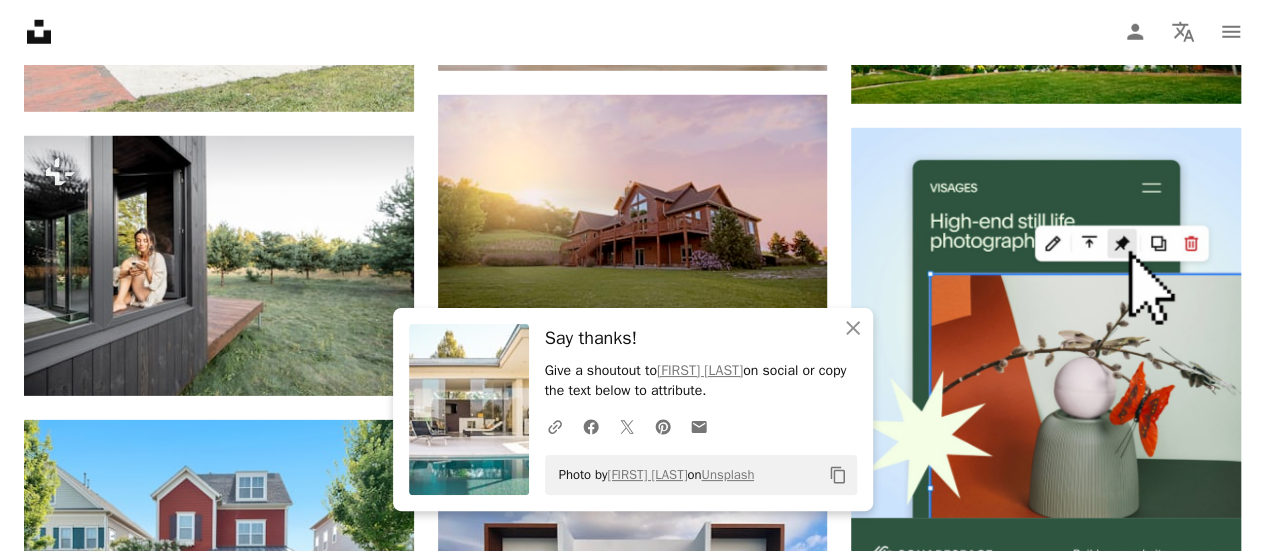 scroll, scrollTop: 6992, scrollLeft: 0, axis: vertical 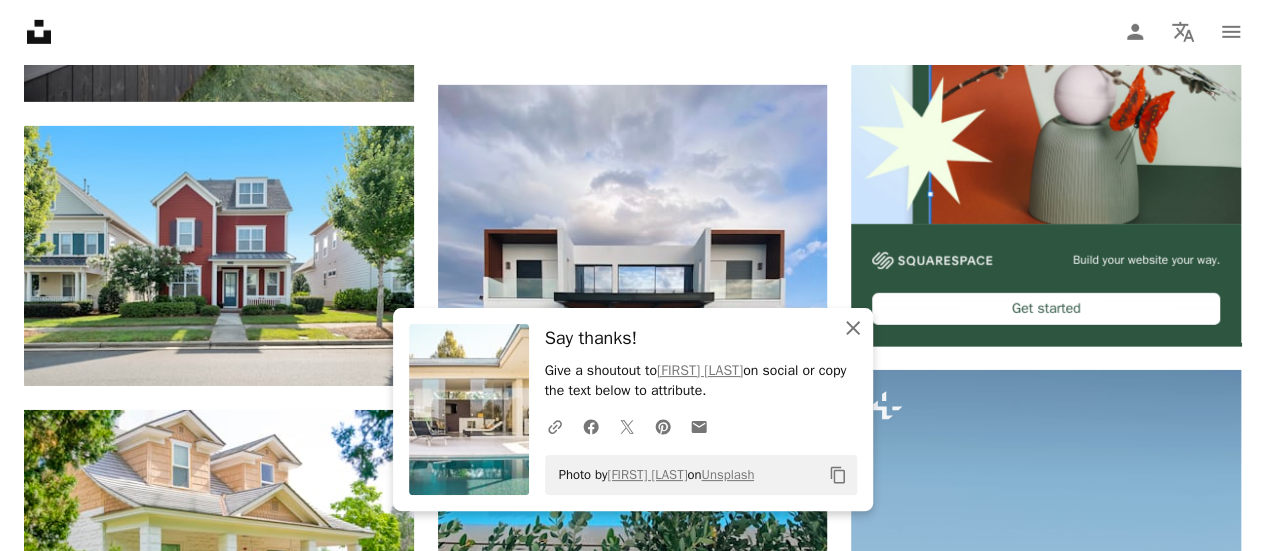 click on "An X shape" 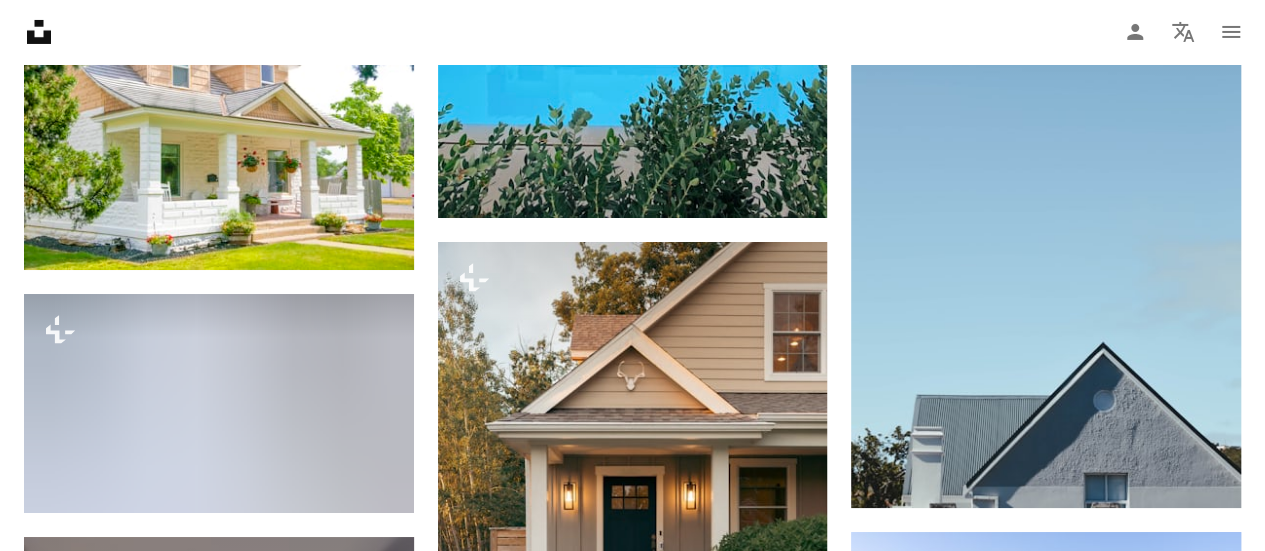 scroll, scrollTop: 7292, scrollLeft: 0, axis: vertical 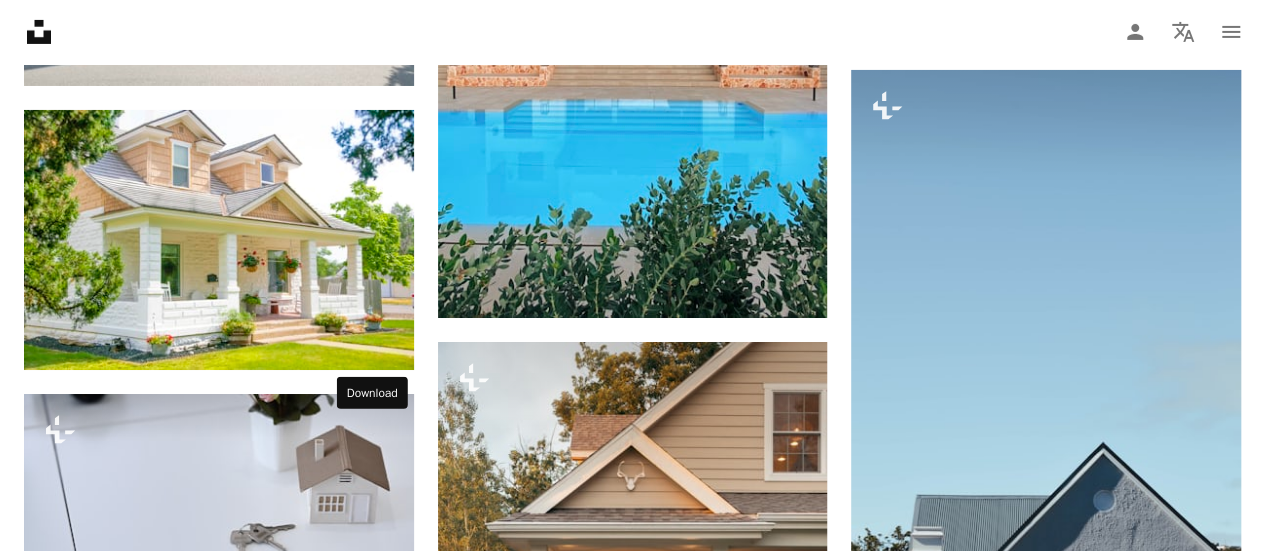 click on "Arrow pointing down" 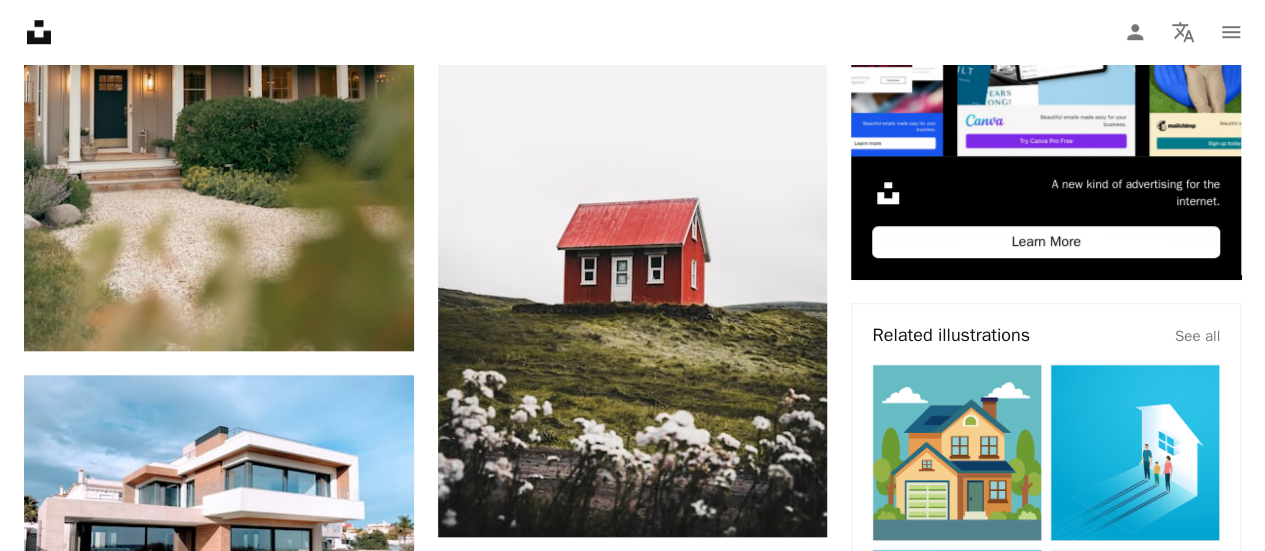 scroll, scrollTop: 0, scrollLeft: 0, axis: both 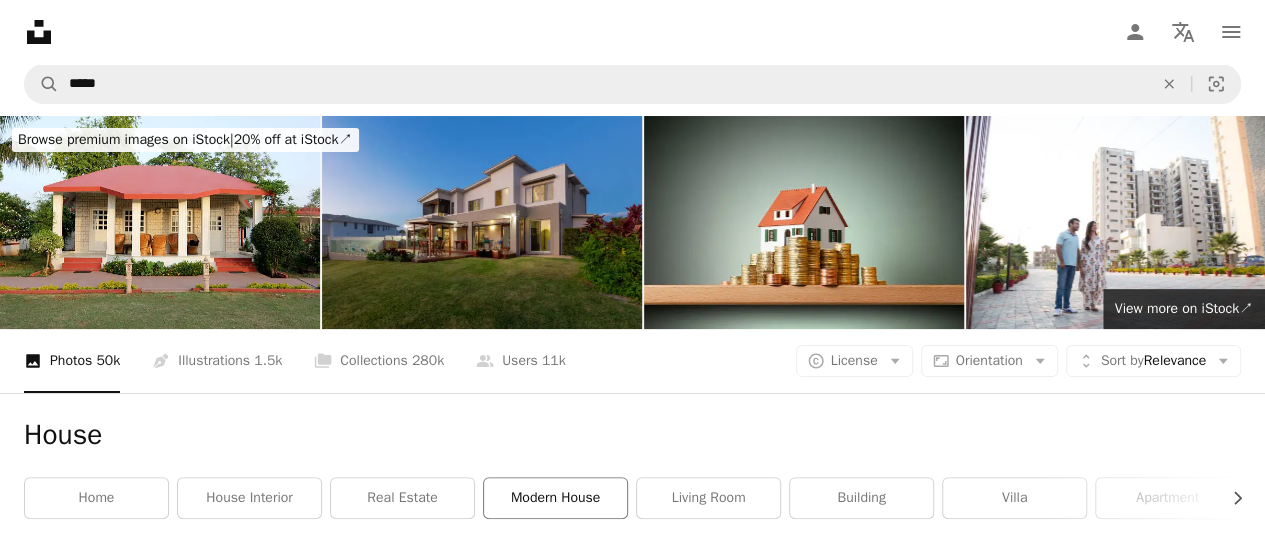 click on "modern house" at bounding box center (555, 498) 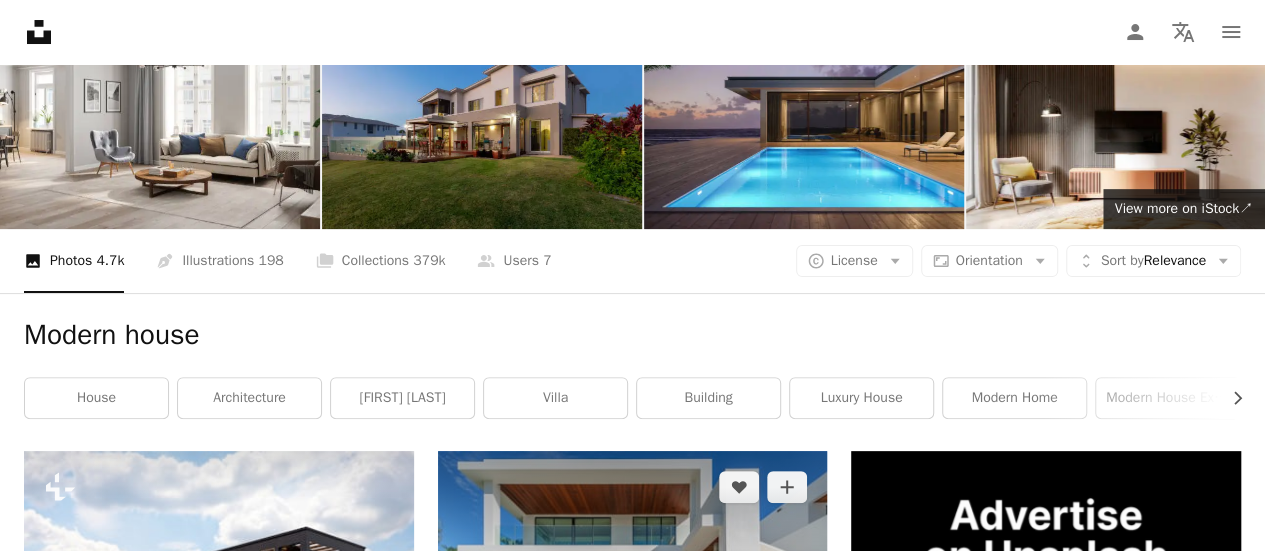 scroll, scrollTop: 200, scrollLeft: 0, axis: vertical 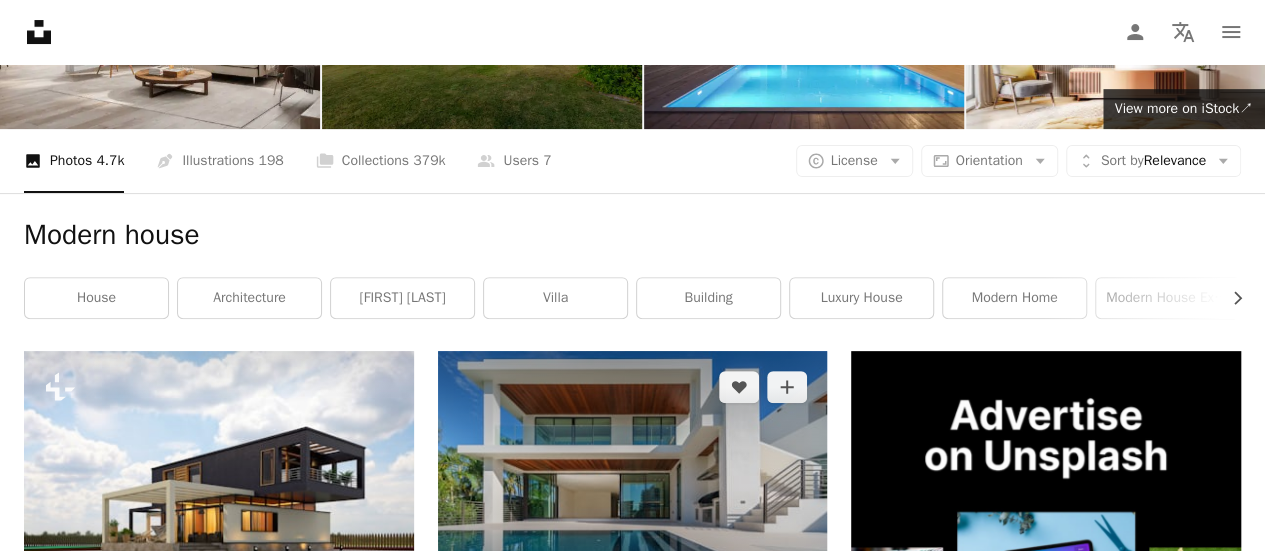click 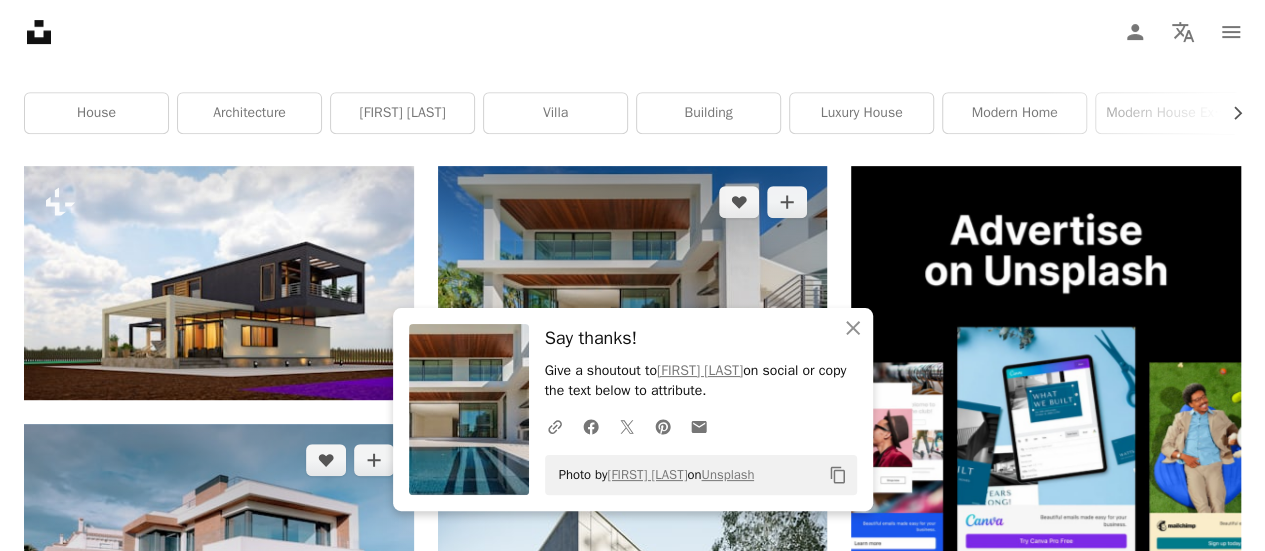 scroll, scrollTop: 500, scrollLeft: 0, axis: vertical 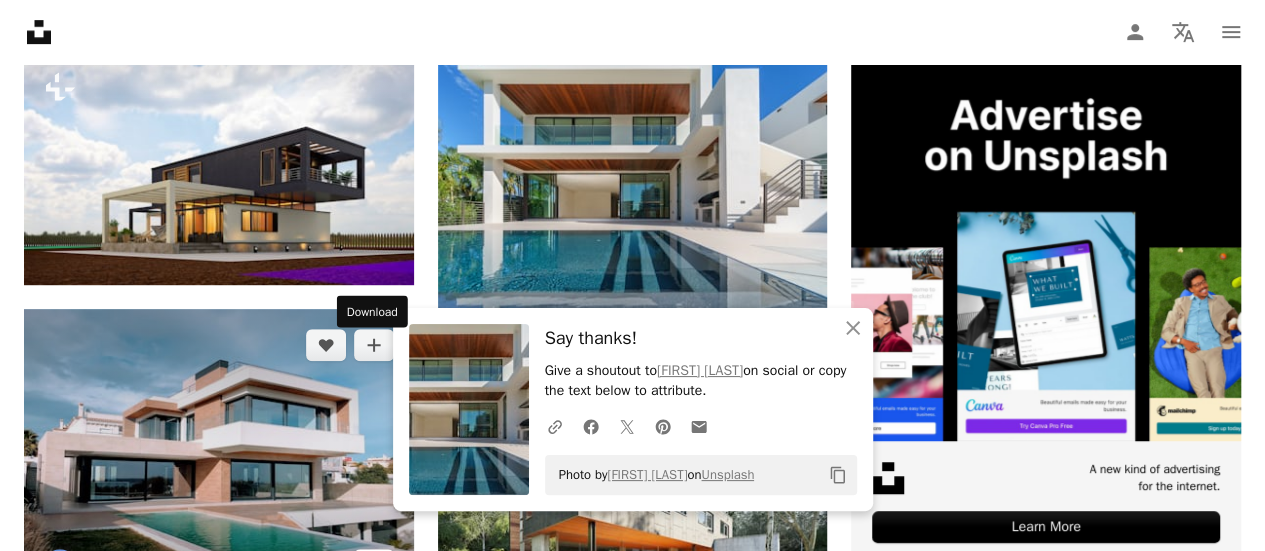 click on "Arrow pointing down" 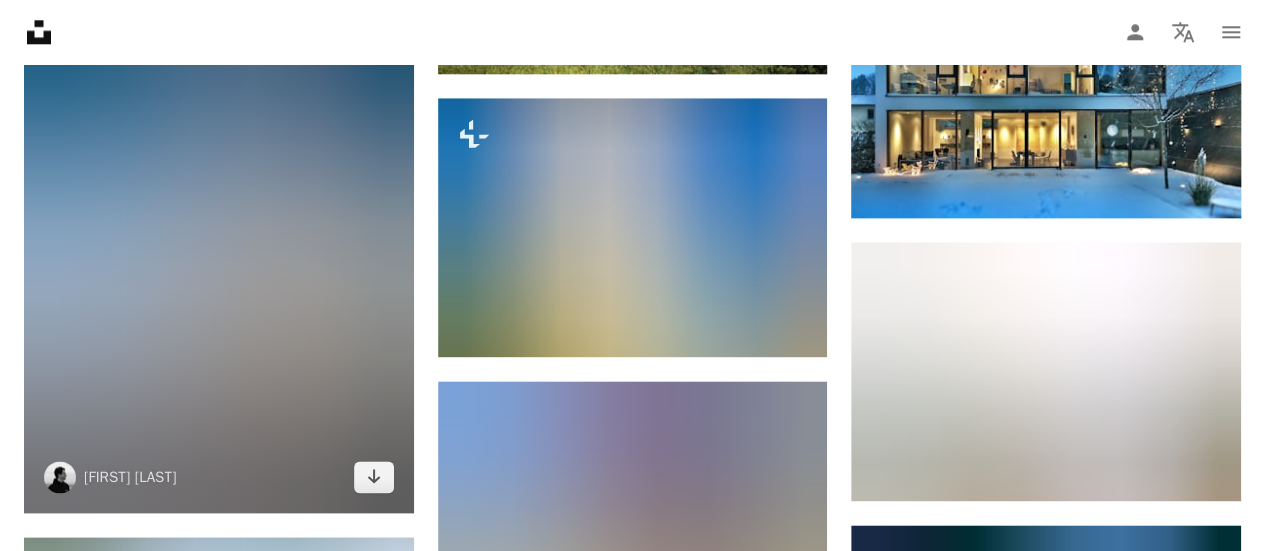 scroll, scrollTop: 1100, scrollLeft: 0, axis: vertical 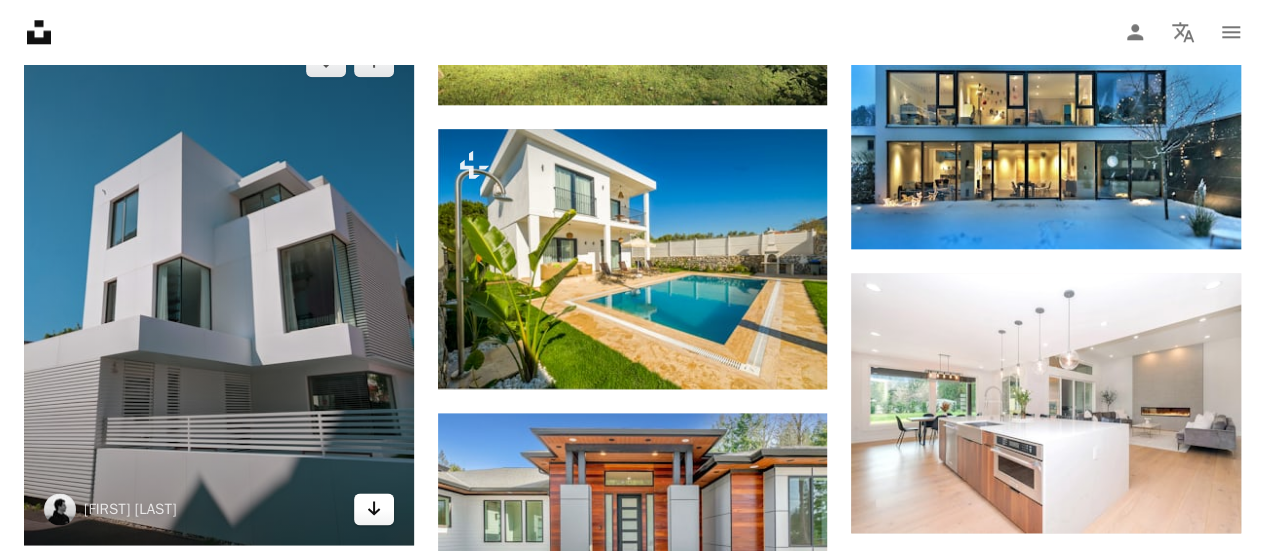 click on "Arrow pointing down" at bounding box center (374, 509) 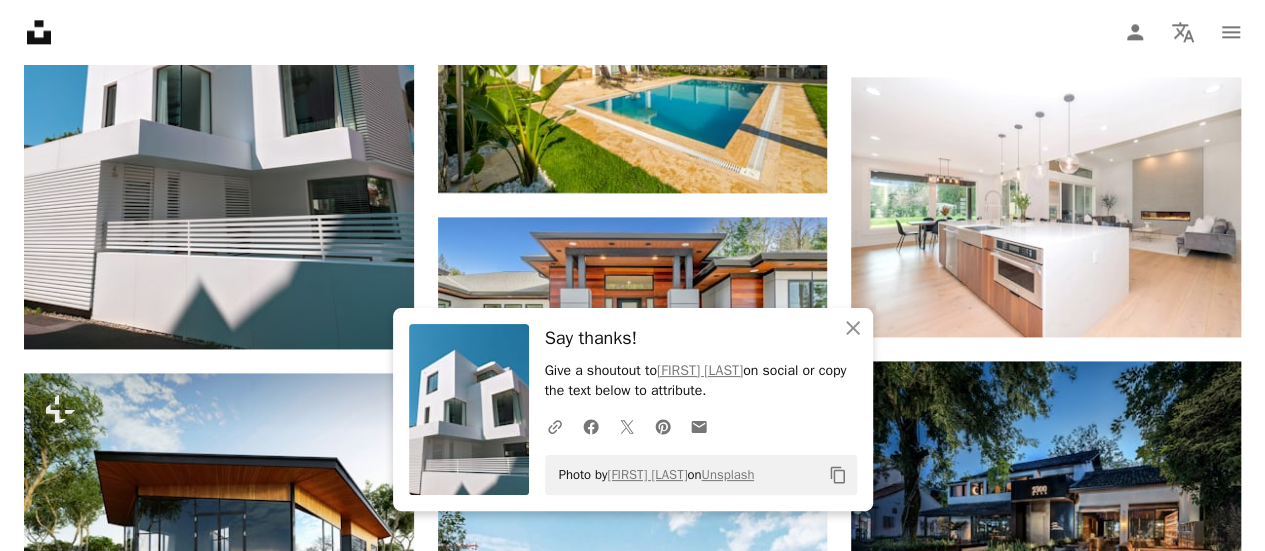 scroll, scrollTop: 1300, scrollLeft: 0, axis: vertical 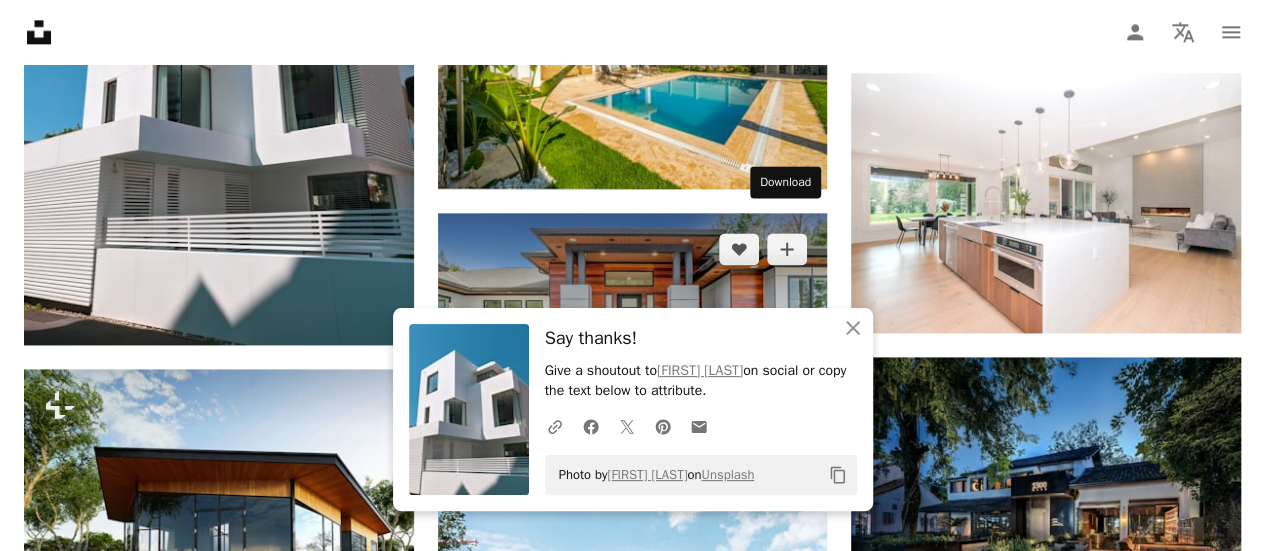 click on "Arrow pointing down" 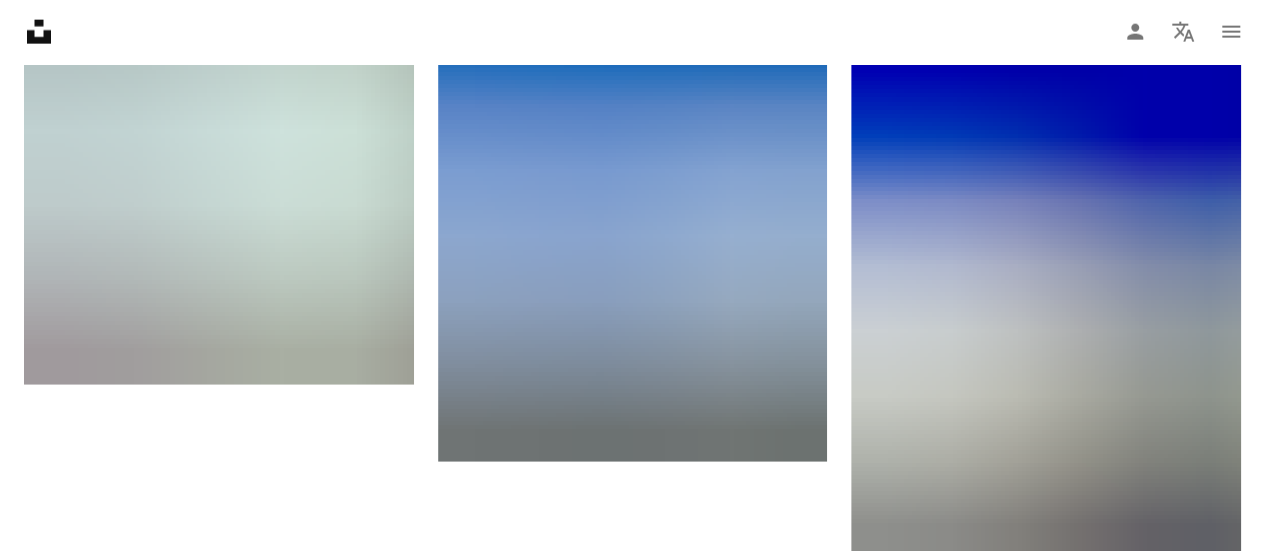 scroll, scrollTop: 2500, scrollLeft: 0, axis: vertical 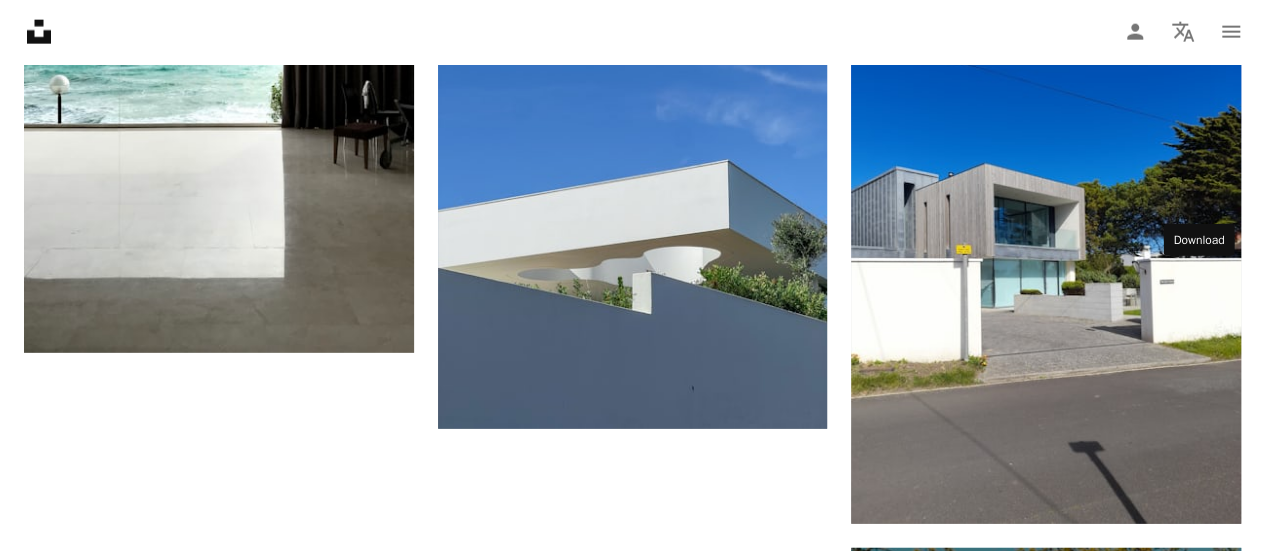 click on "Arrow pointing down" 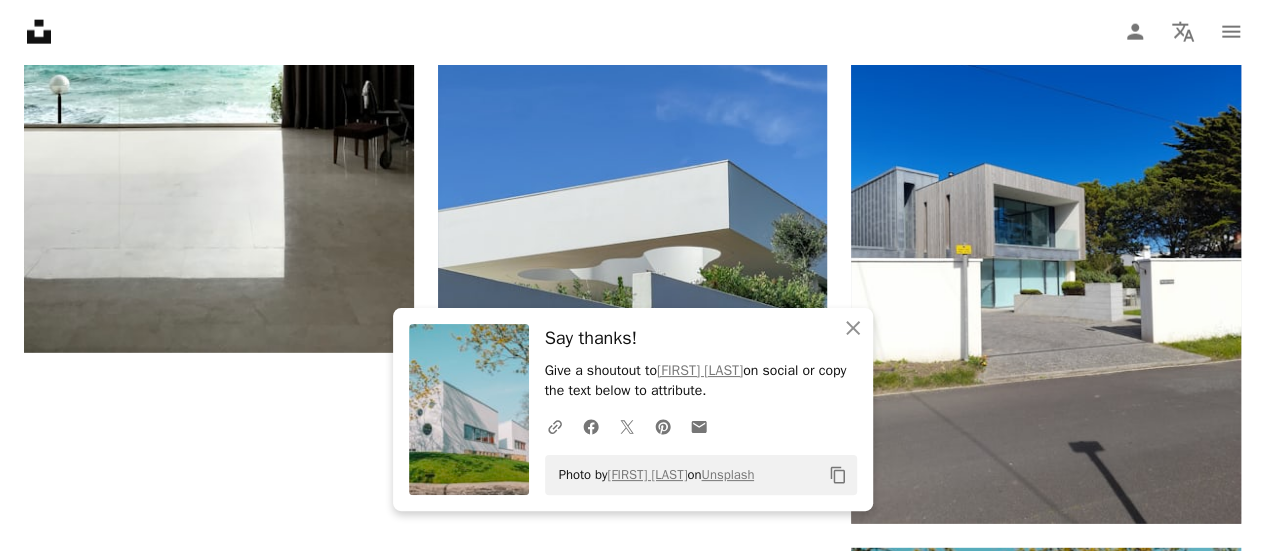 drag, startPoint x: 976, startPoint y: 385, endPoint x: 823, endPoint y: 424, distance: 157.89236 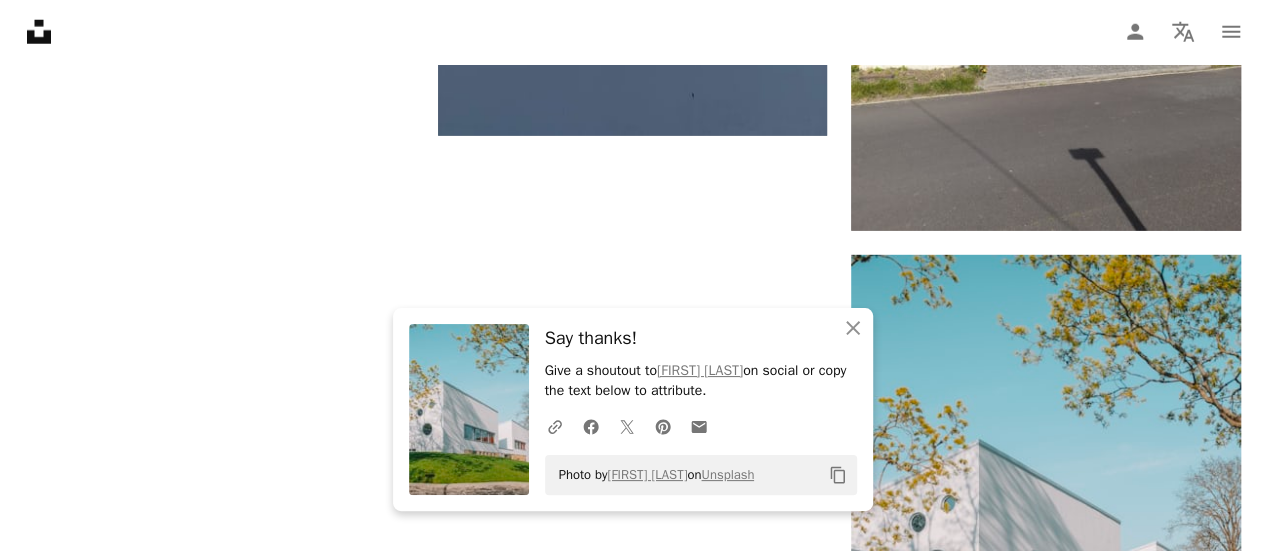 scroll, scrollTop: 2800, scrollLeft: 0, axis: vertical 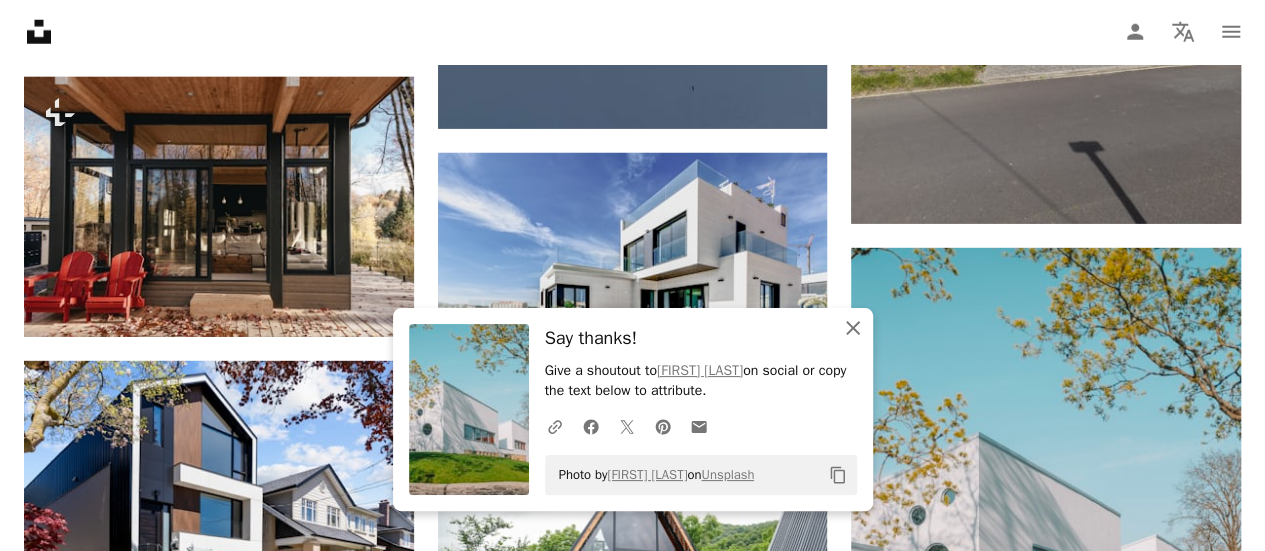 click on "An X shape" 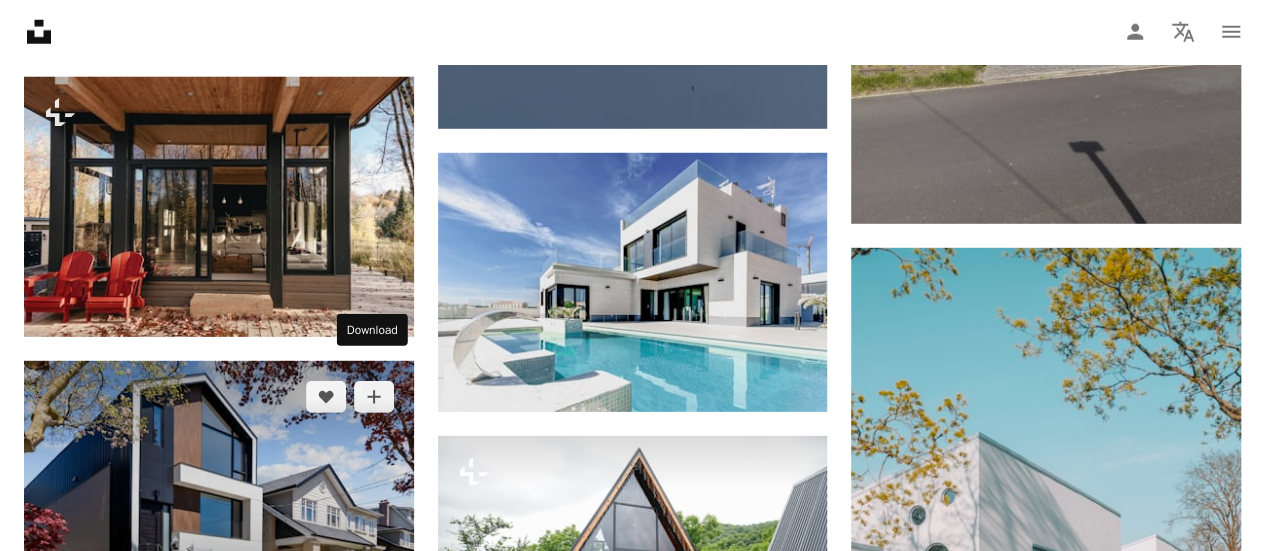 click on "Arrow pointing down" 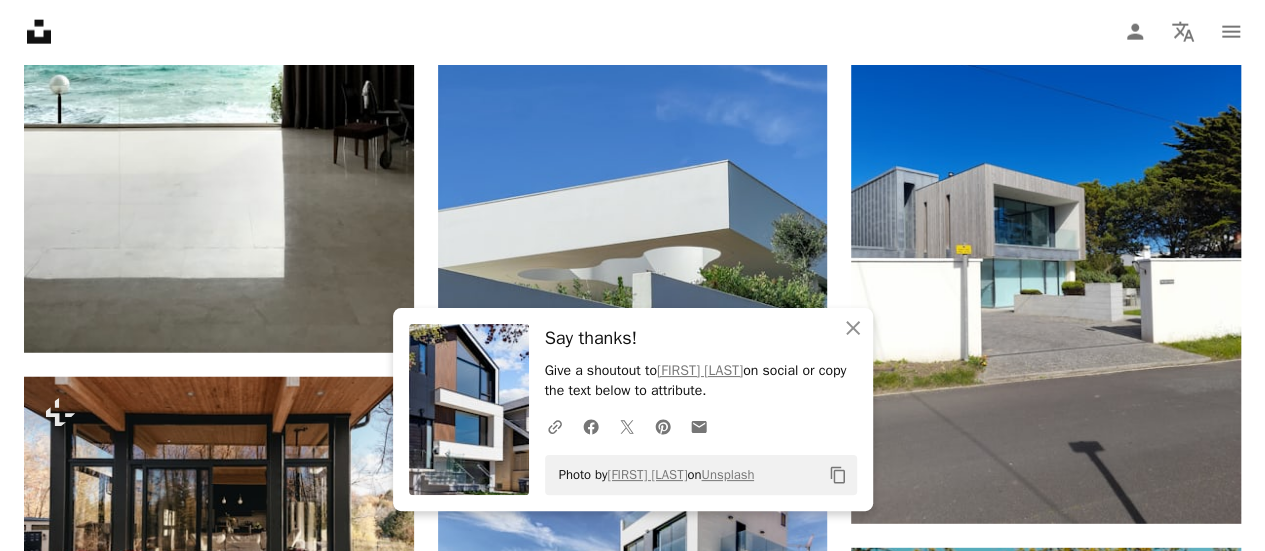 scroll, scrollTop: 2700, scrollLeft: 0, axis: vertical 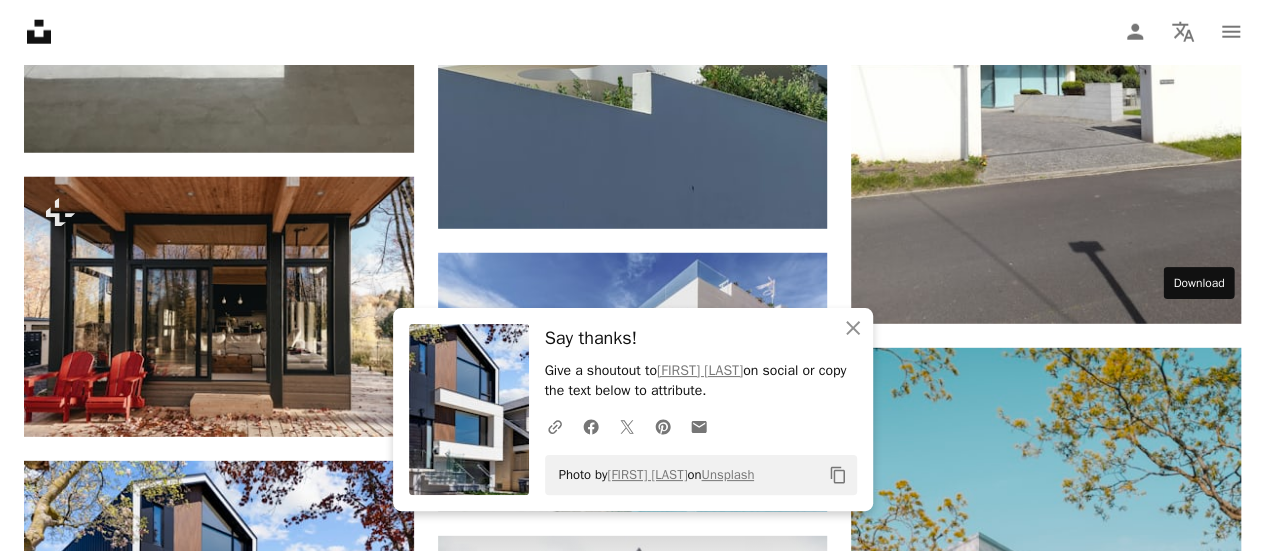 click on "Arrow pointing down" 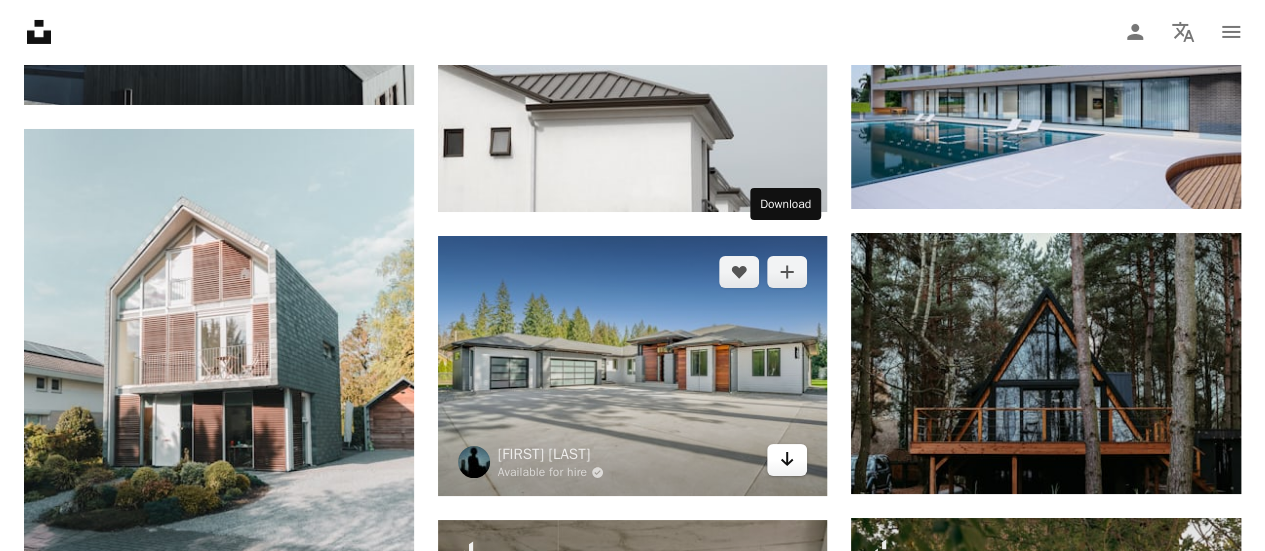 click on "Arrow pointing down" 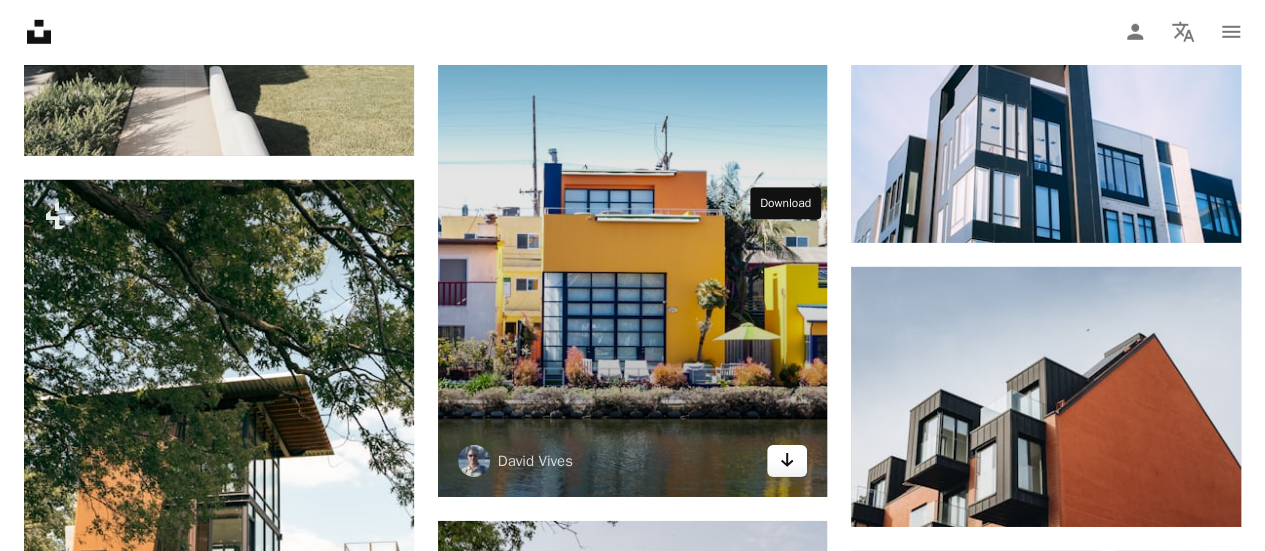 scroll, scrollTop: 6700, scrollLeft: 0, axis: vertical 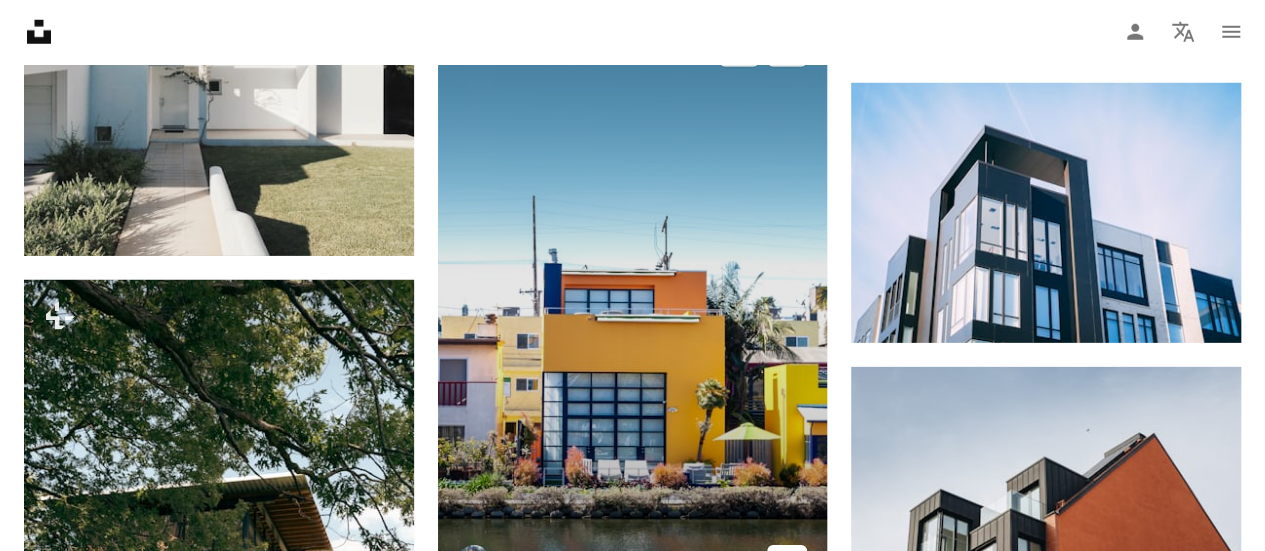 click on "Arrow pointing down" 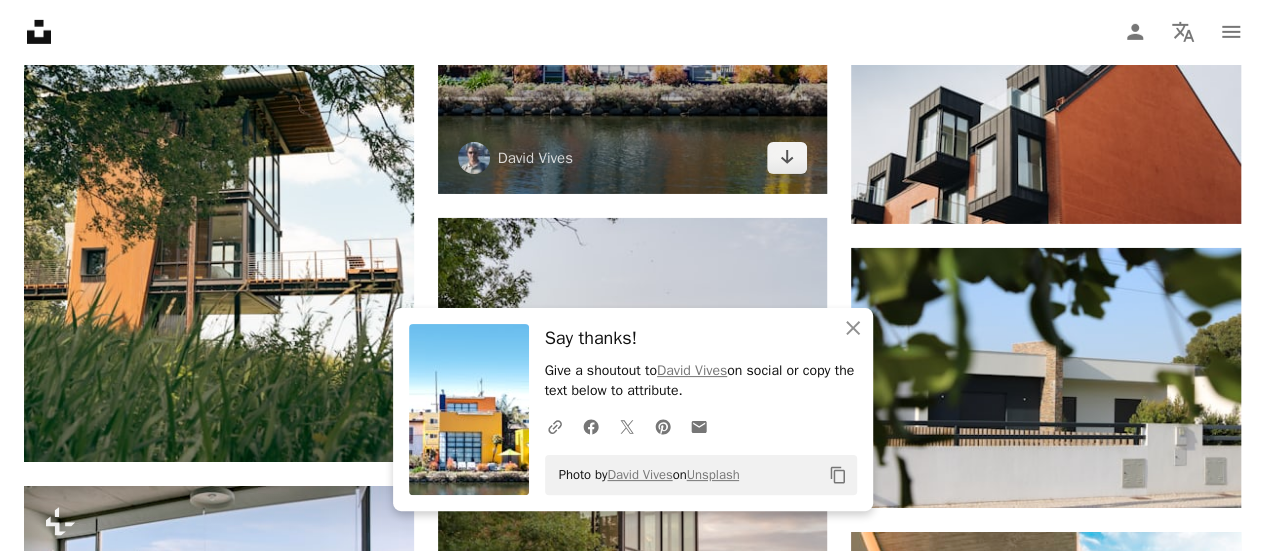 scroll, scrollTop: 7100, scrollLeft: 0, axis: vertical 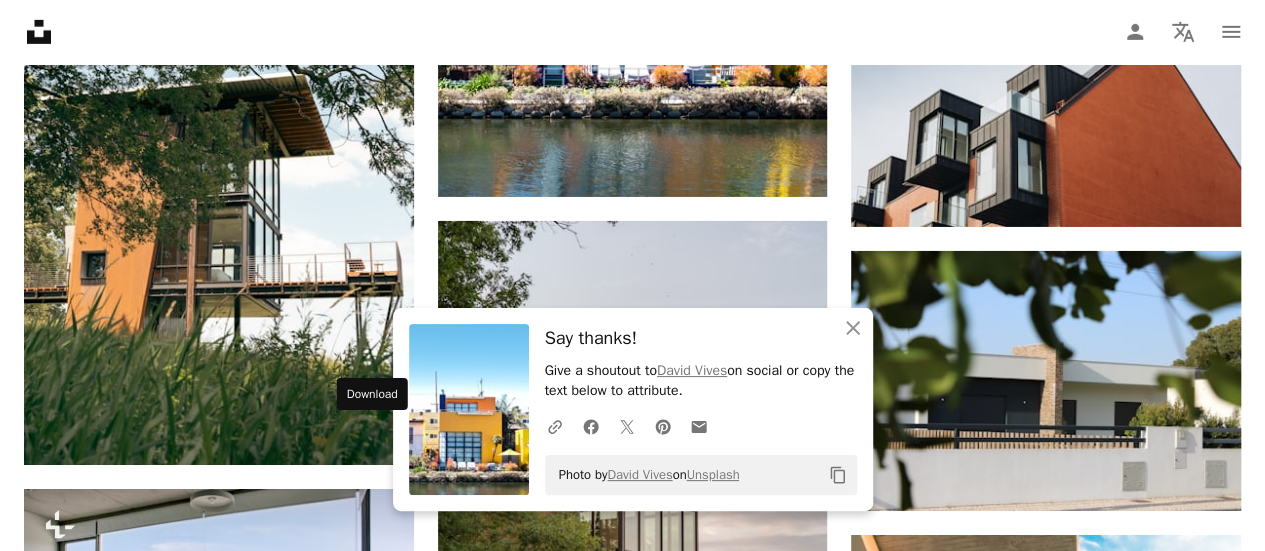 click on "Arrow pointing down" at bounding box center [374, 1187] 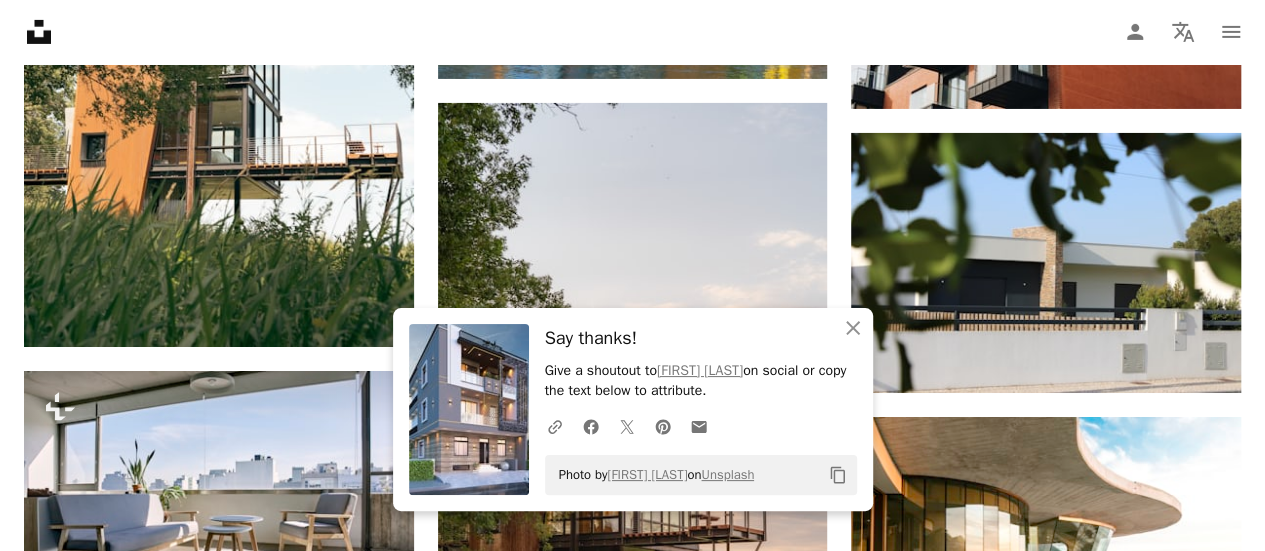 scroll, scrollTop: 7300, scrollLeft: 0, axis: vertical 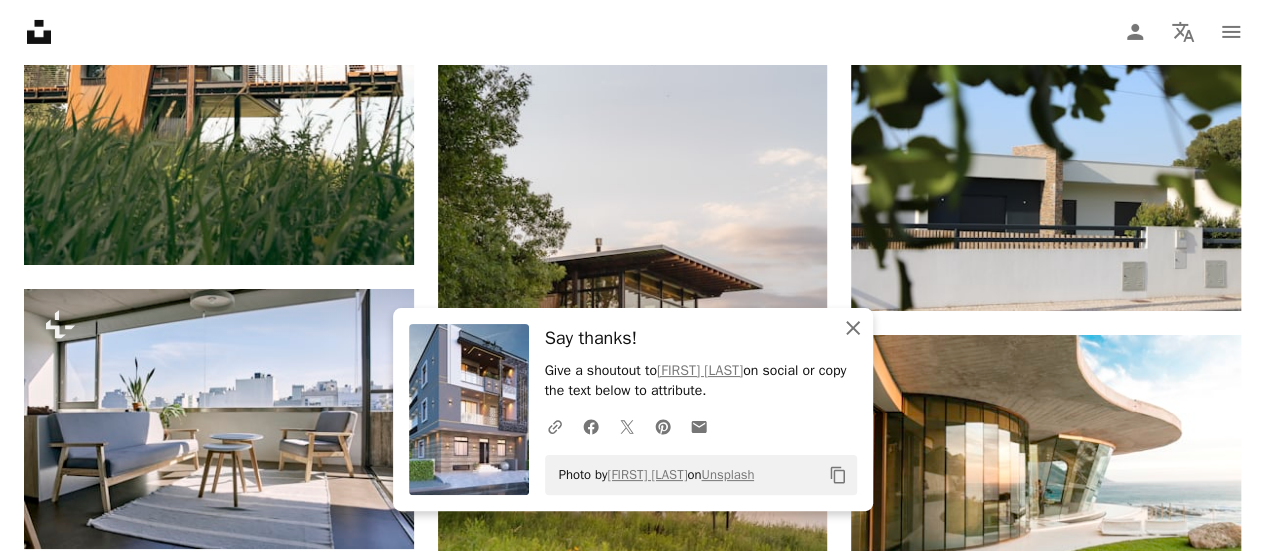 click on "An X shape" 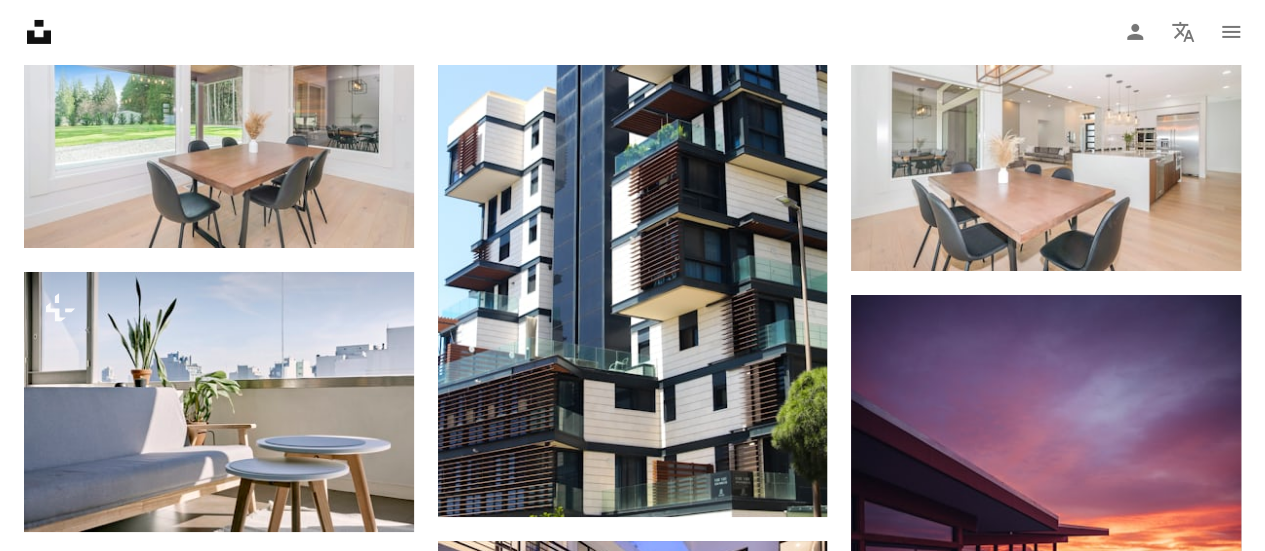 scroll, scrollTop: 10900, scrollLeft: 0, axis: vertical 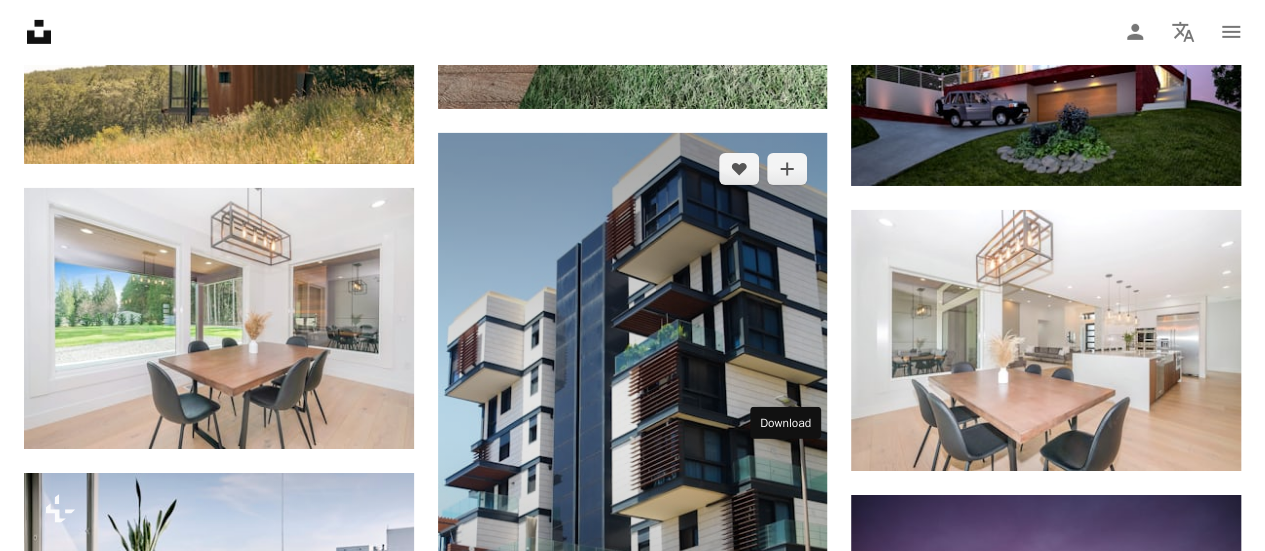 click on "Arrow pointing down" 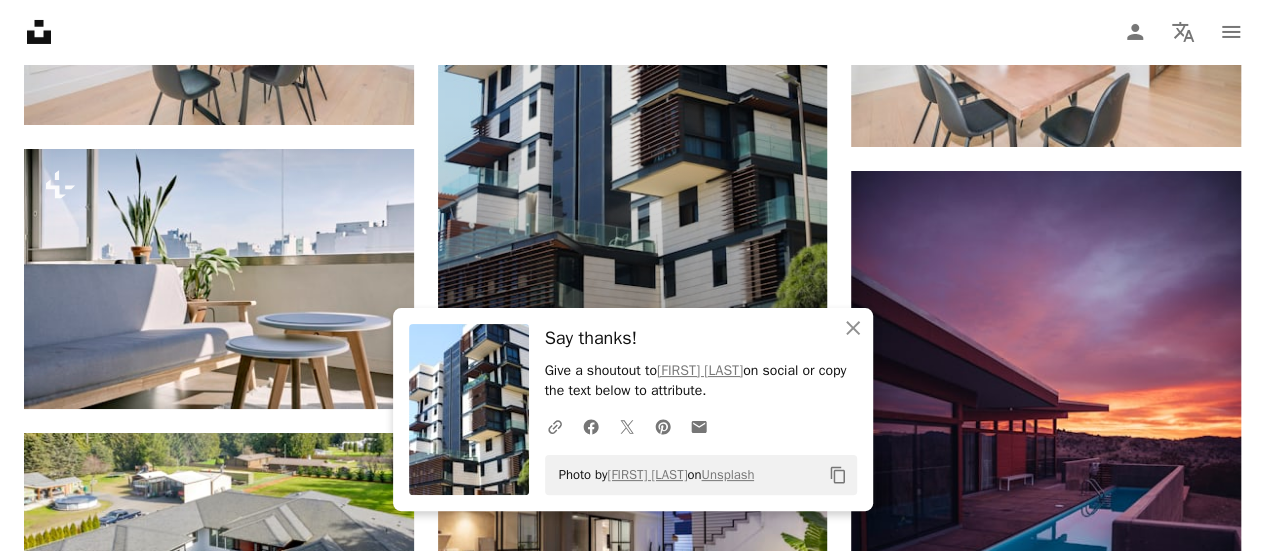 scroll, scrollTop: 11300, scrollLeft: 0, axis: vertical 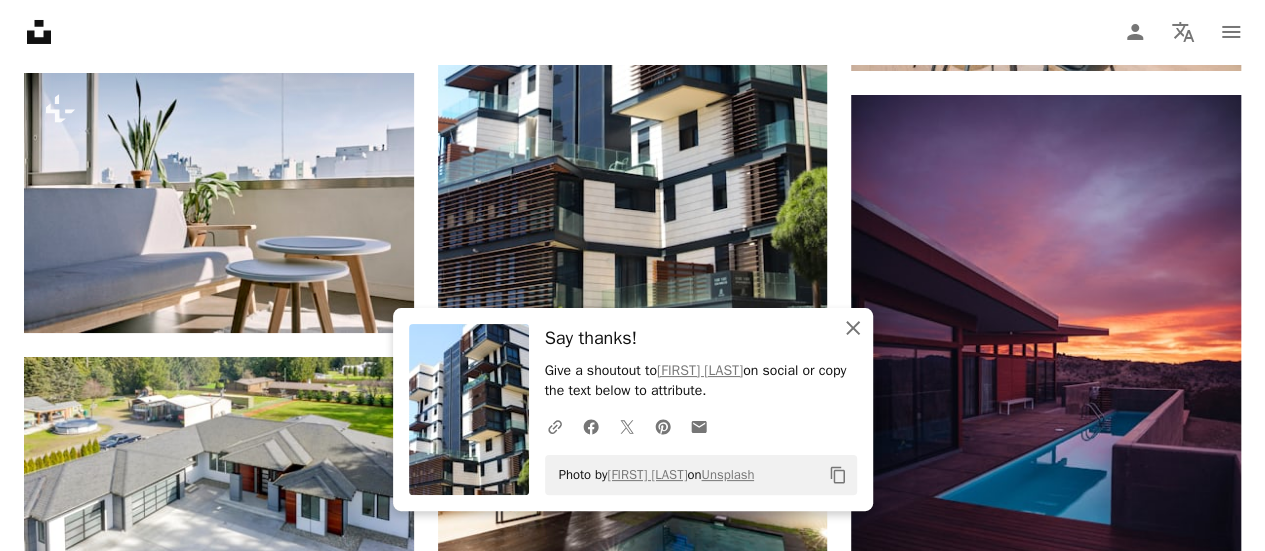 click on "An X shape" 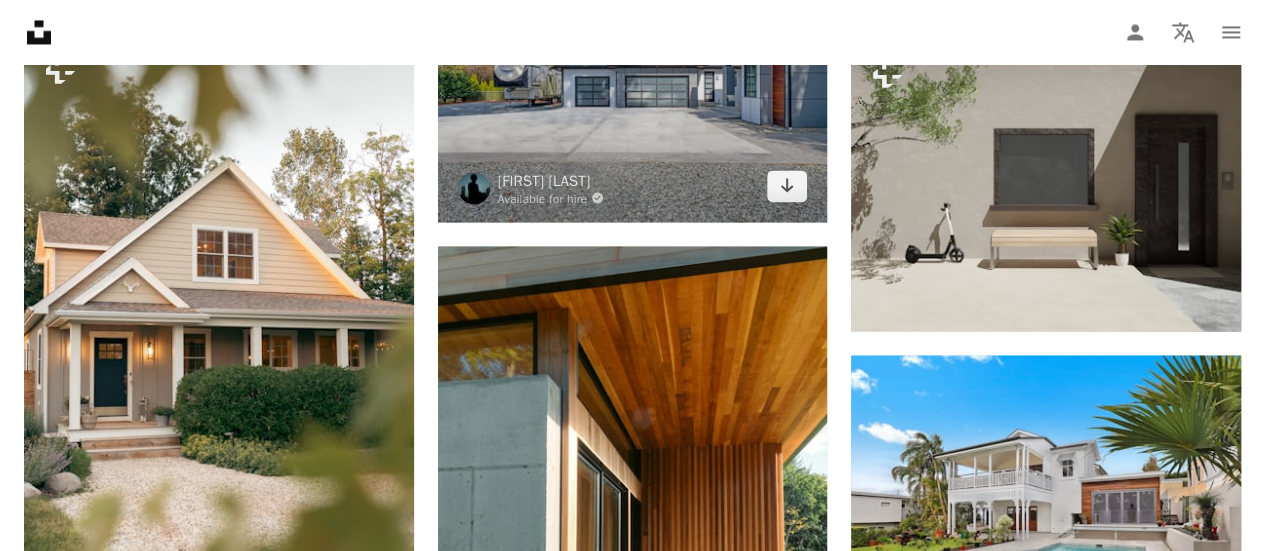 scroll, scrollTop: 12600, scrollLeft: 0, axis: vertical 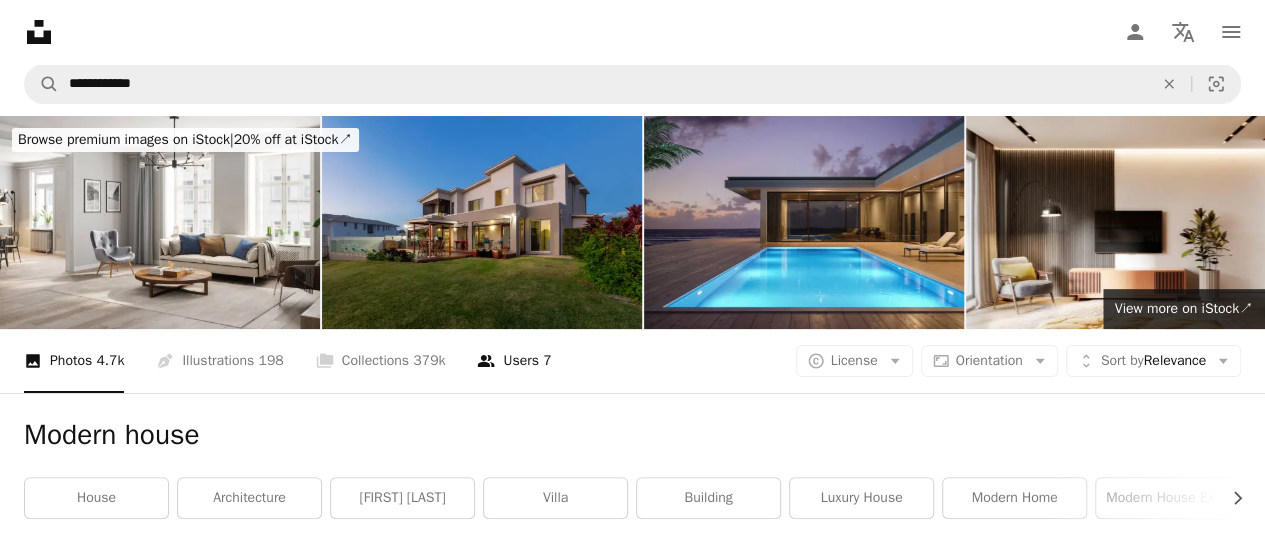 click on "A group of people Users   7" at bounding box center [514, 361] 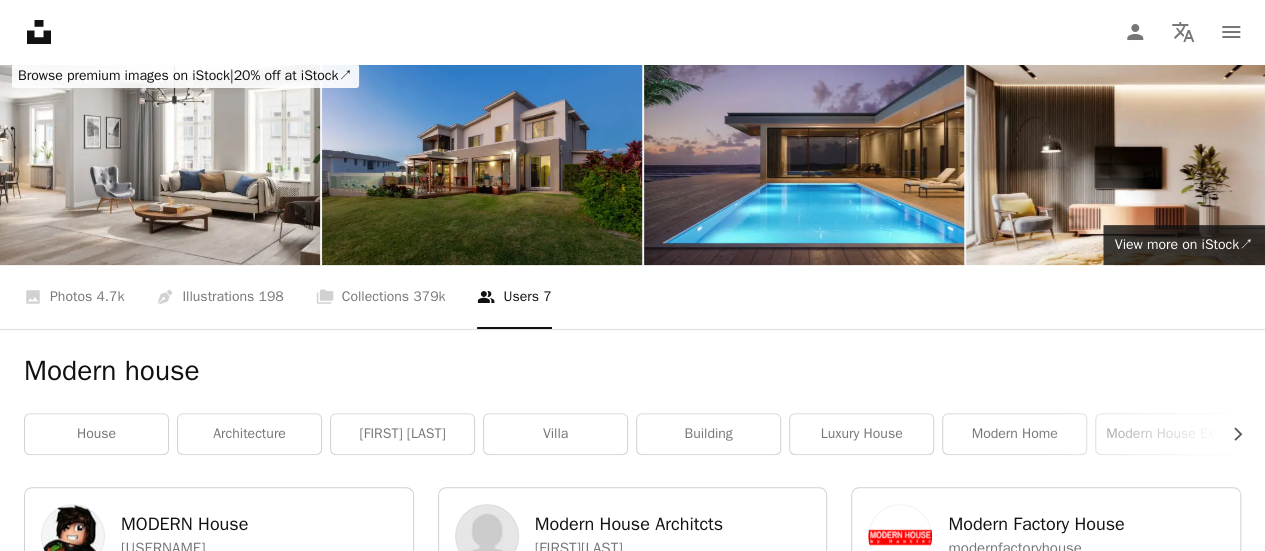 scroll, scrollTop: 0, scrollLeft: 0, axis: both 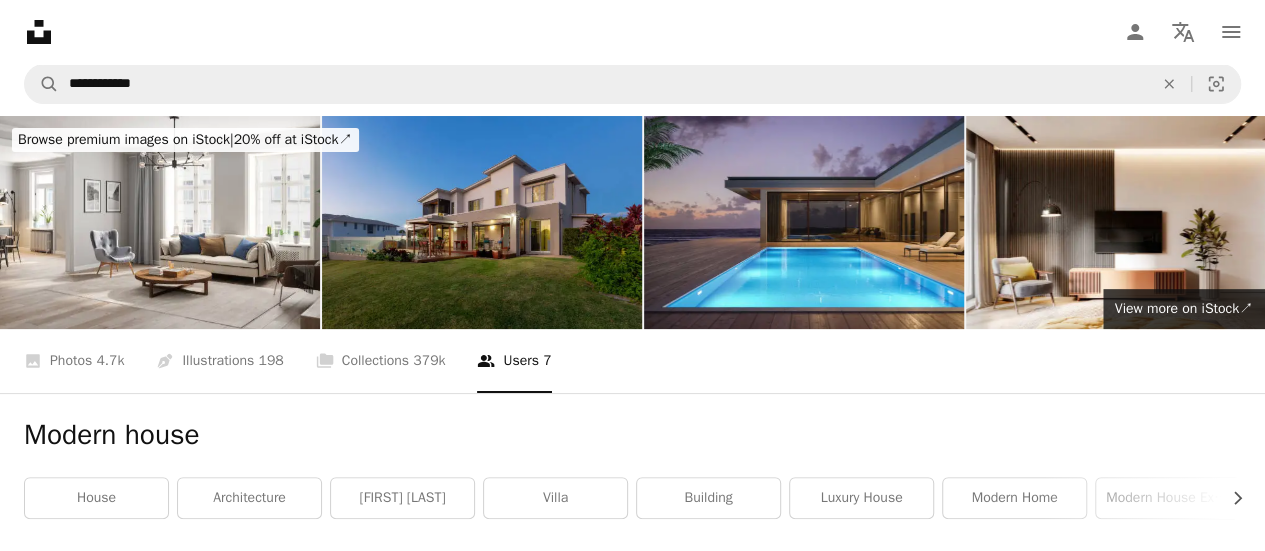 drag, startPoint x: 271, startPoint y: 290, endPoint x: 662, endPoint y: 333, distance: 393.35733 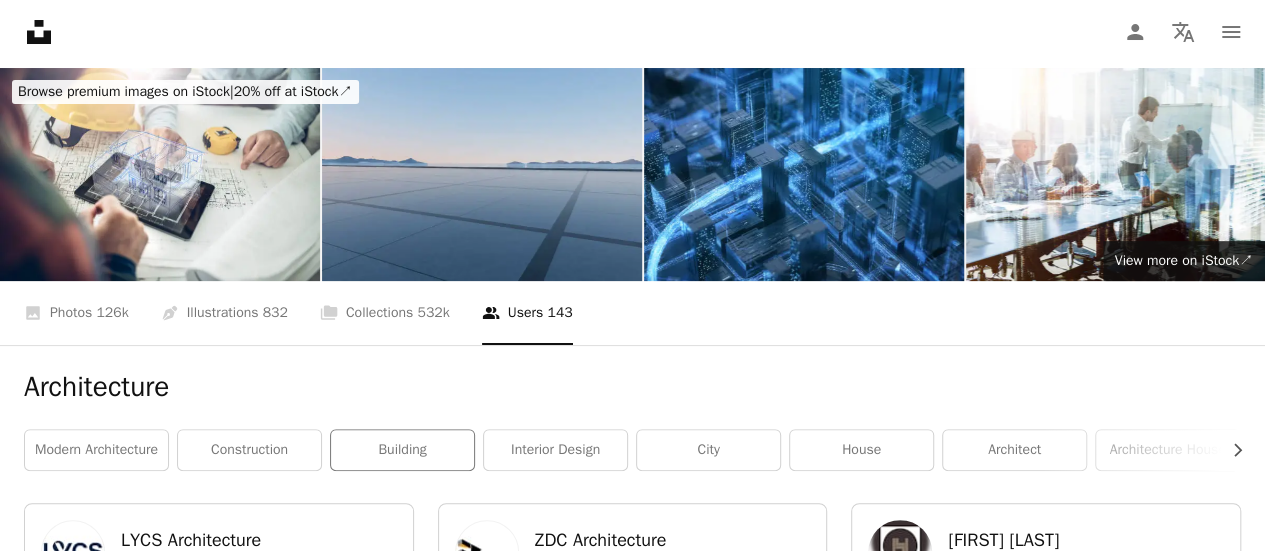 scroll, scrollTop: 0, scrollLeft: 0, axis: both 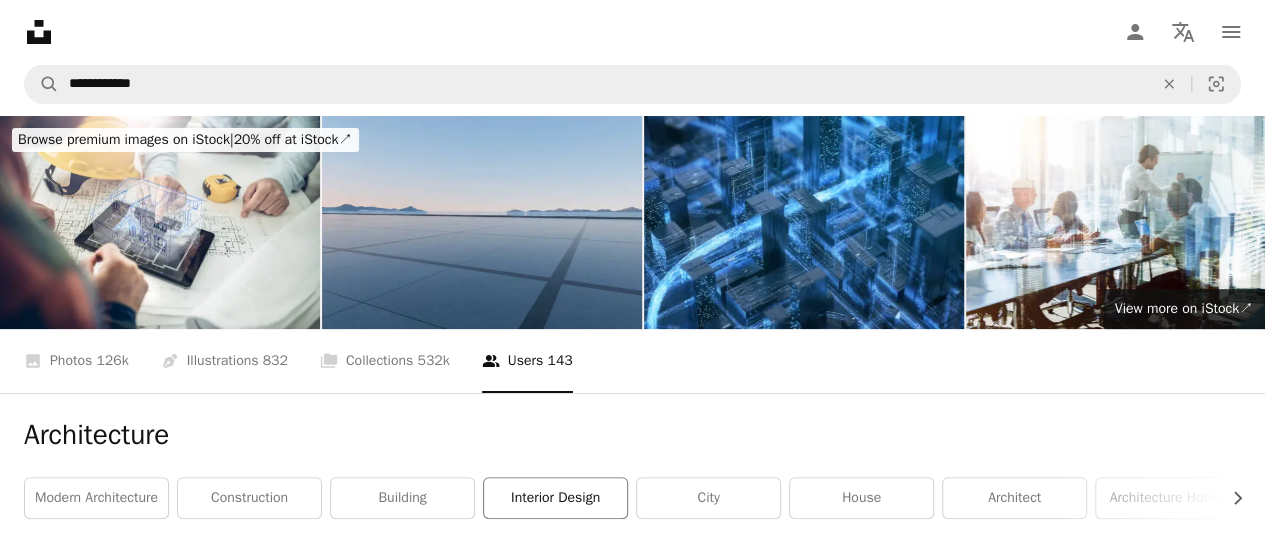 click on "interior design" at bounding box center [555, 498] 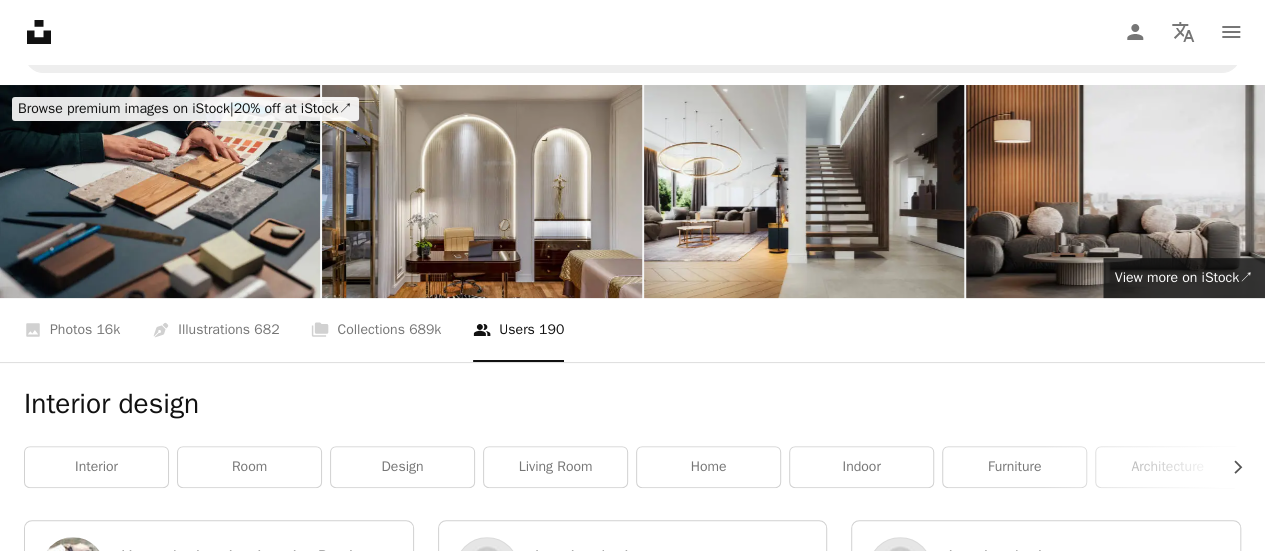 scroll, scrollTop: 0, scrollLeft: 0, axis: both 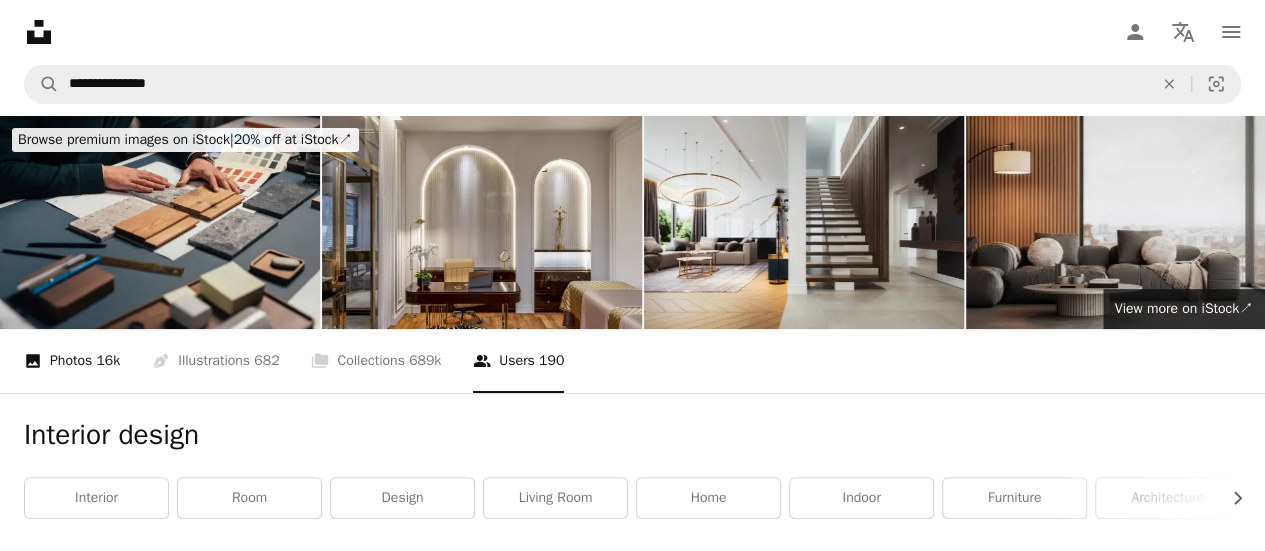 click on "A photo Photos   16k" at bounding box center (72, 361) 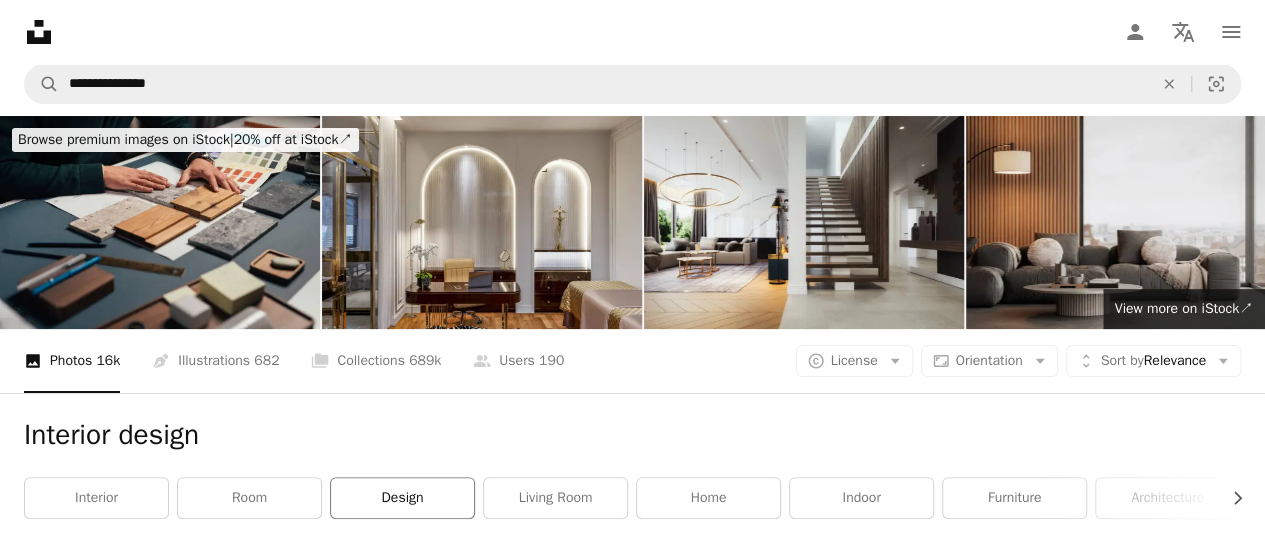 click on "design" at bounding box center (402, 498) 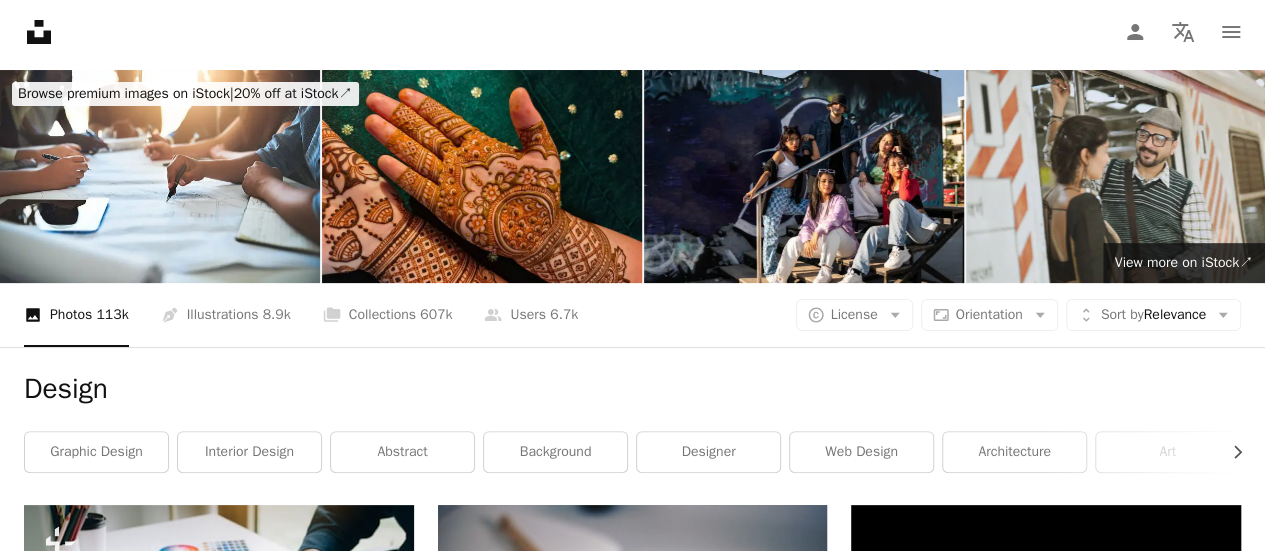 scroll, scrollTop: 0, scrollLeft: 0, axis: both 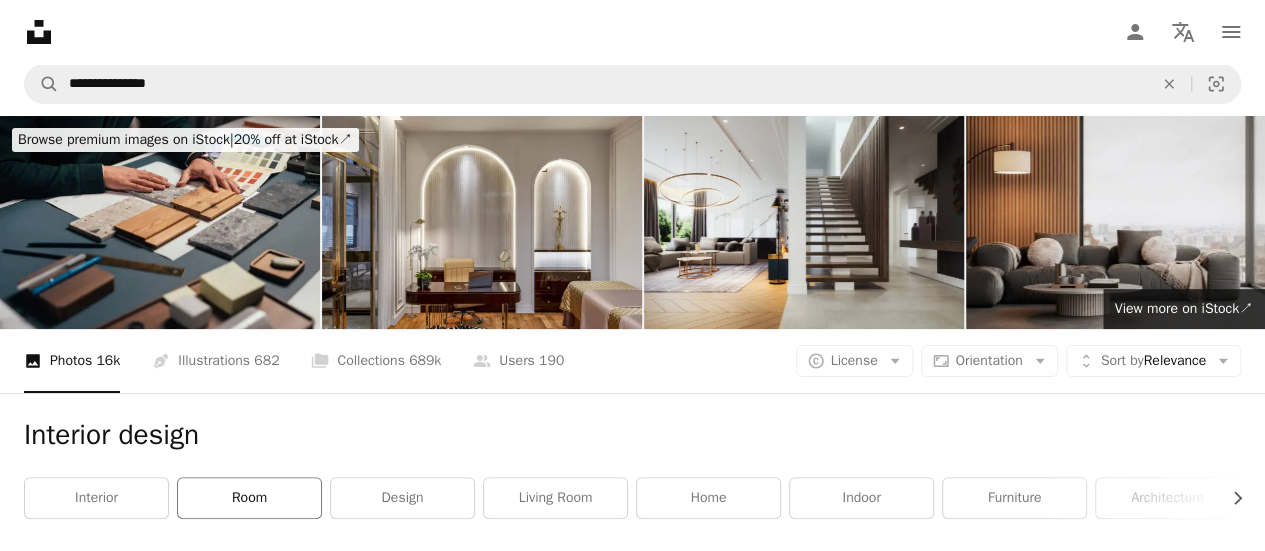 click on "room" at bounding box center [249, 498] 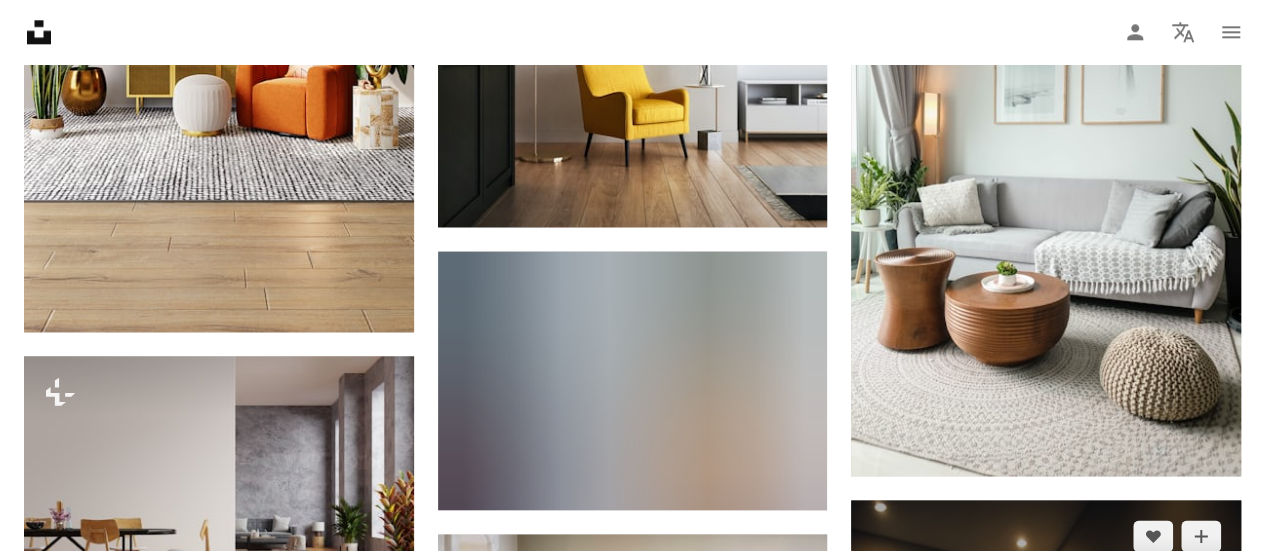 scroll, scrollTop: 1200, scrollLeft: 0, axis: vertical 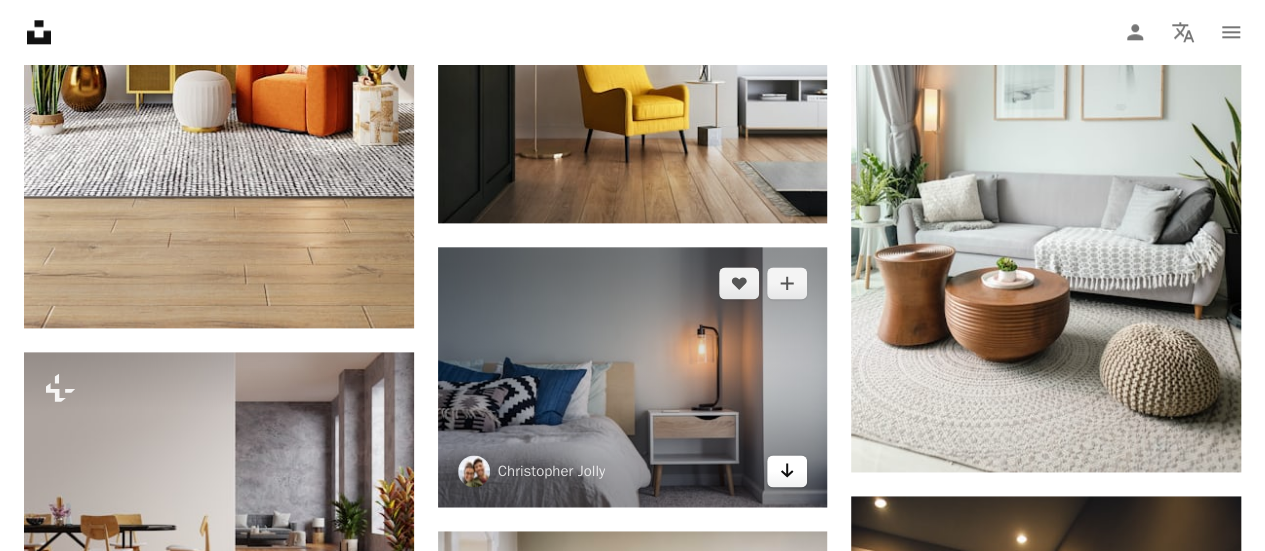 click 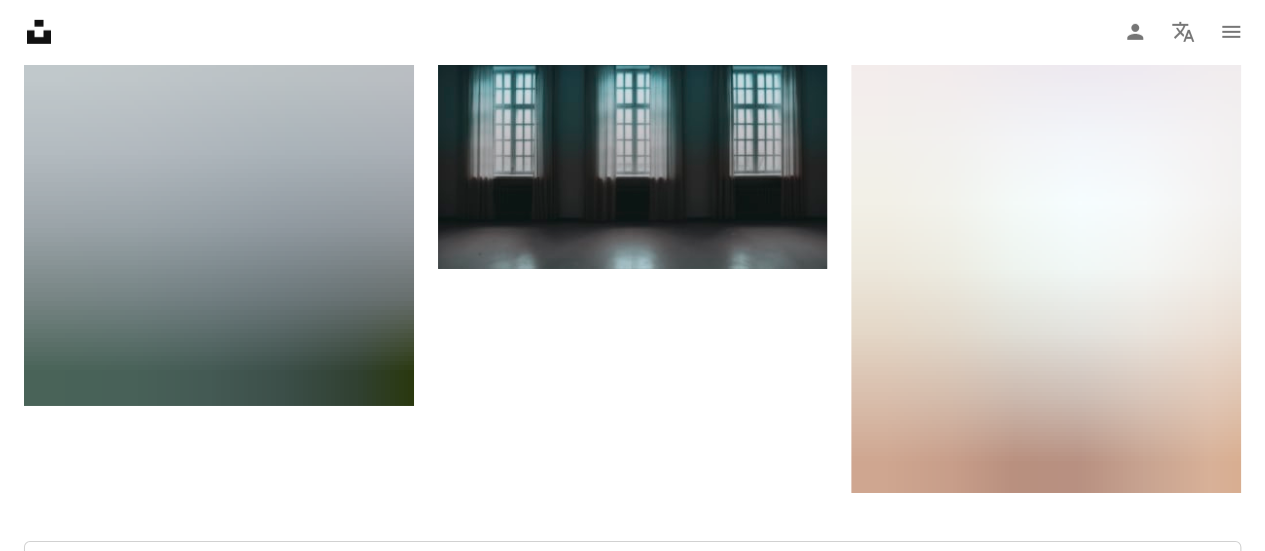 scroll, scrollTop: 3309, scrollLeft: 0, axis: vertical 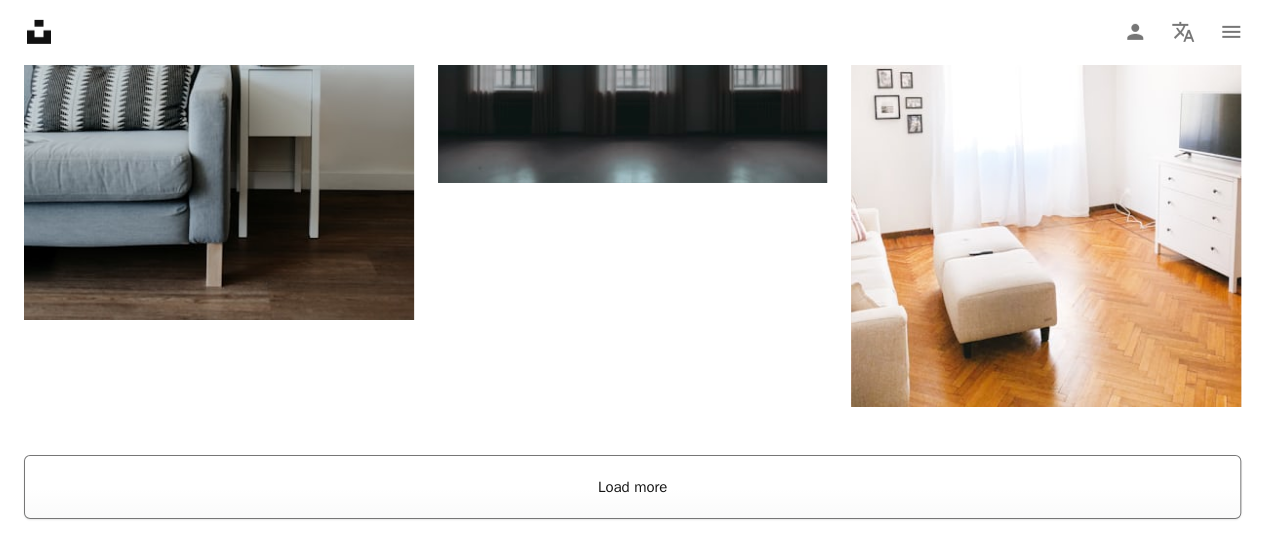 click on "Load more" at bounding box center [632, 487] 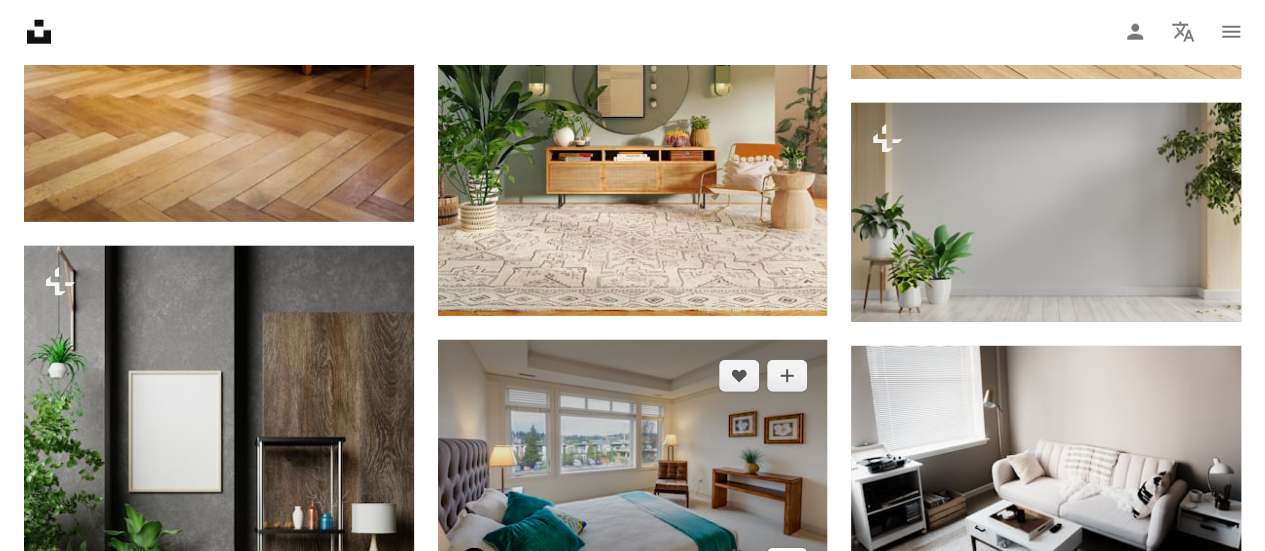 click on "Arrow pointing down" 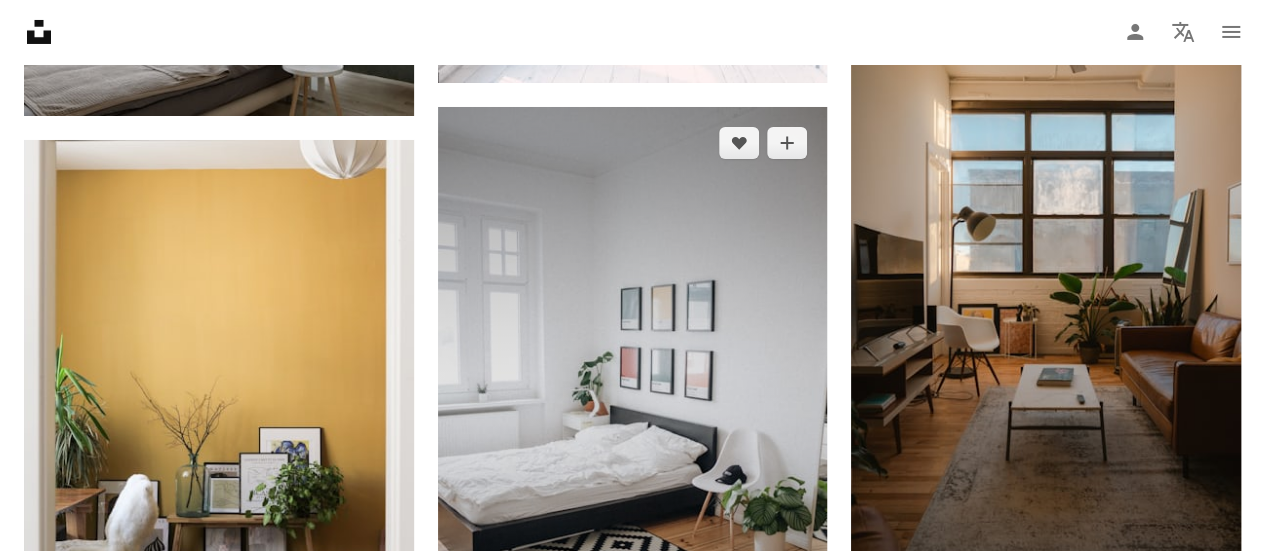 scroll, scrollTop: 7509, scrollLeft: 0, axis: vertical 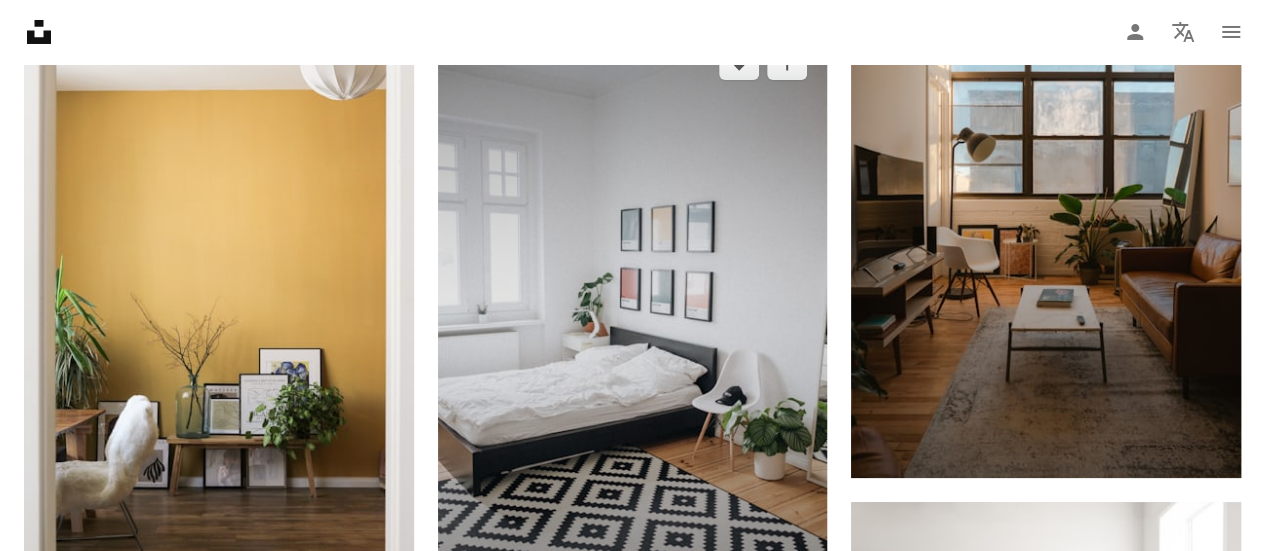 click on "Arrow pointing down" at bounding box center [787, 576] 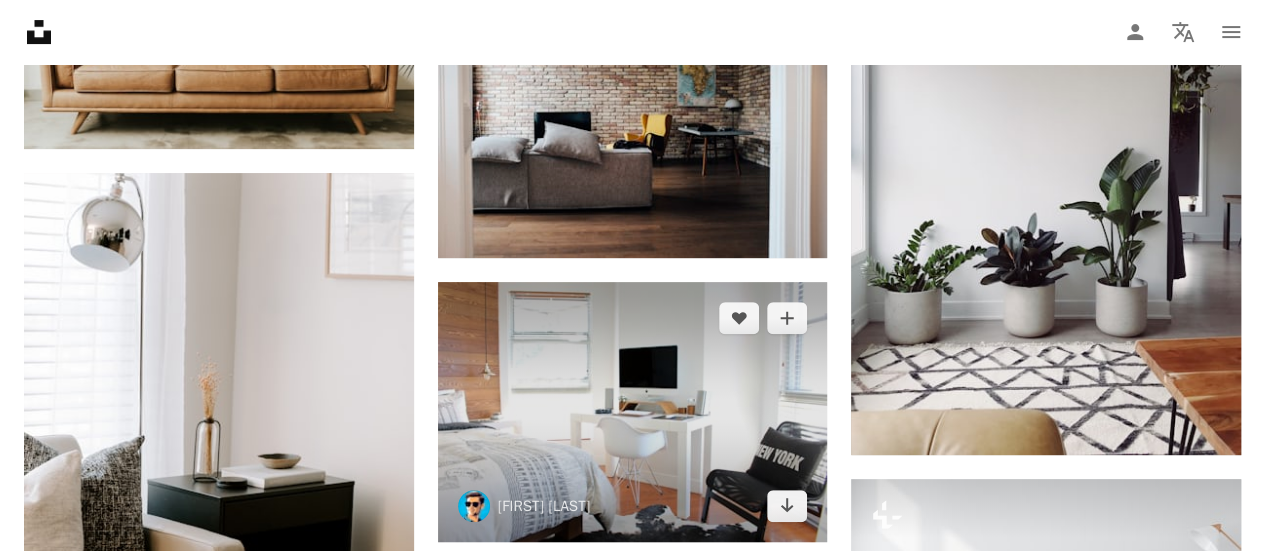 scroll, scrollTop: 11609, scrollLeft: 0, axis: vertical 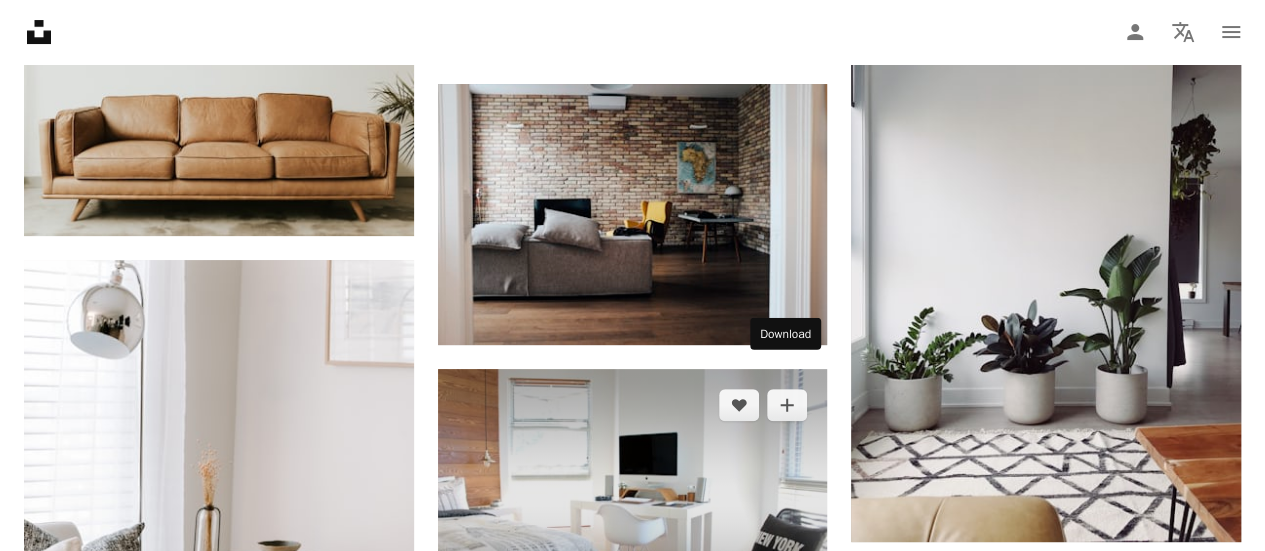 click on "Arrow pointing down" 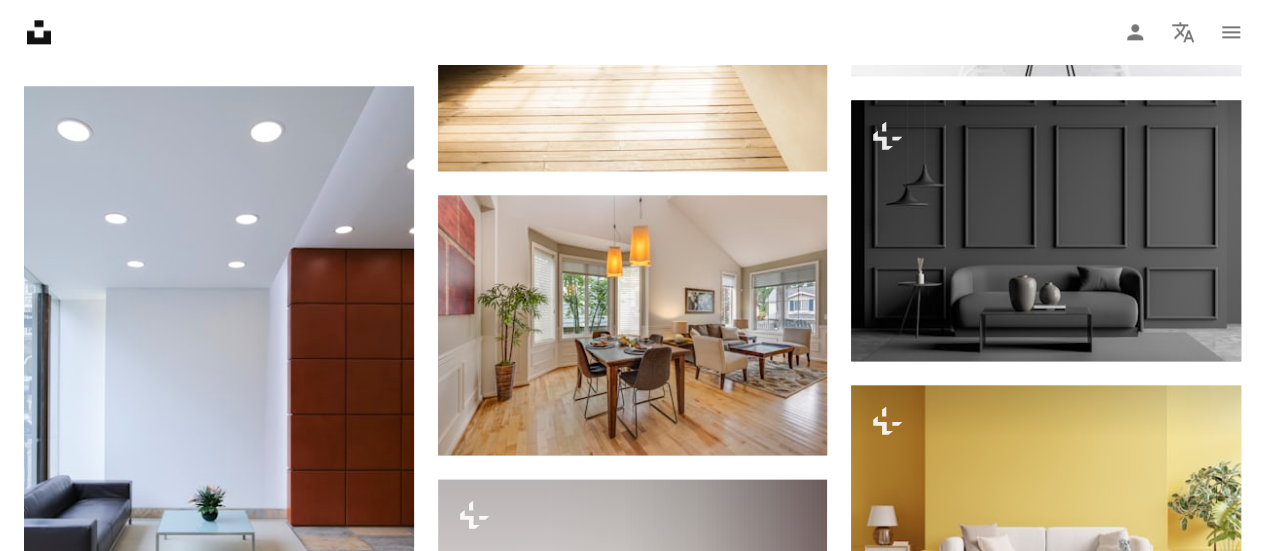 scroll, scrollTop: 12709, scrollLeft: 0, axis: vertical 